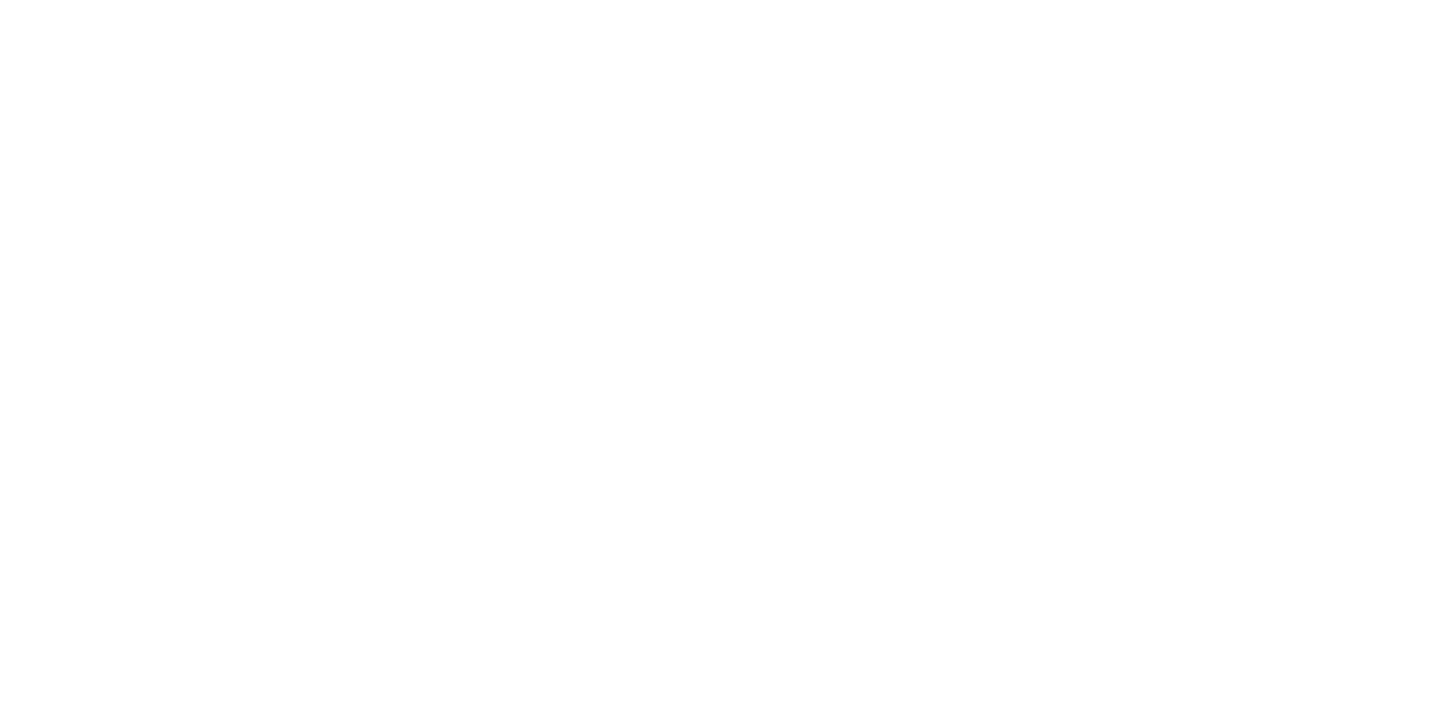 scroll, scrollTop: 0, scrollLeft: 0, axis: both 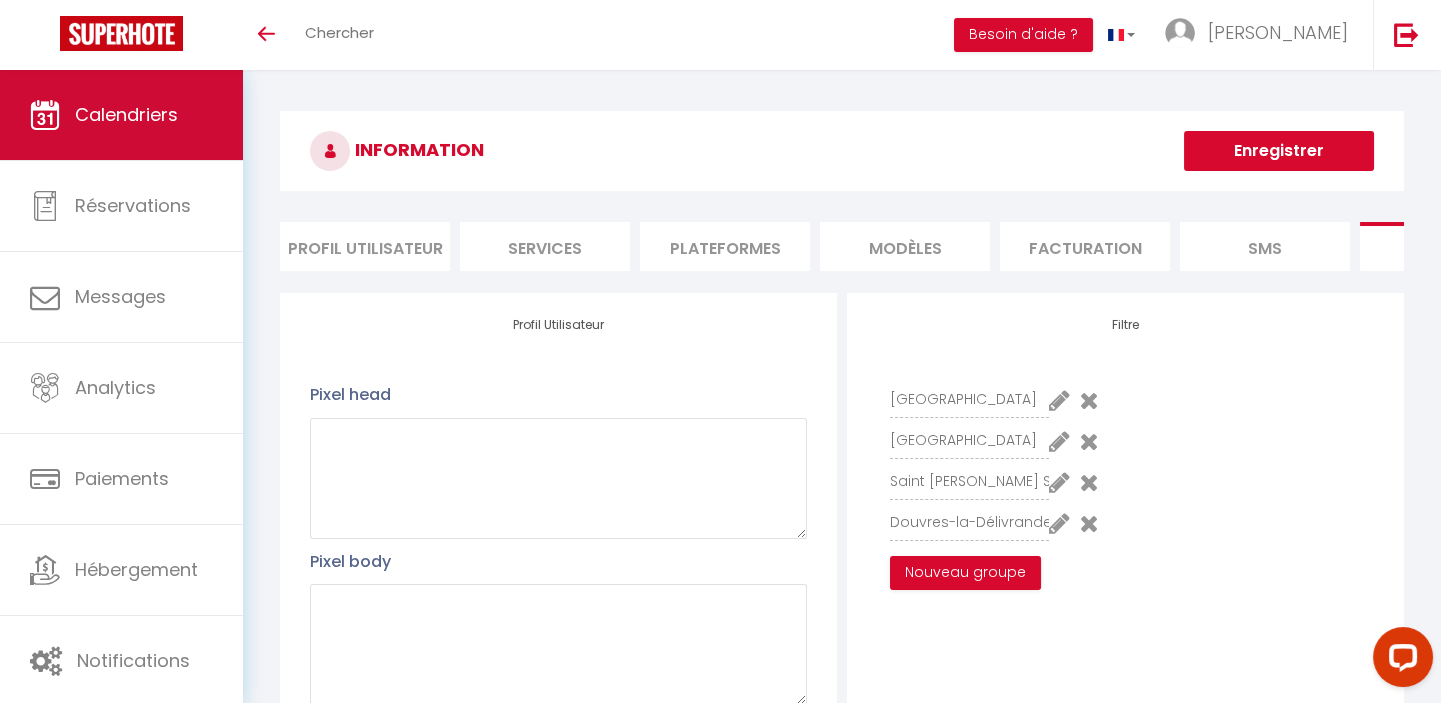 click on "Calendriers" at bounding box center [126, 114] 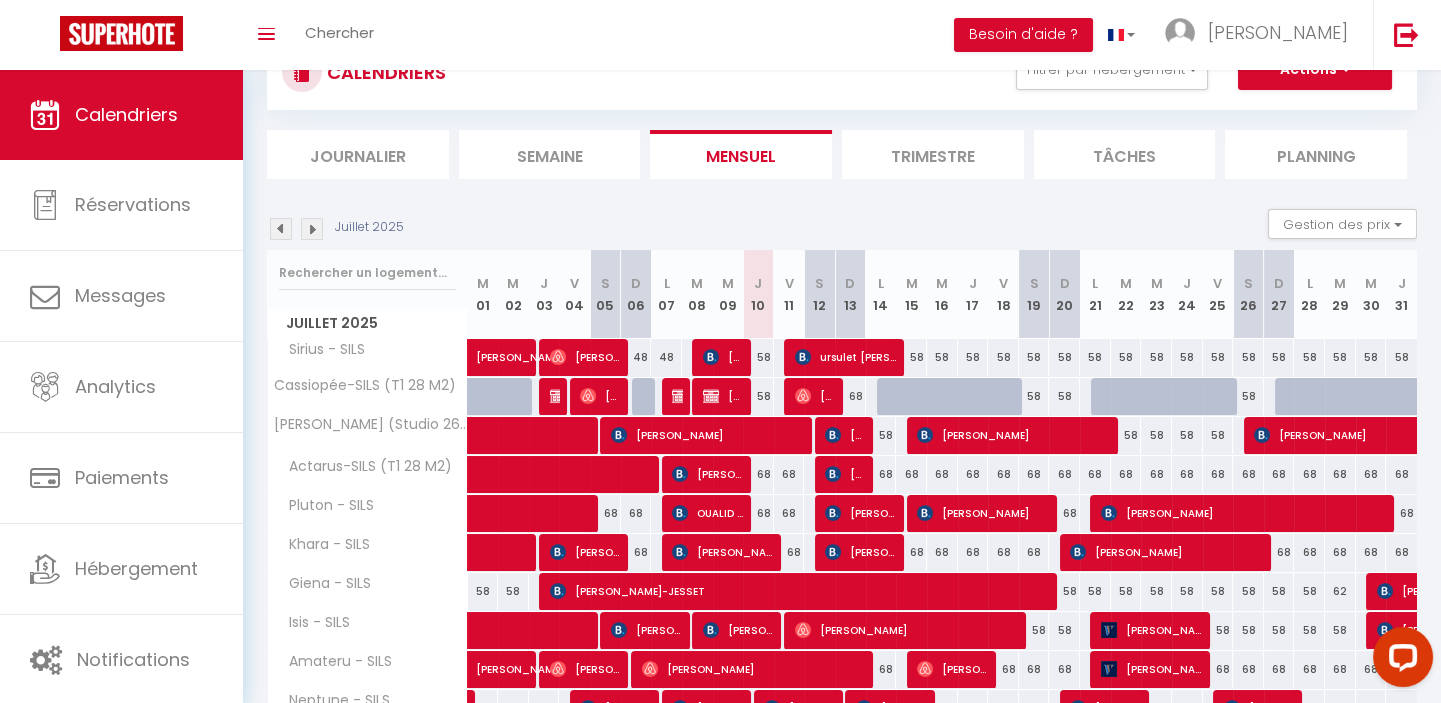 scroll, scrollTop: 0, scrollLeft: 0, axis: both 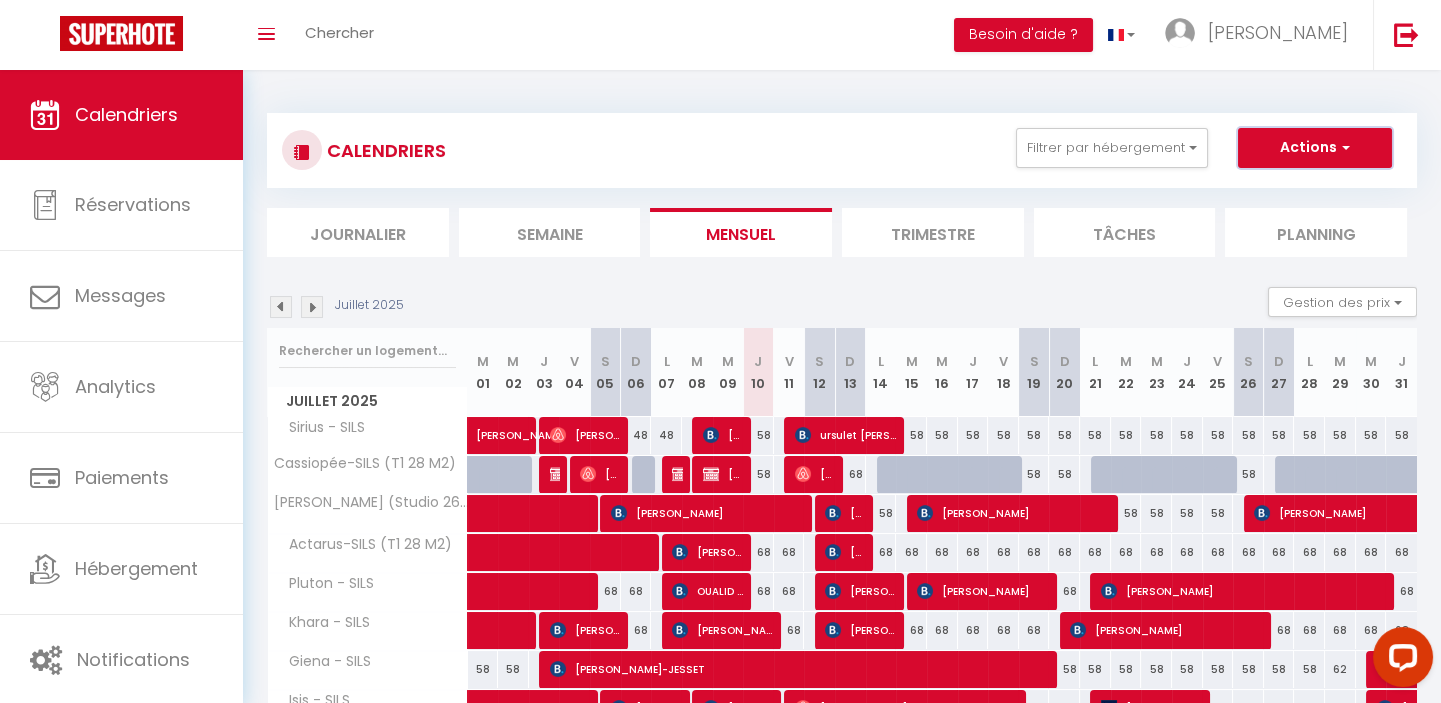 click on "Actions" at bounding box center [1315, 148] 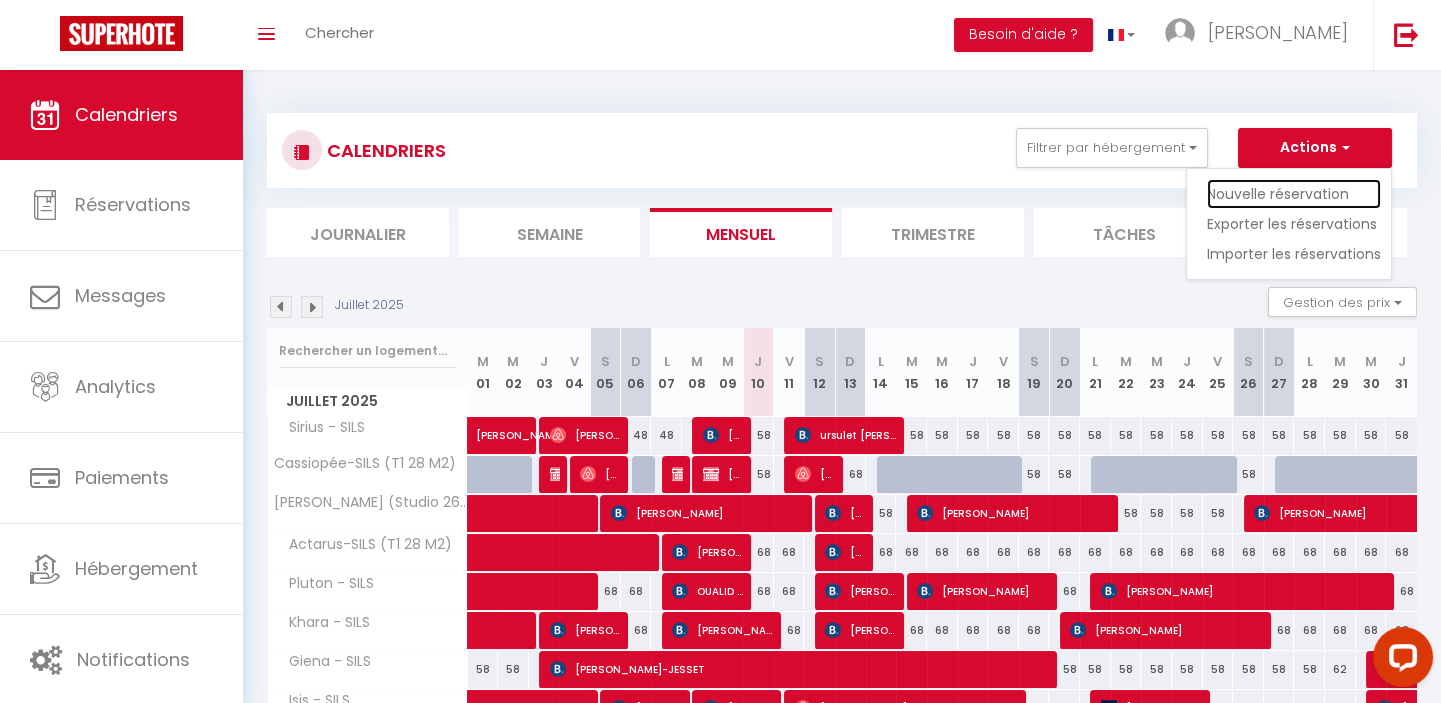 click on "Nouvelle réservation" at bounding box center (1294, 194) 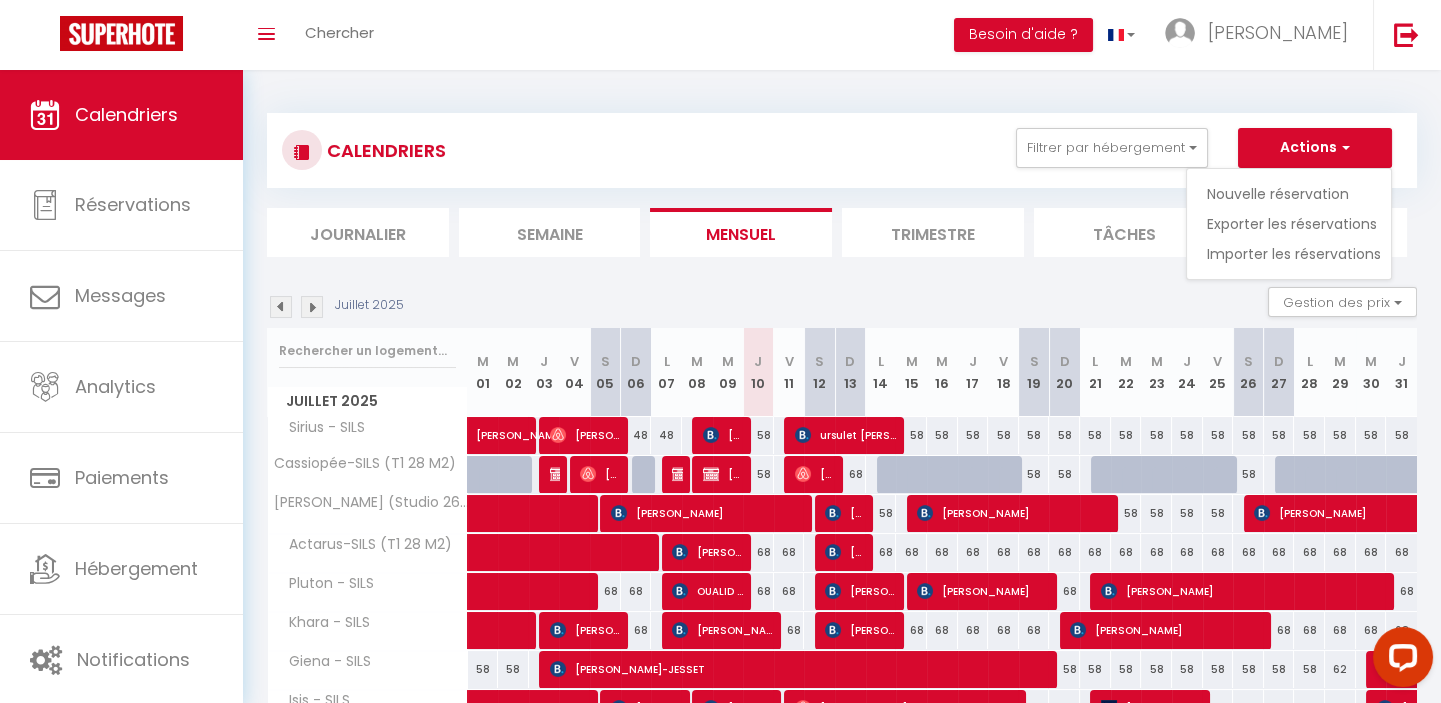 select 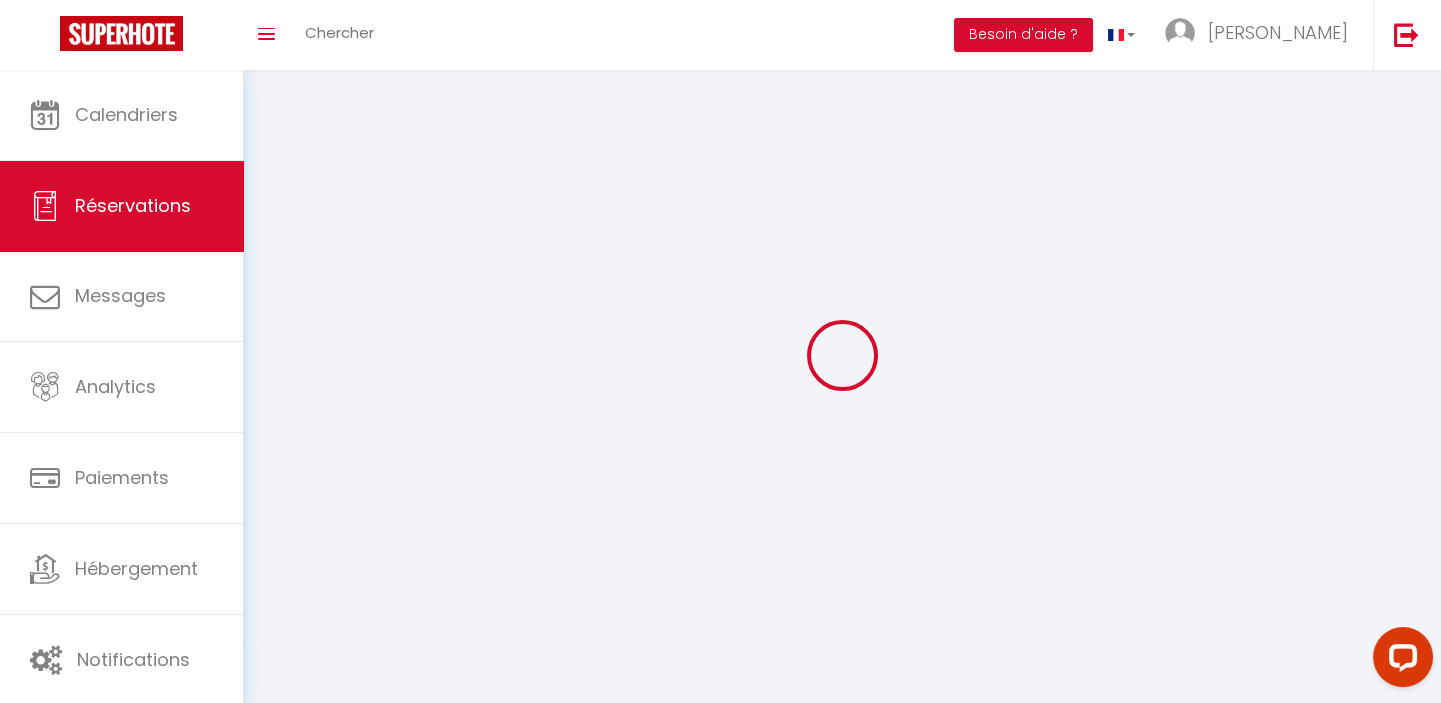 select 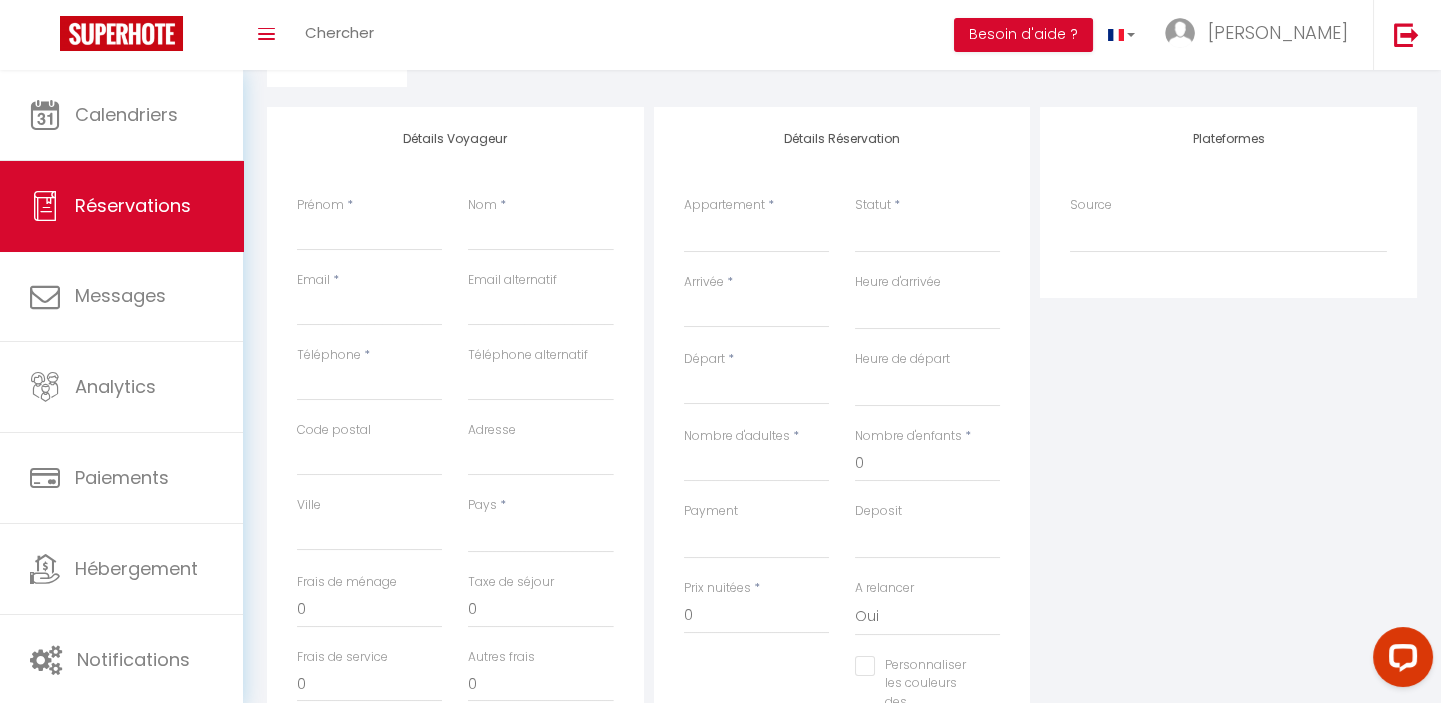 scroll, scrollTop: 272, scrollLeft: 0, axis: vertical 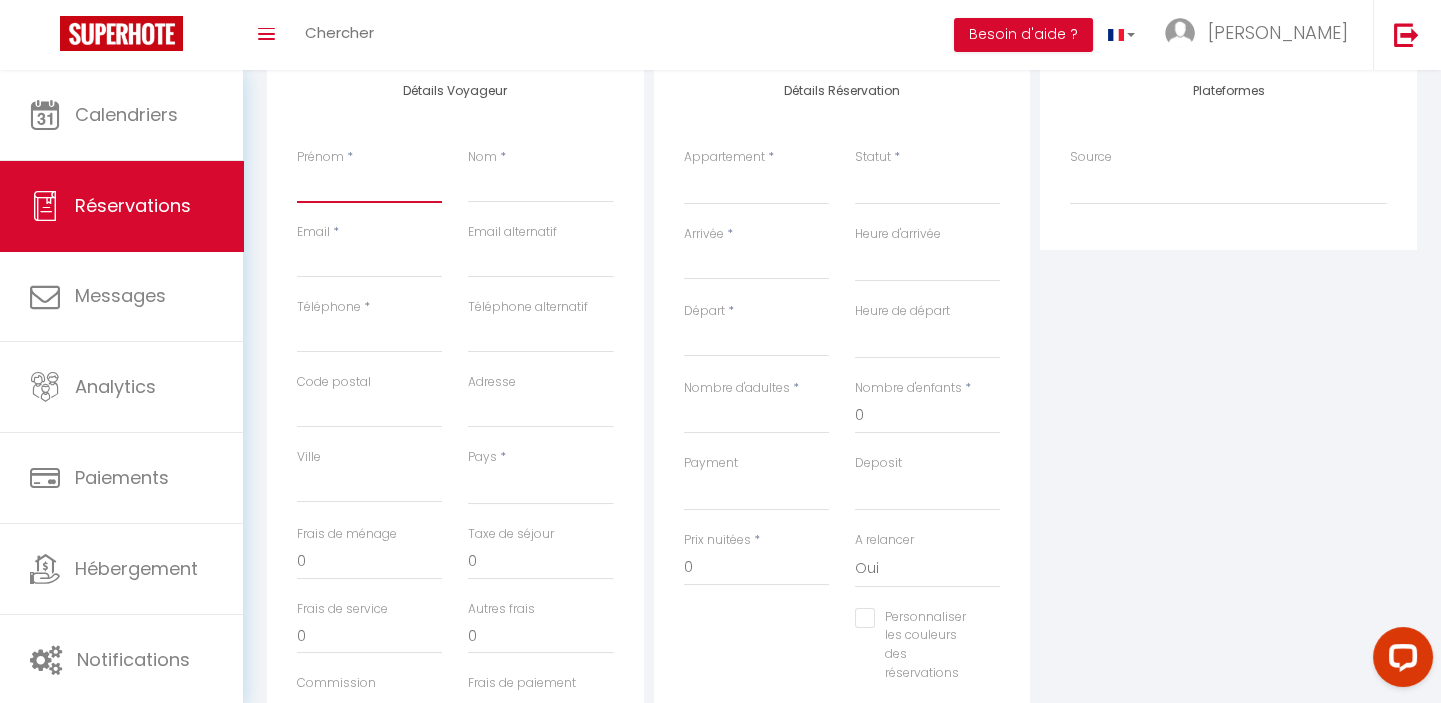 click on "Prénom" at bounding box center (369, 185) 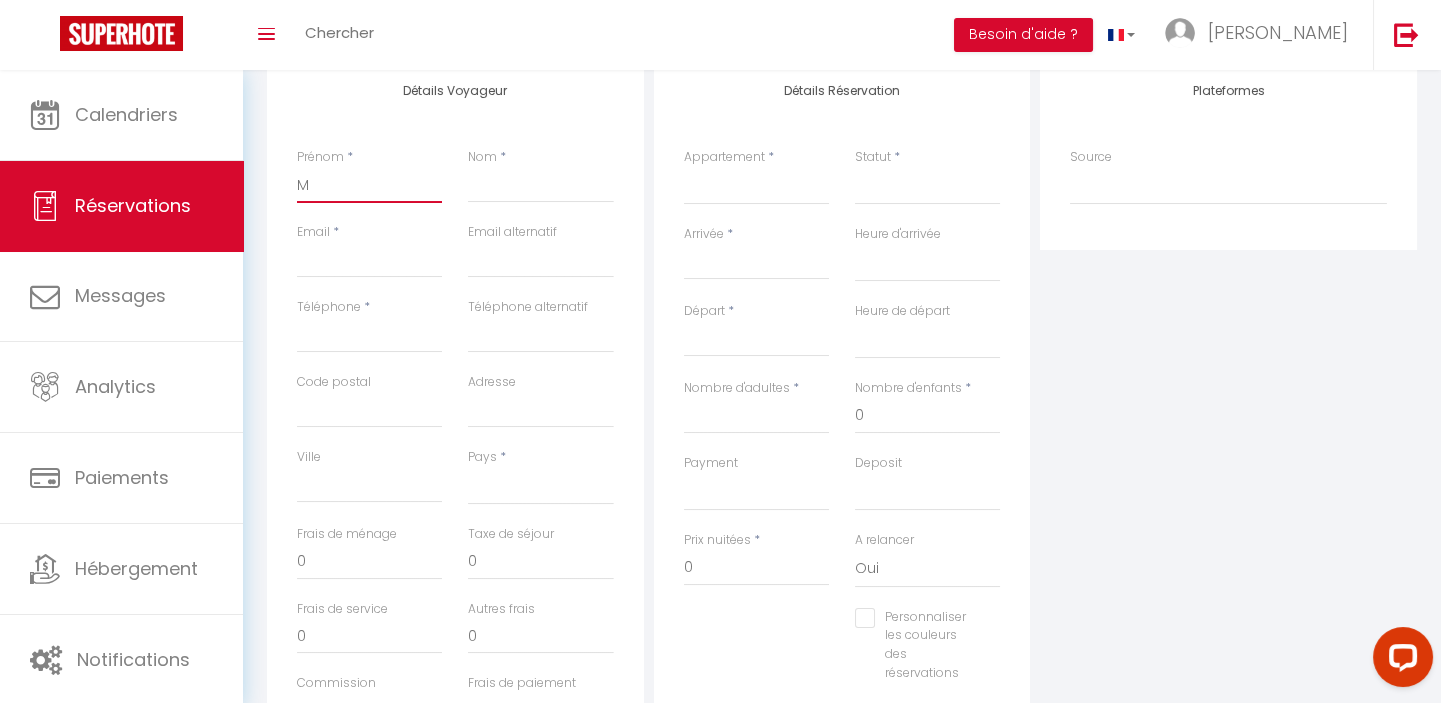 select 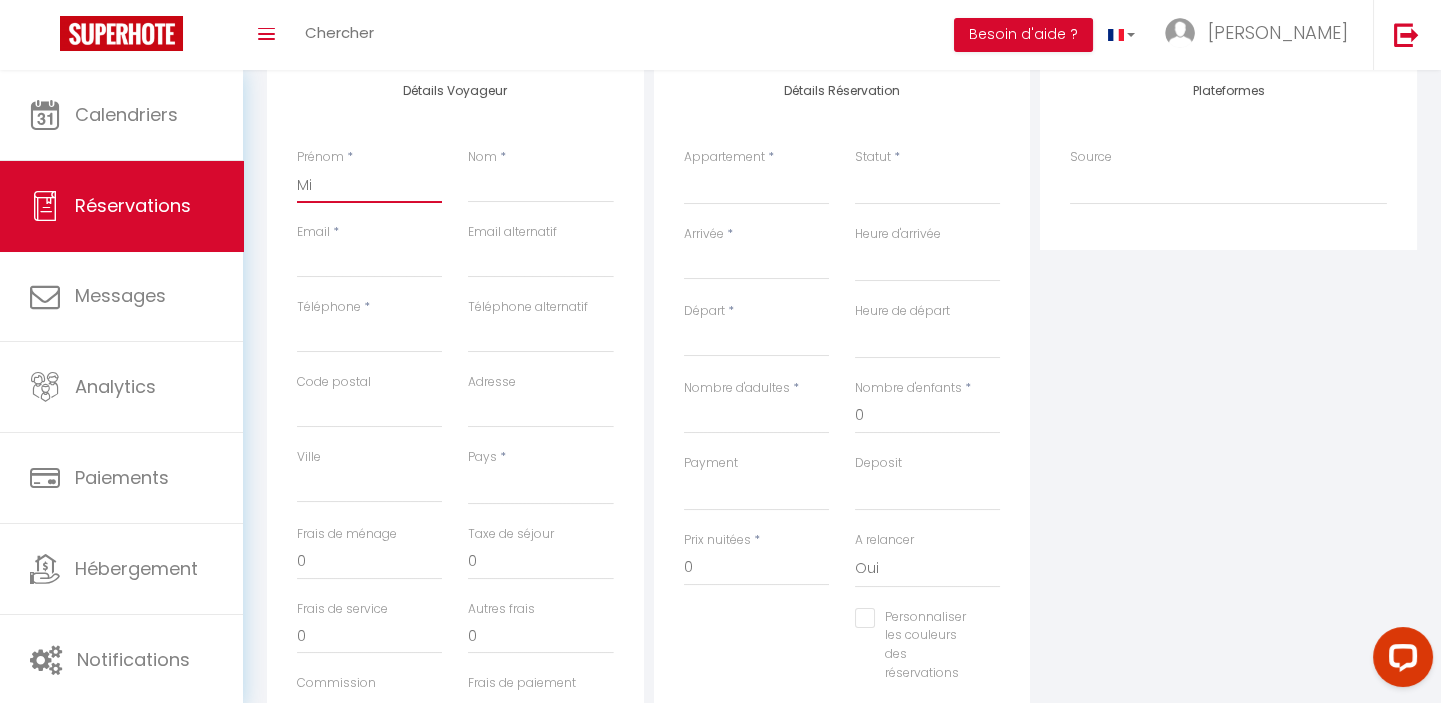 select 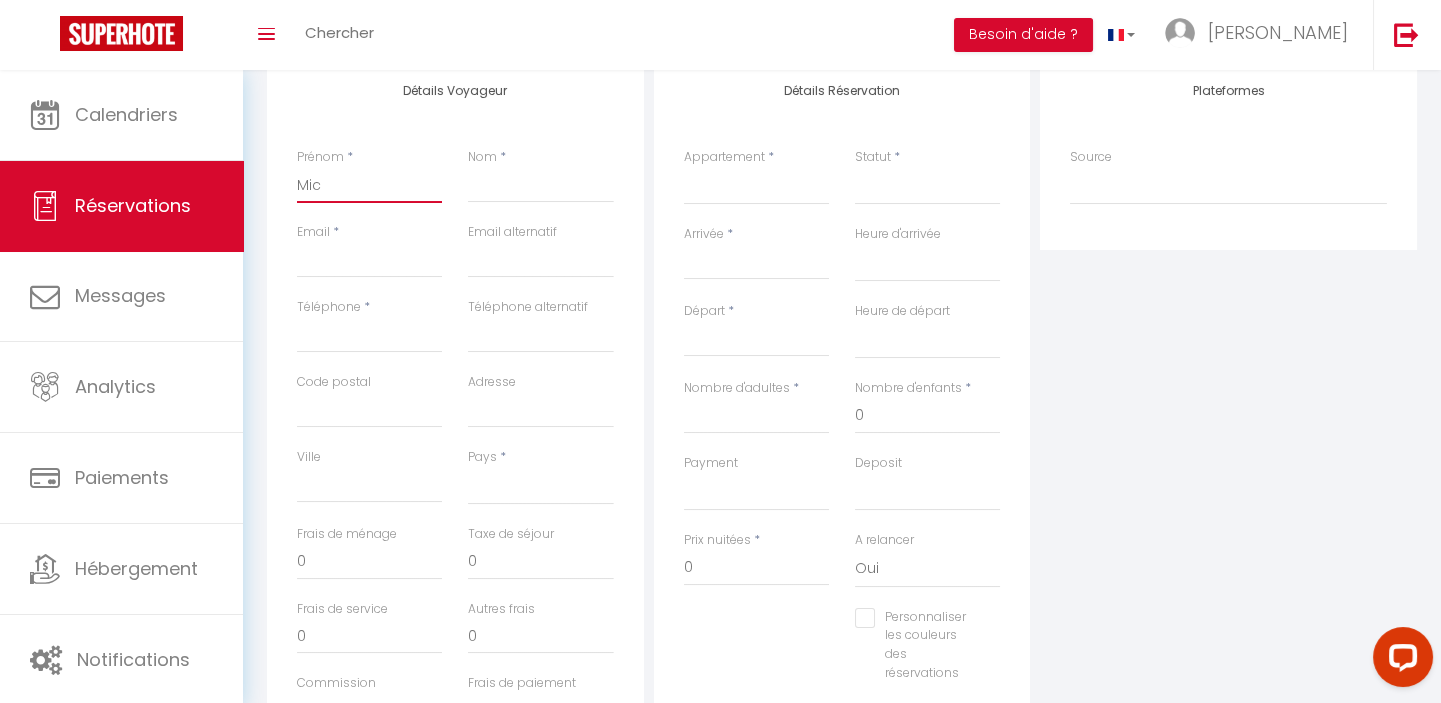 select 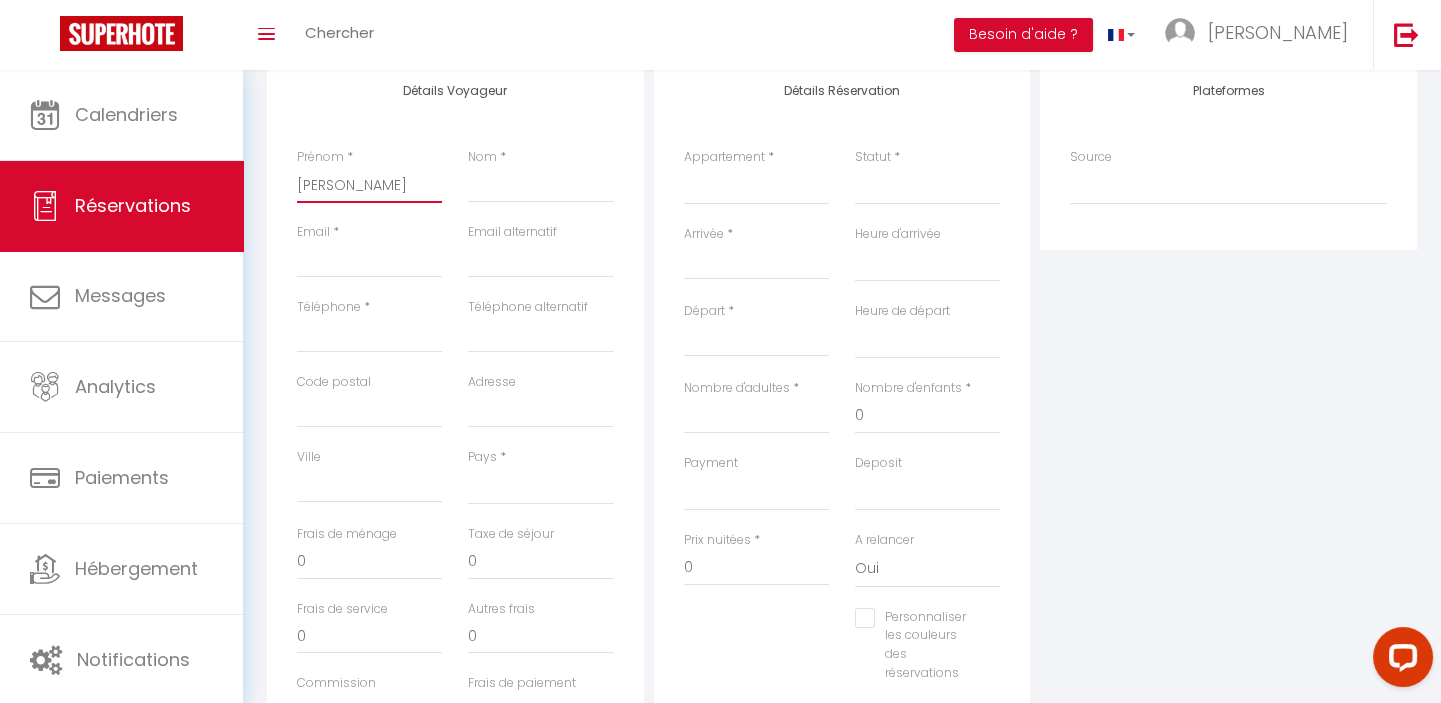 select 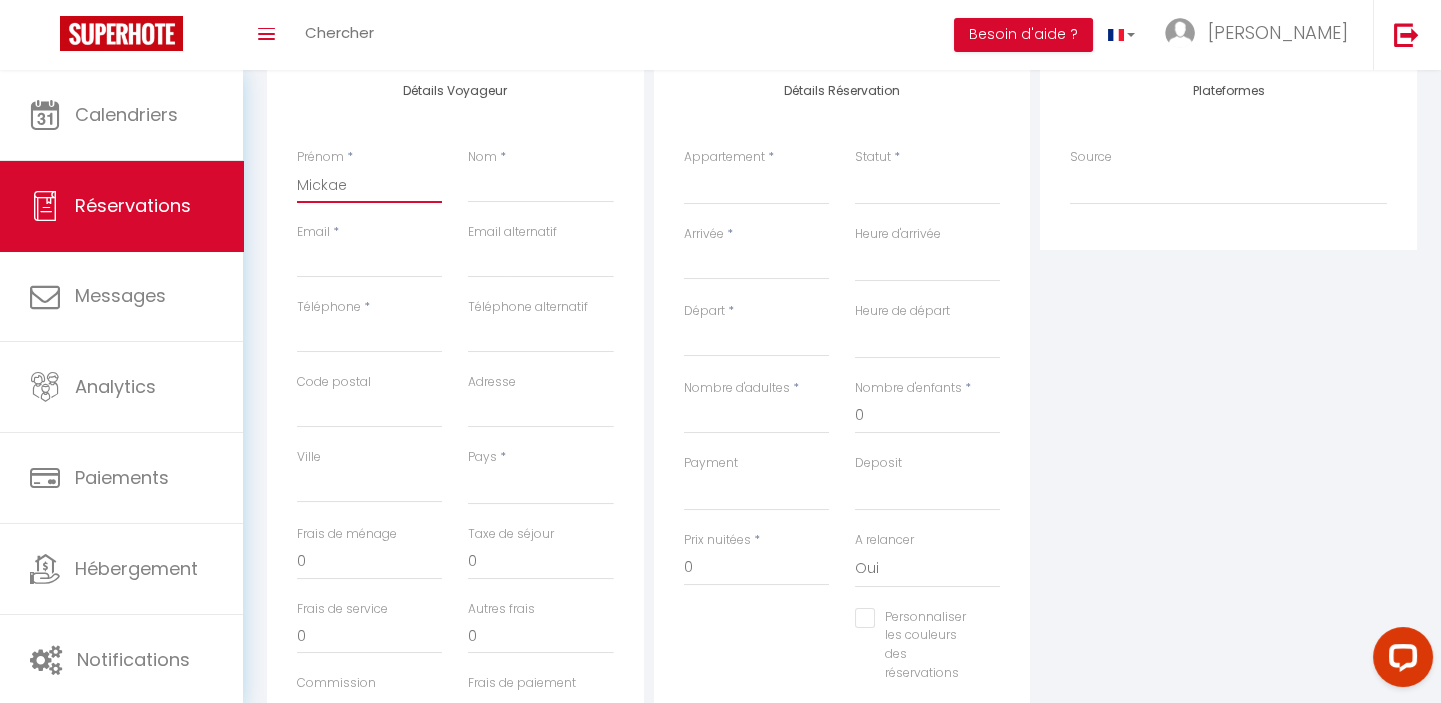 select 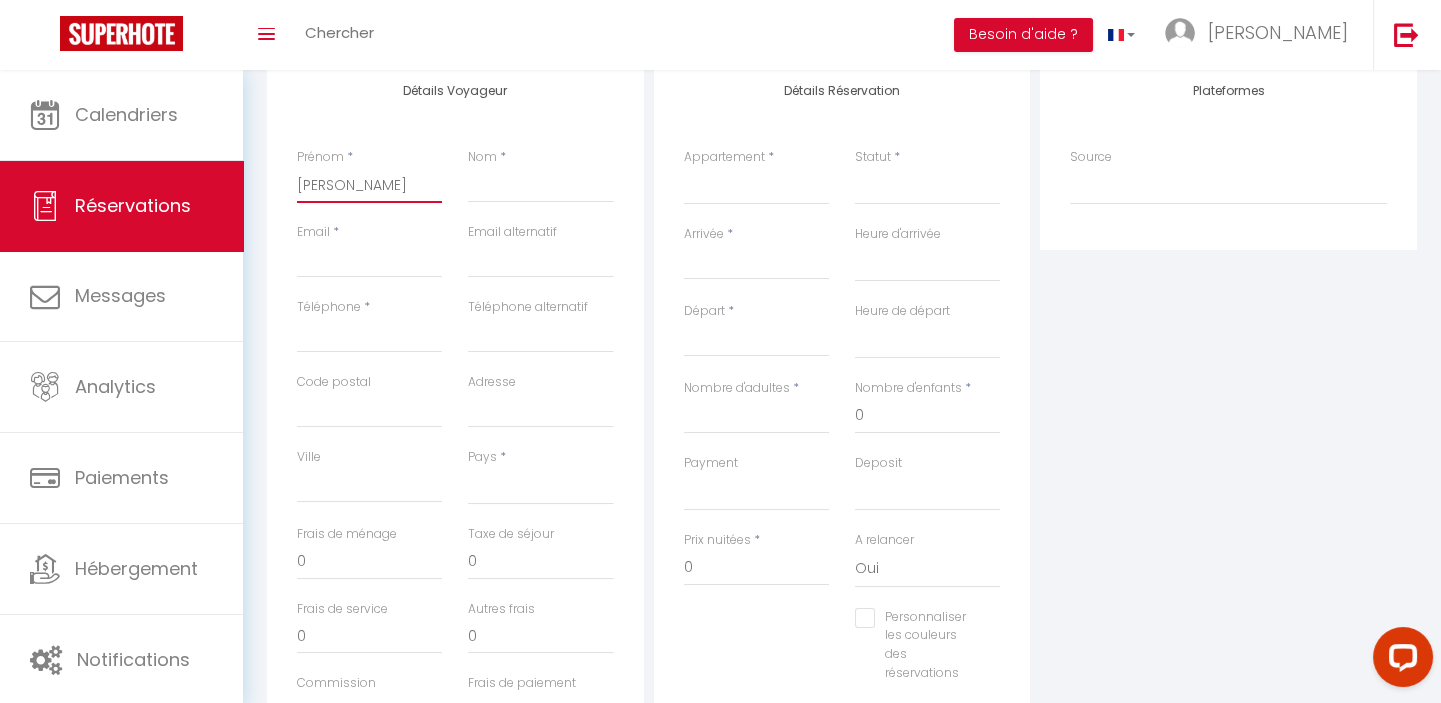 select 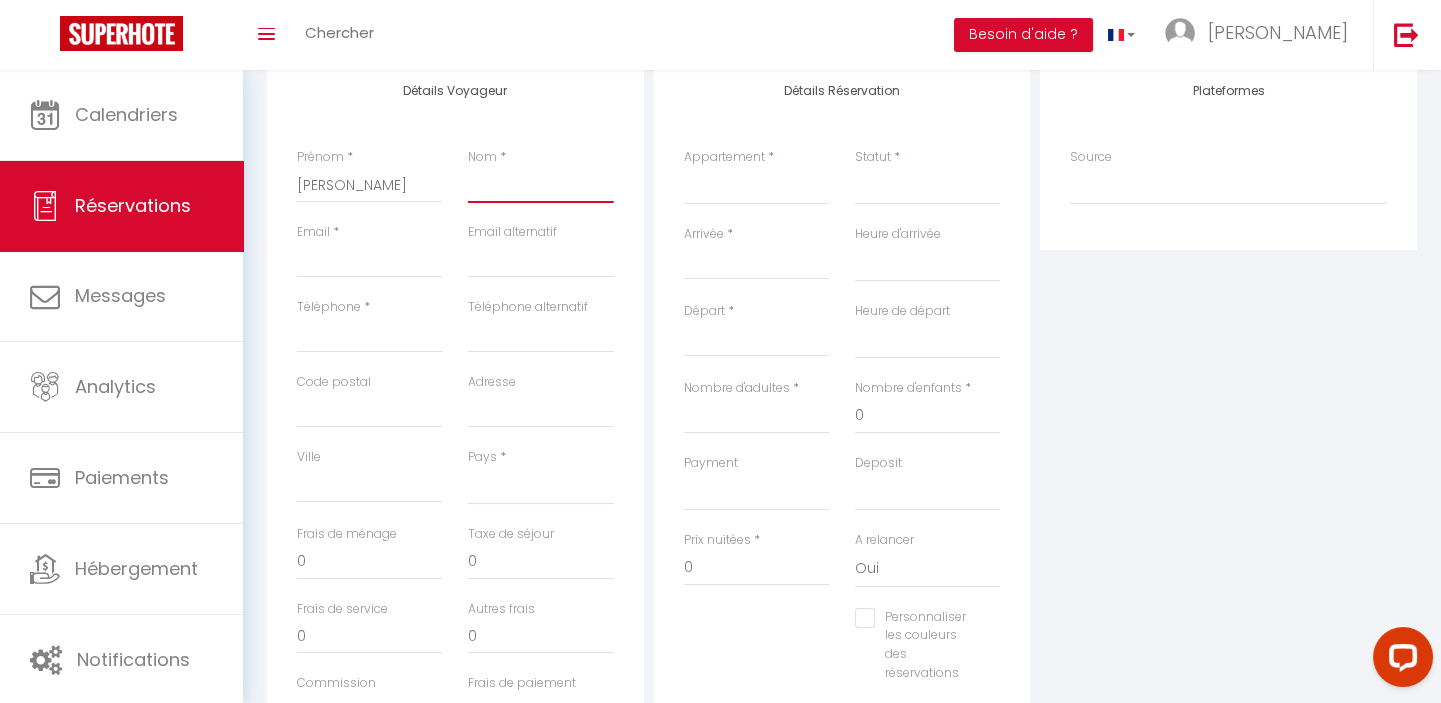 click on "Nom" at bounding box center [540, 185] 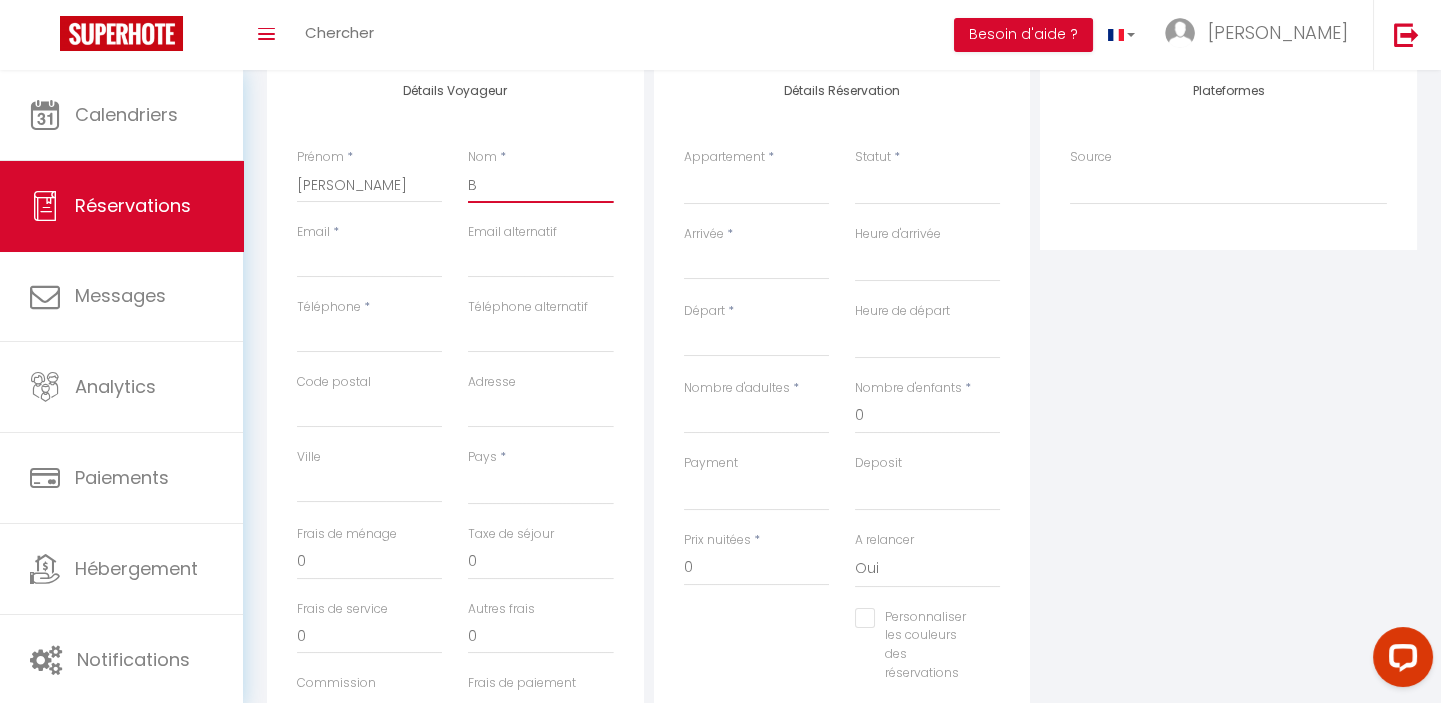 select 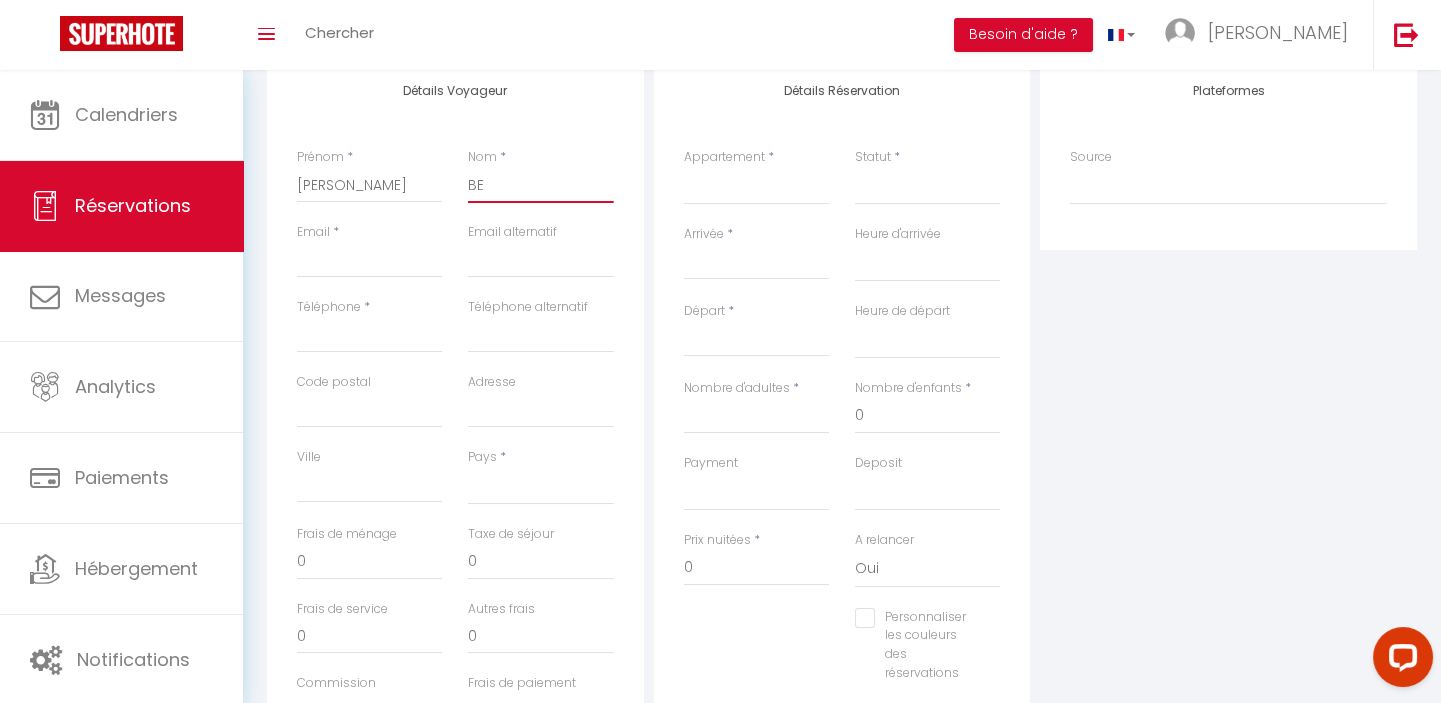 select 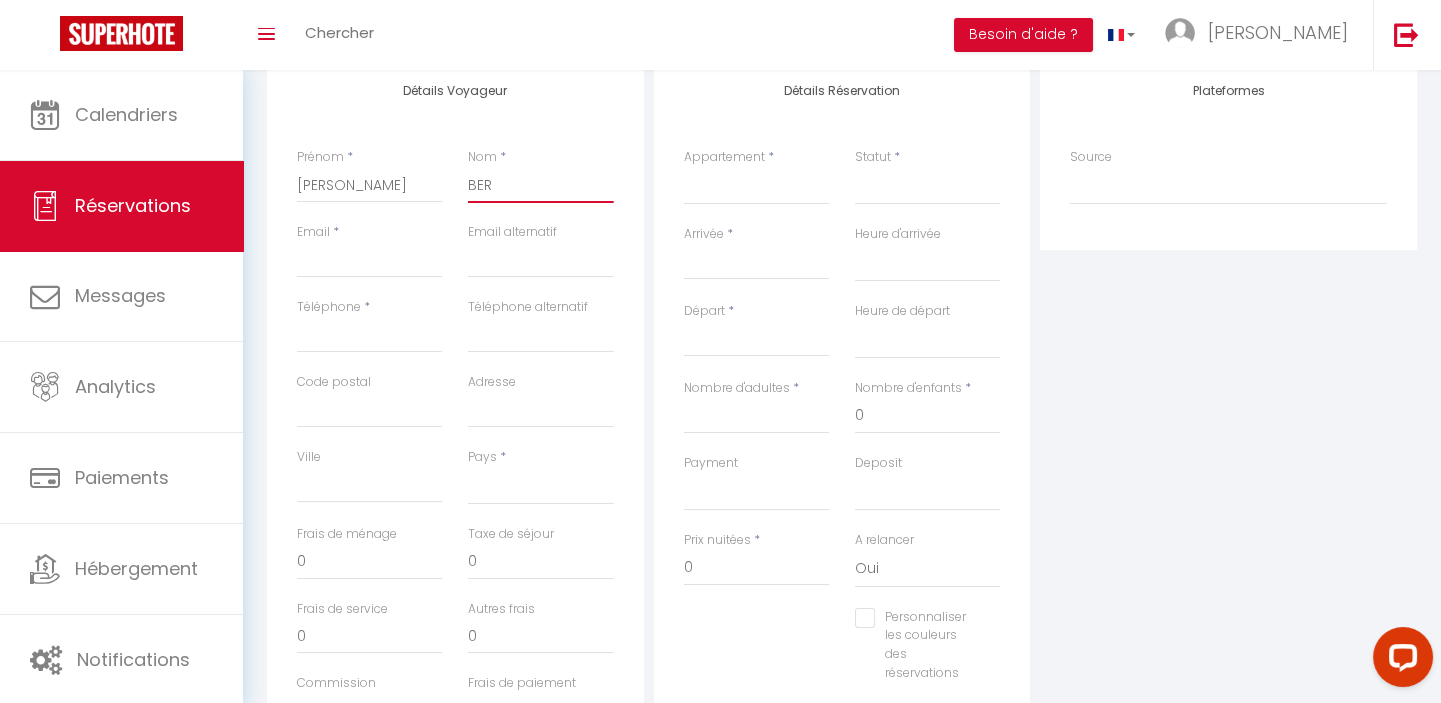 select 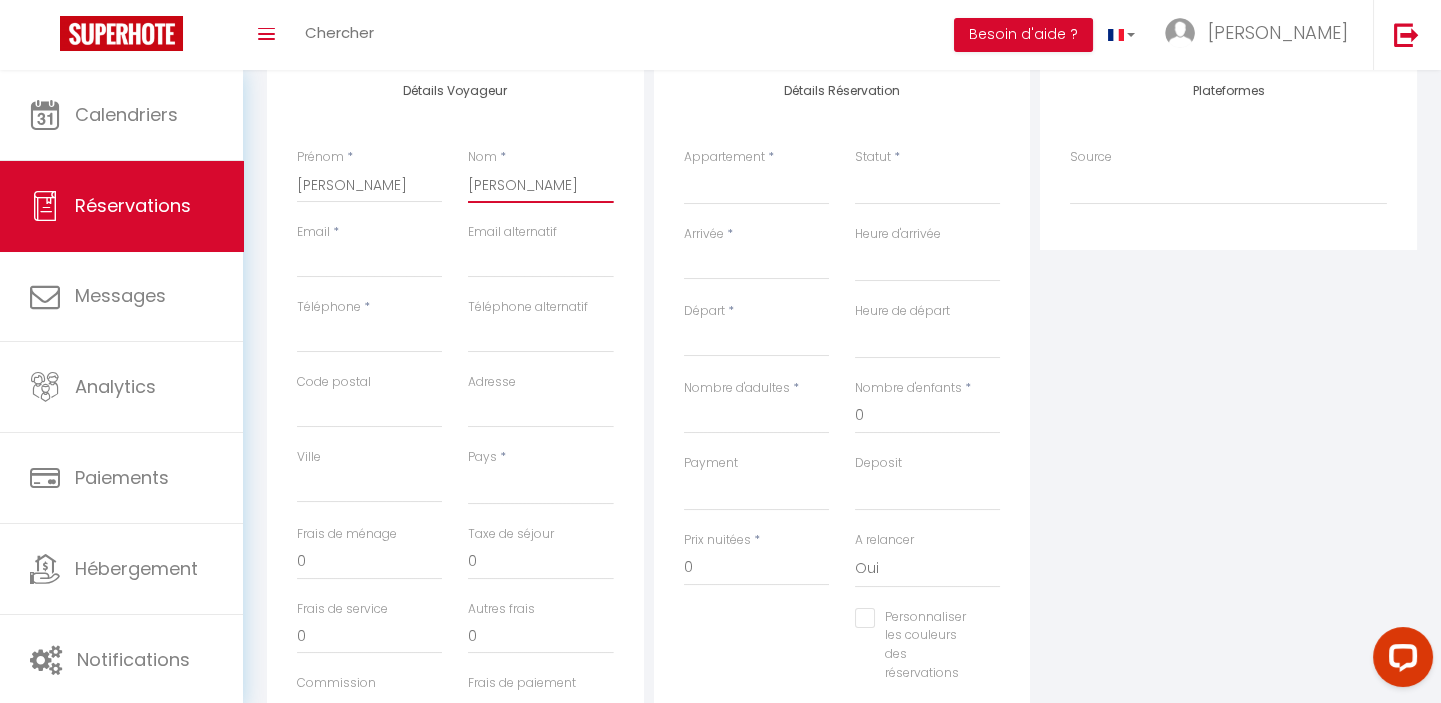select 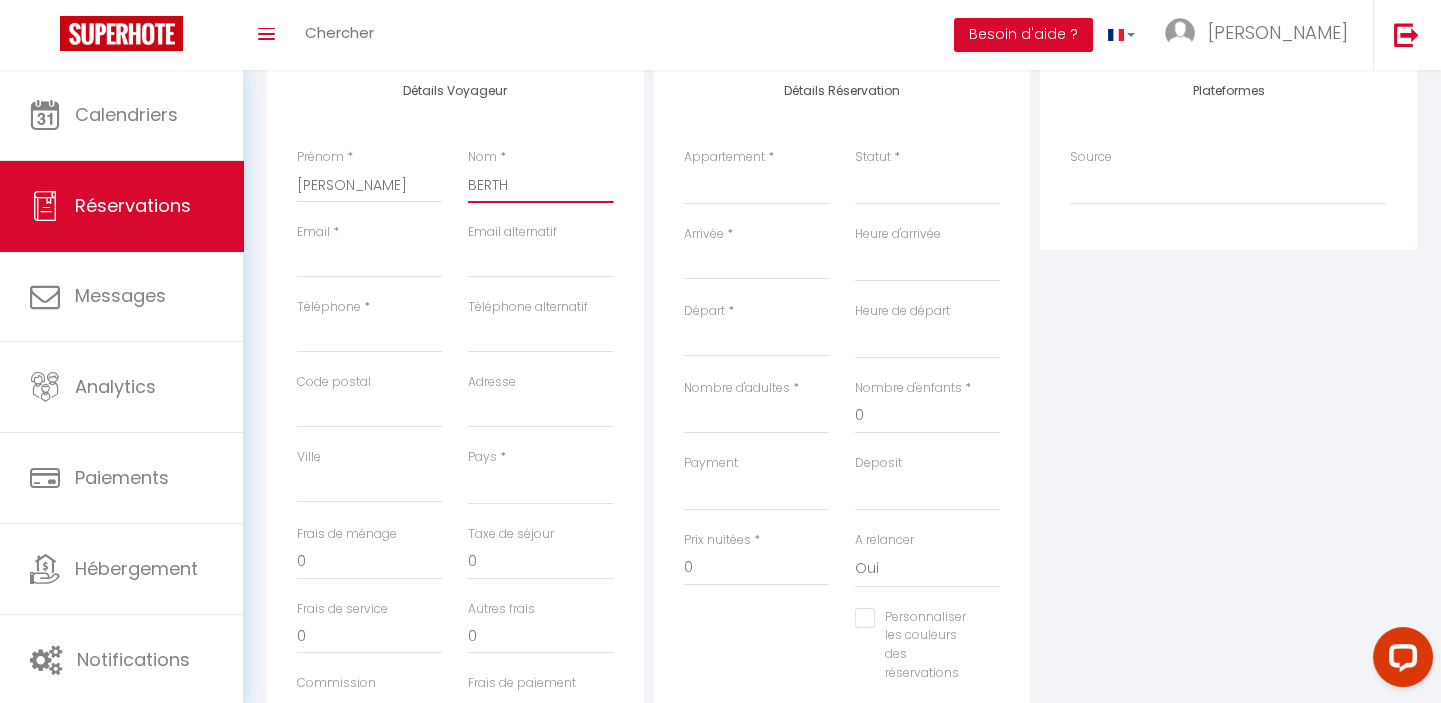 select 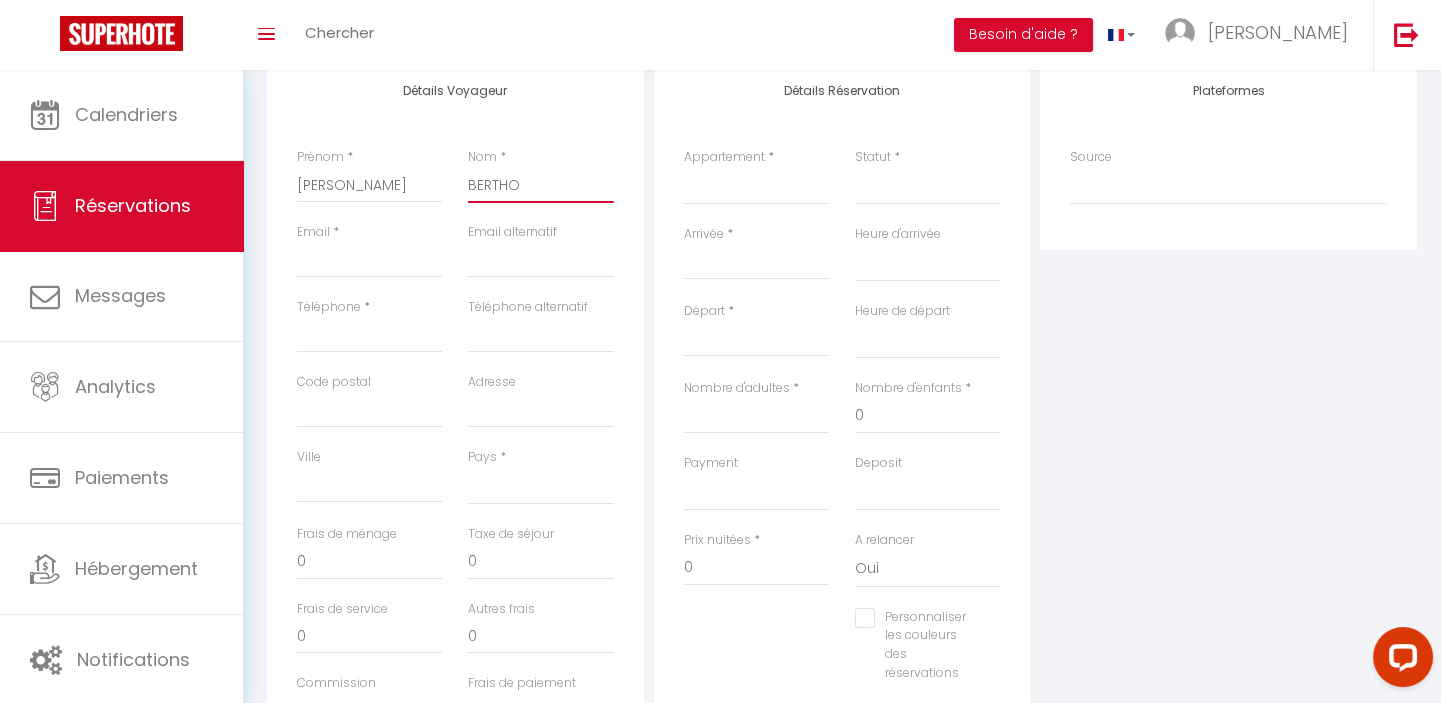 select 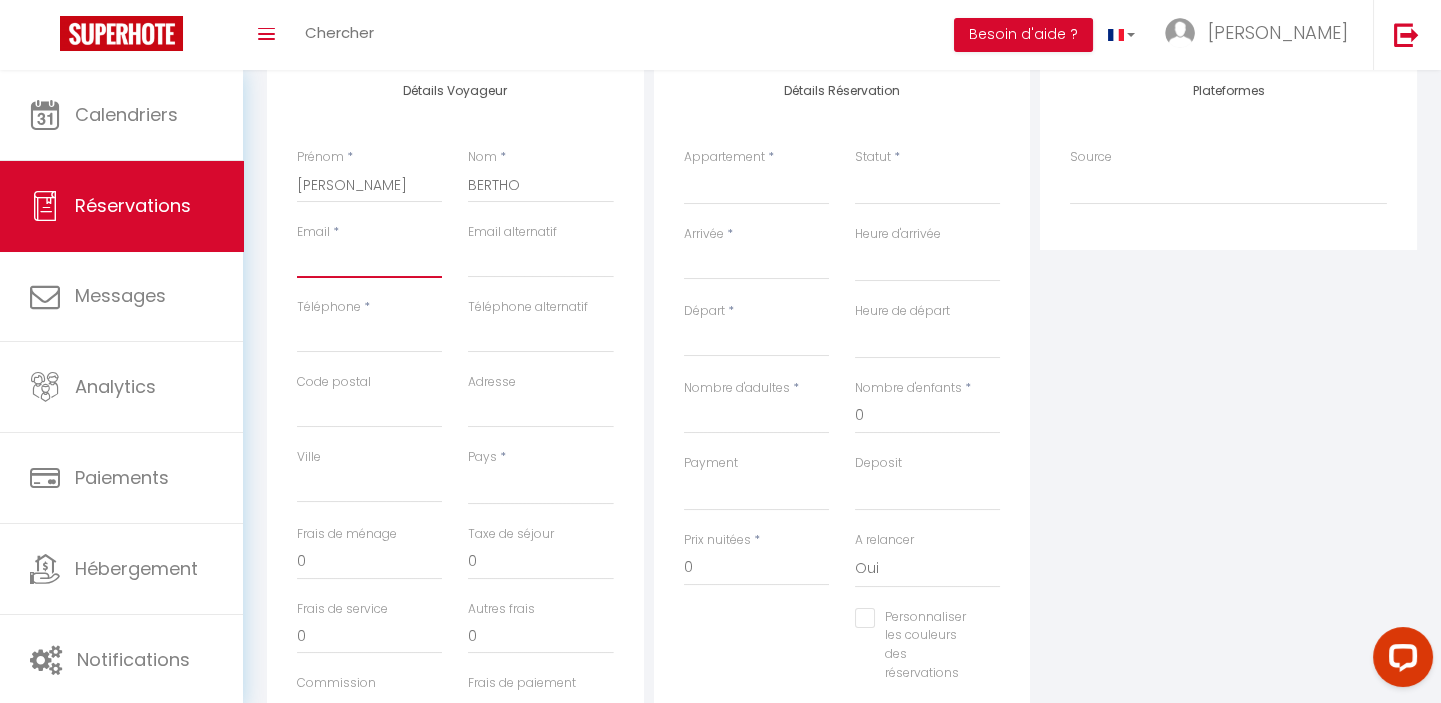click on "Email client" at bounding box center (369, 260) 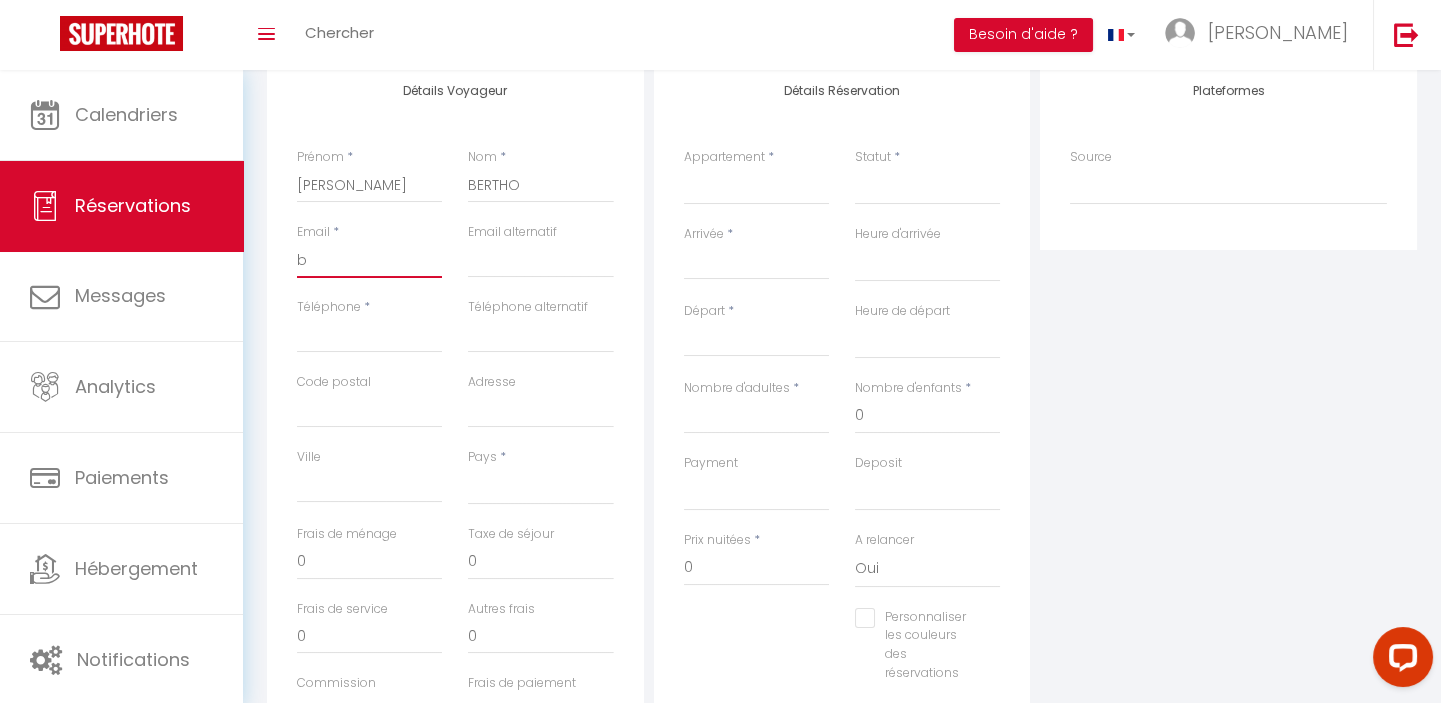 select 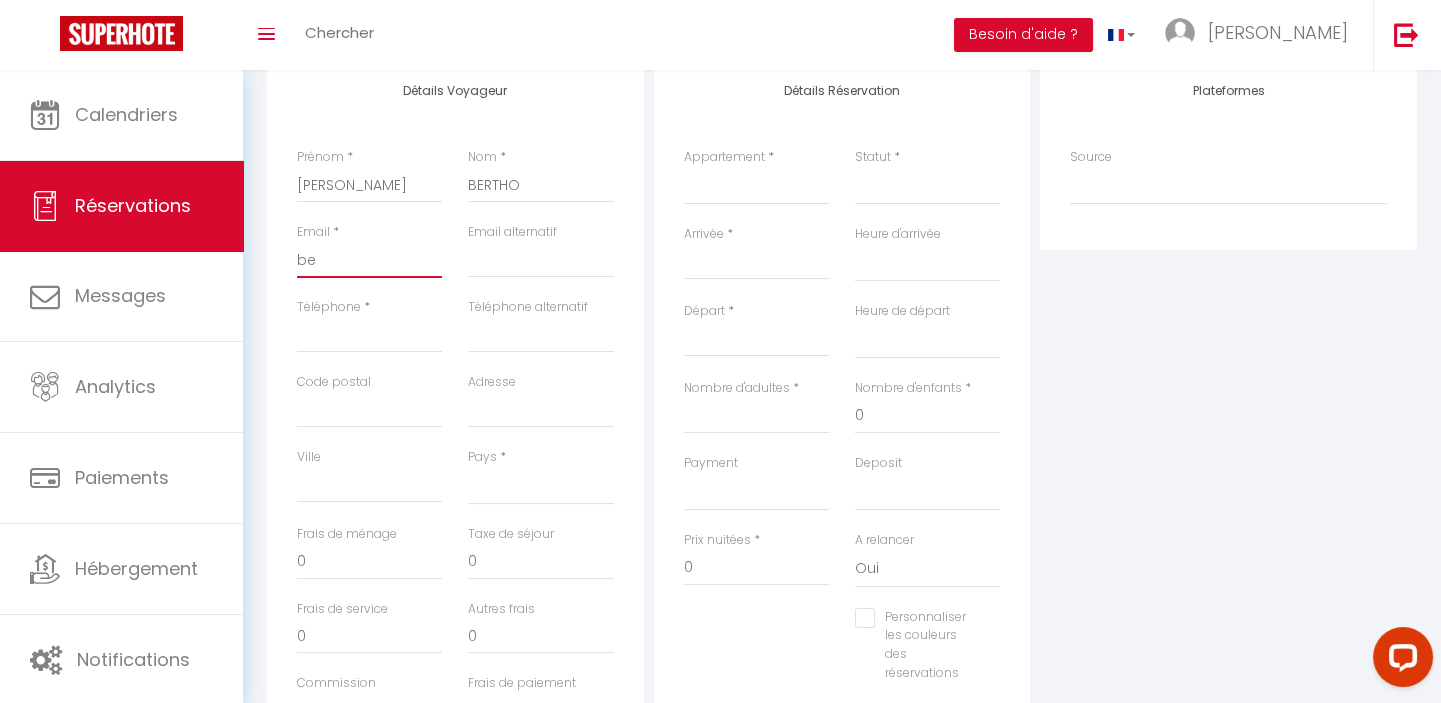 select 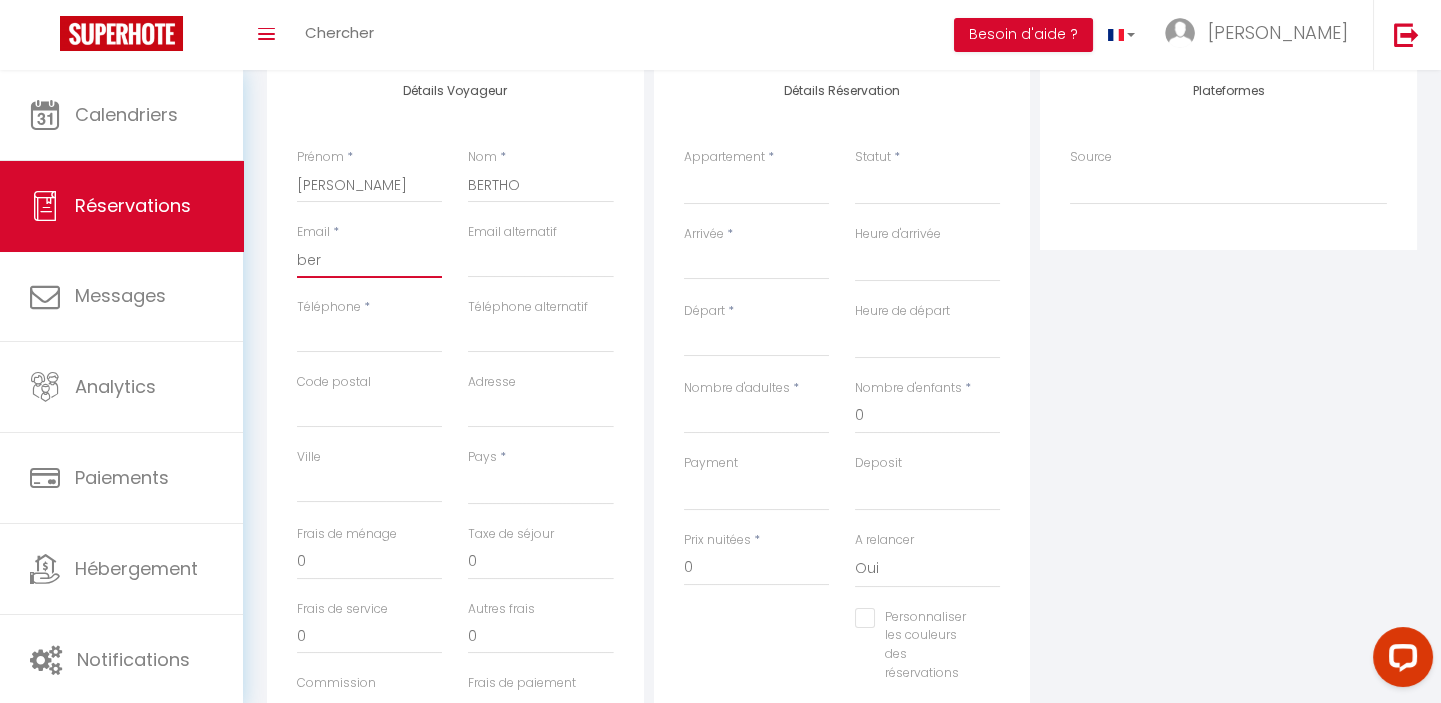 select 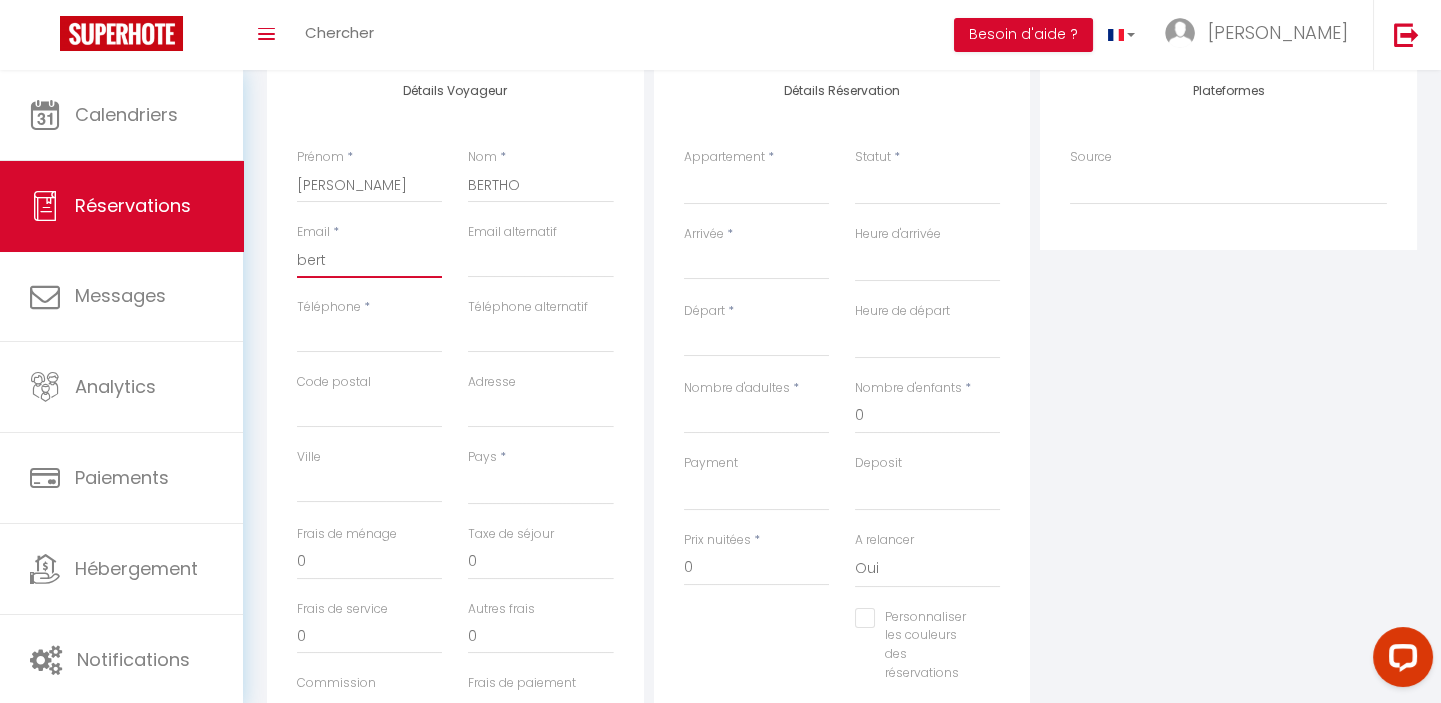 select 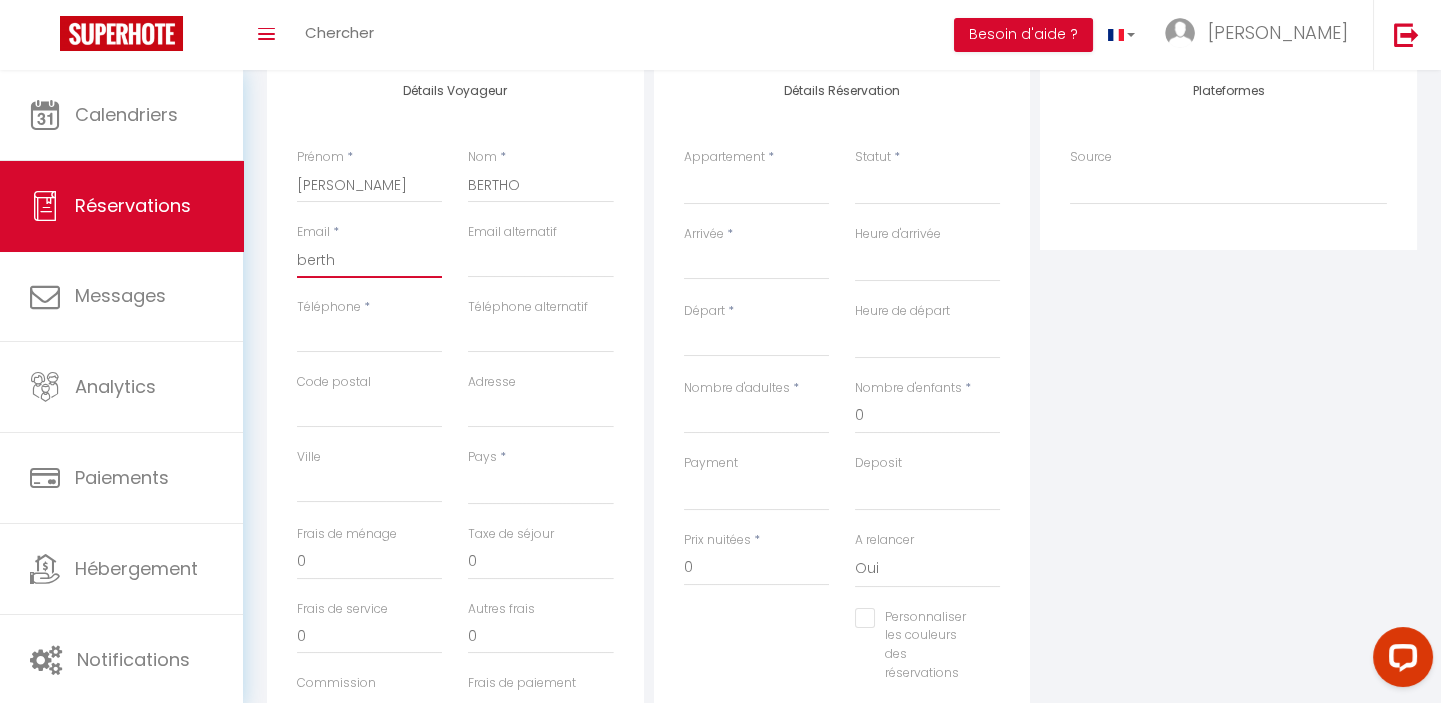 select 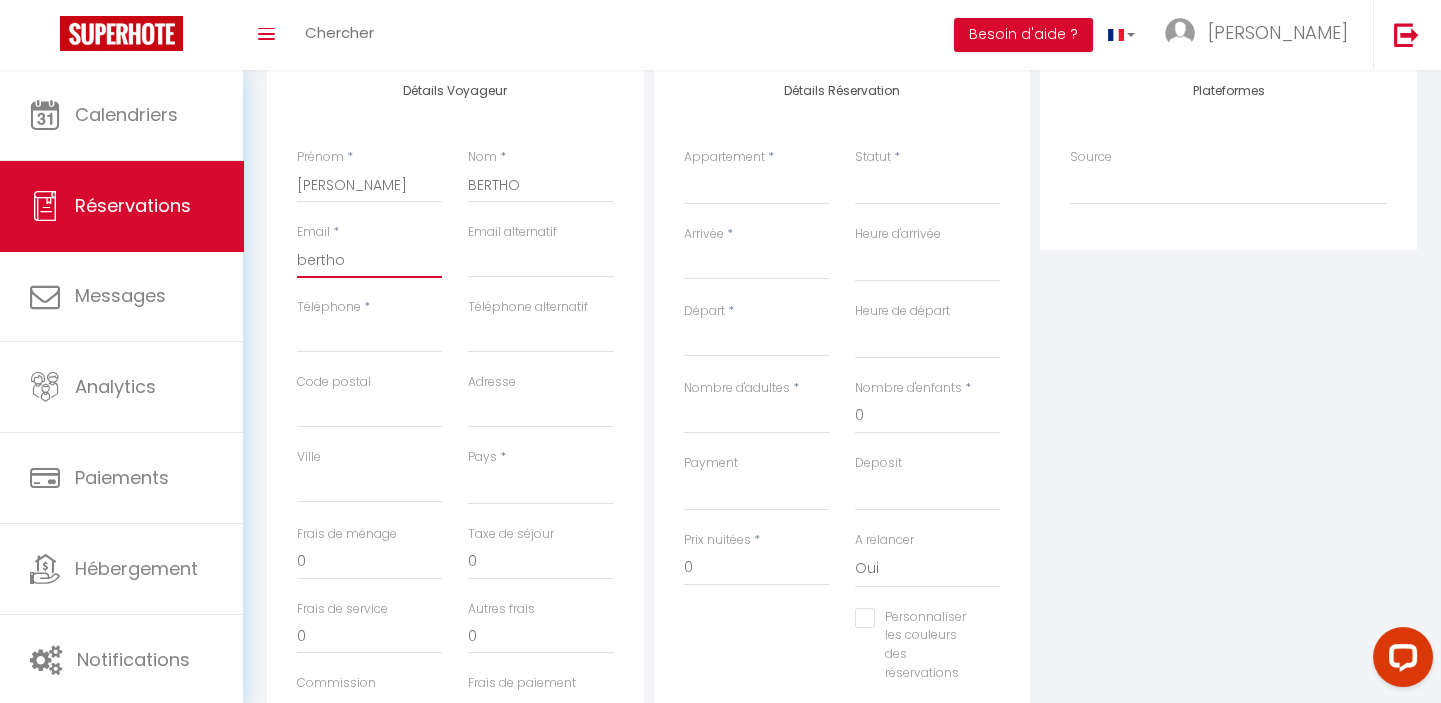 type 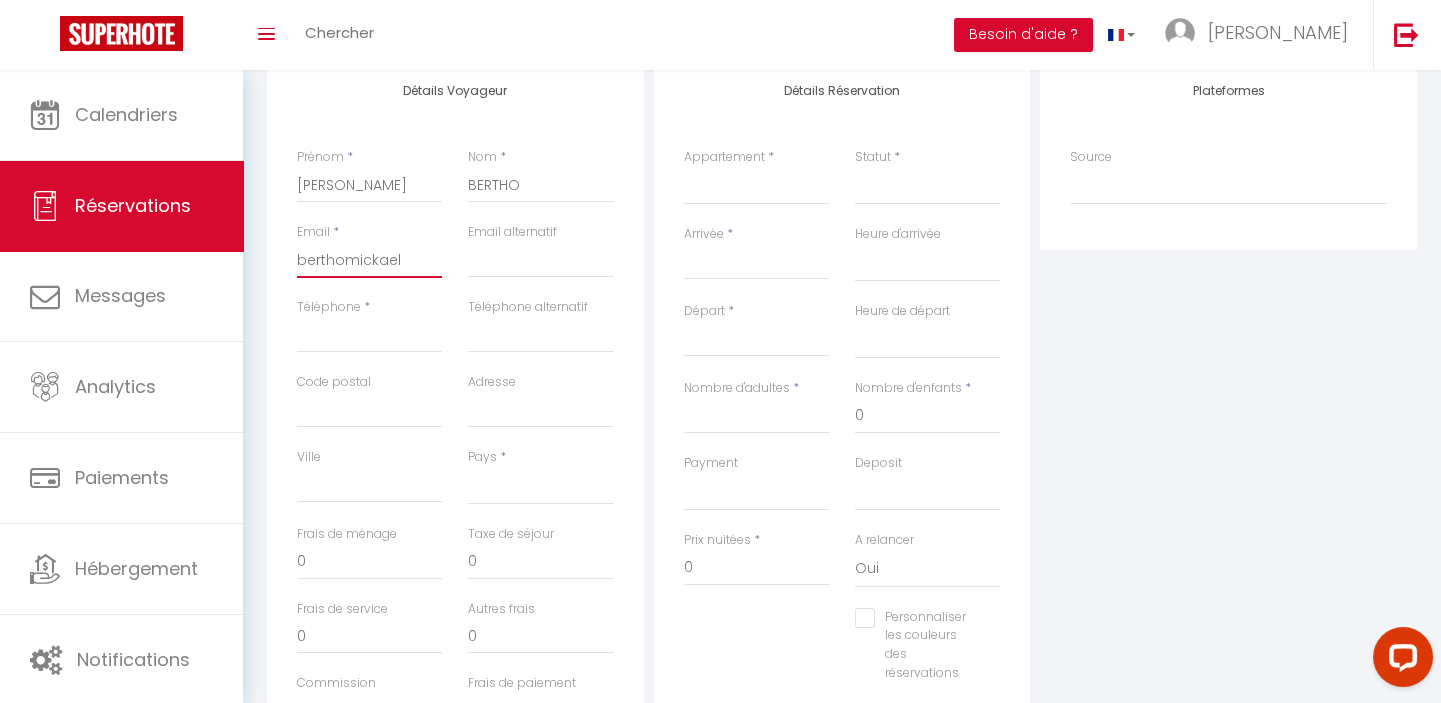 click on "berthomickael" at bounding box center (369, 260) 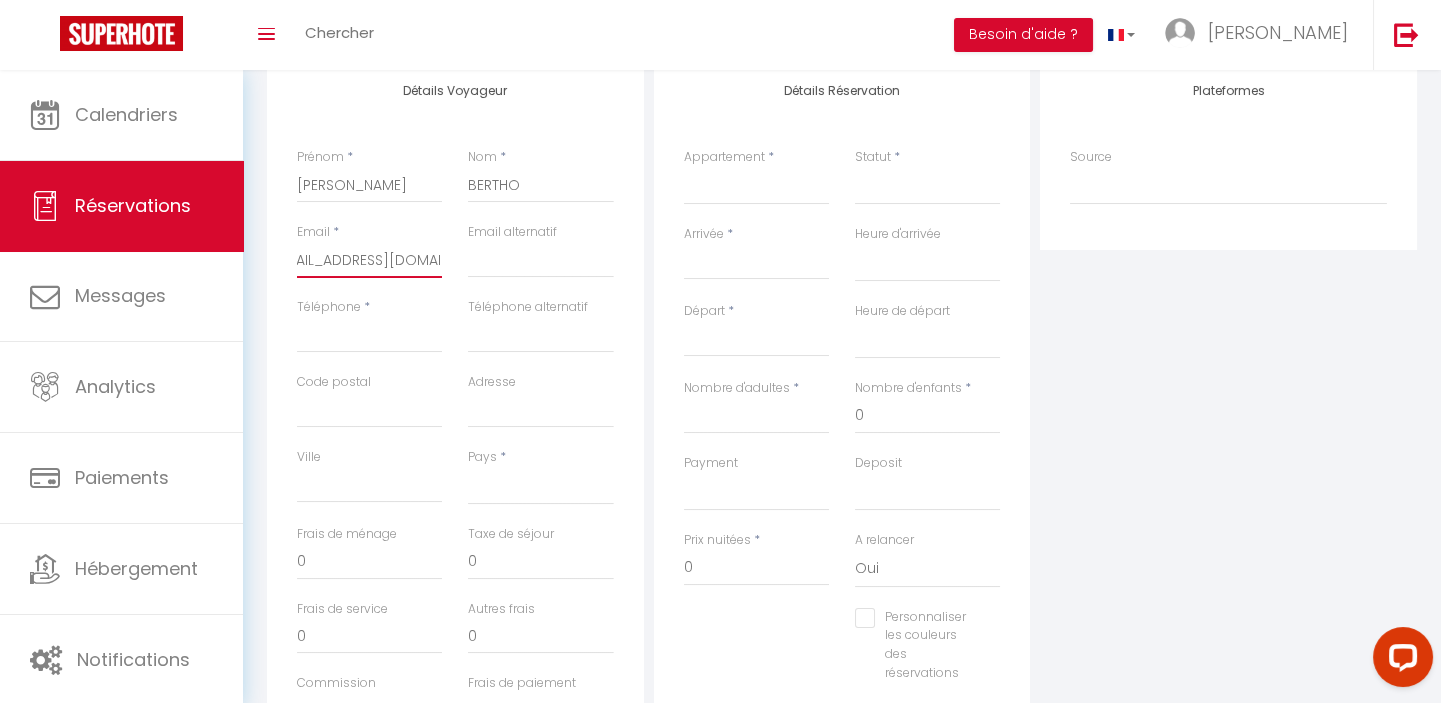 scroll, scrollTop: 0, scrollLeft: 31, axis: horizontal 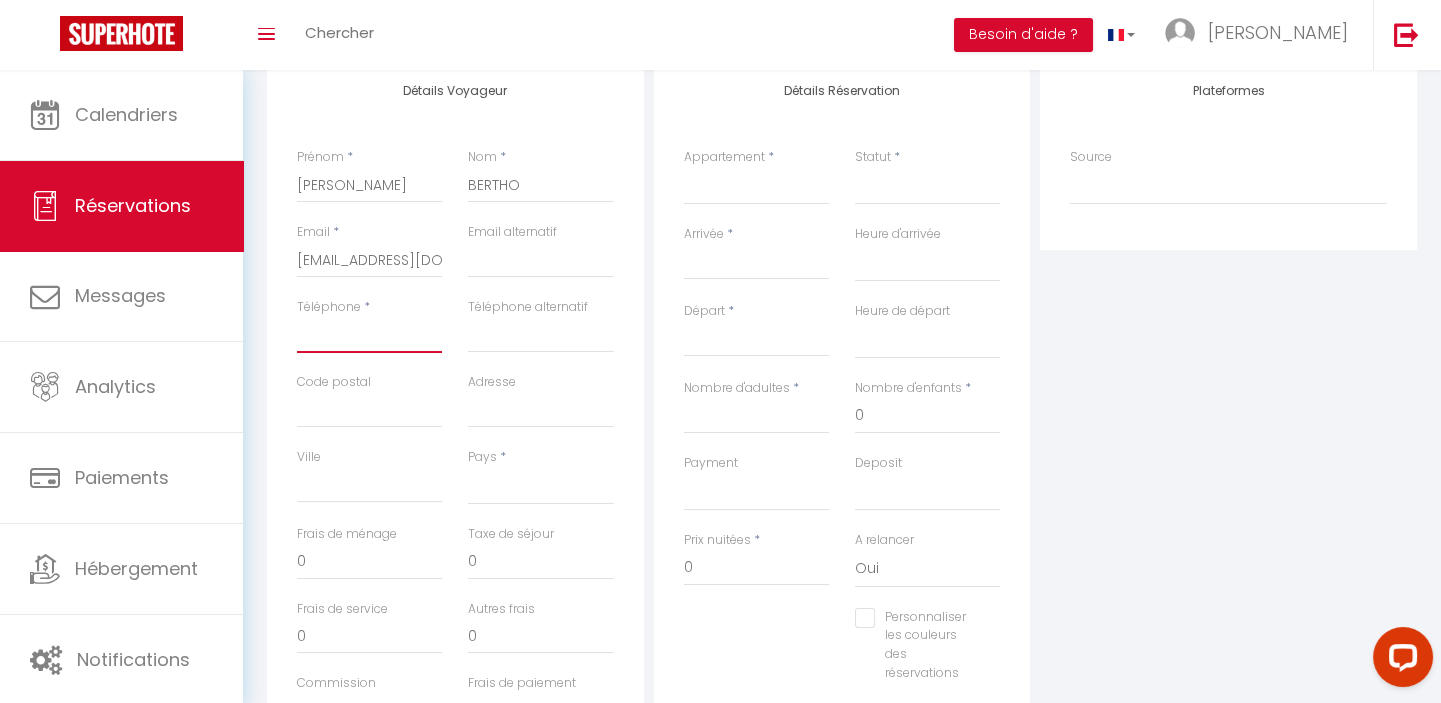 click on "Téléphone" at bounding box center (369, 335) 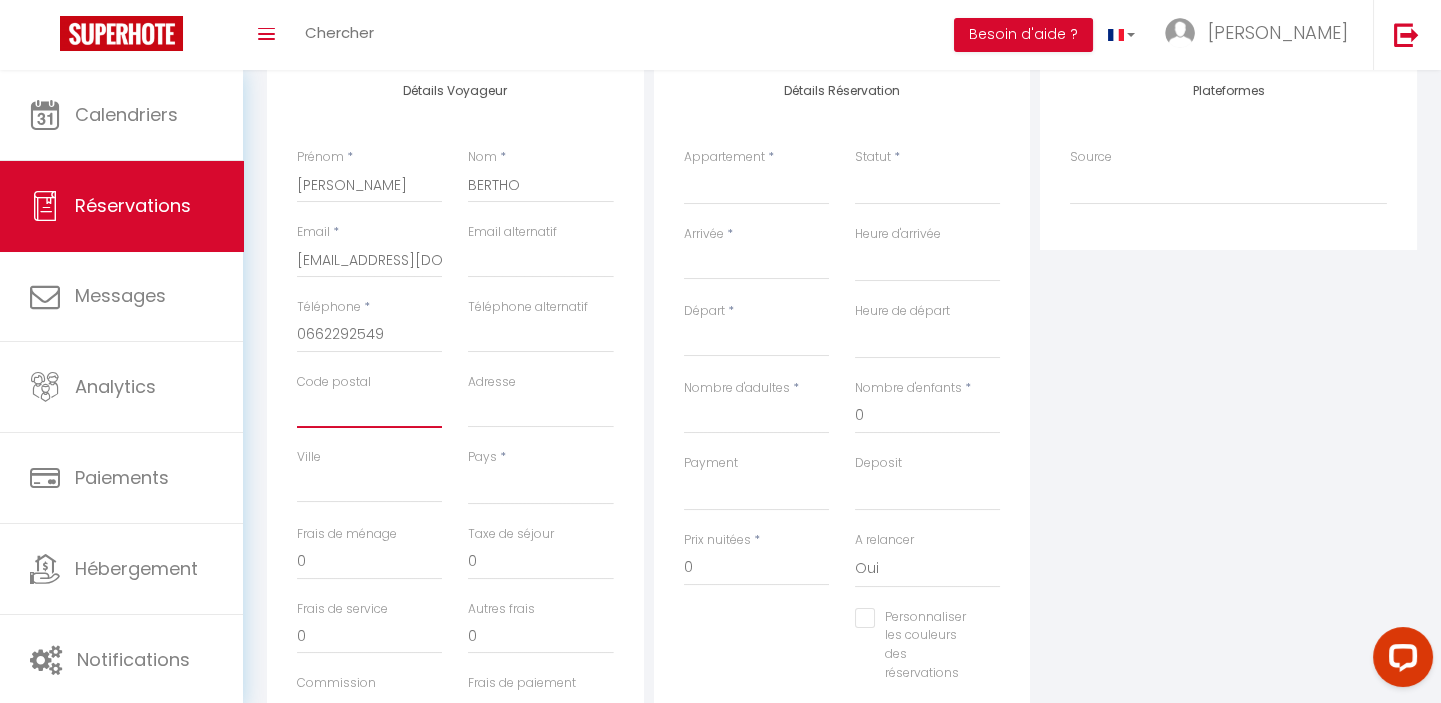 click on "Code postal" at bounding box center [369, 410] 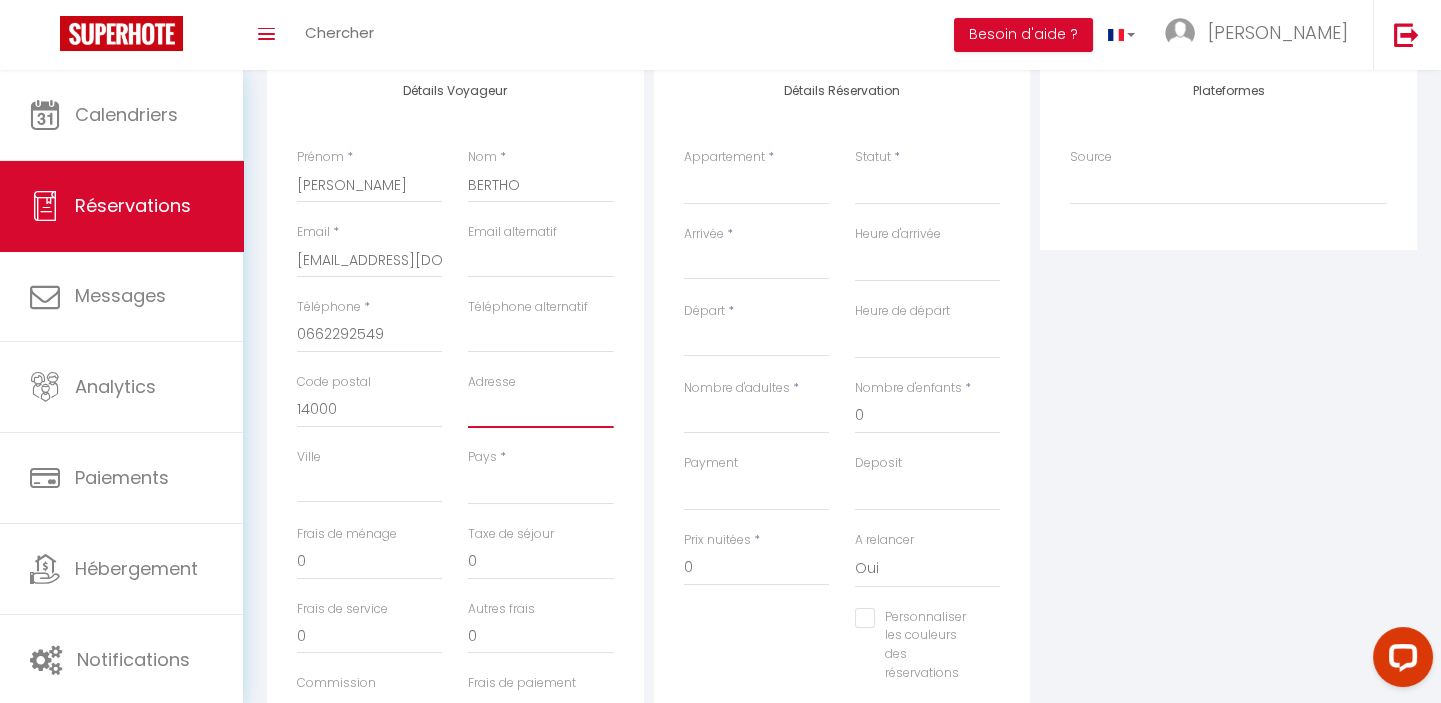 click on "Adresse" at bounding box center (540, 410) 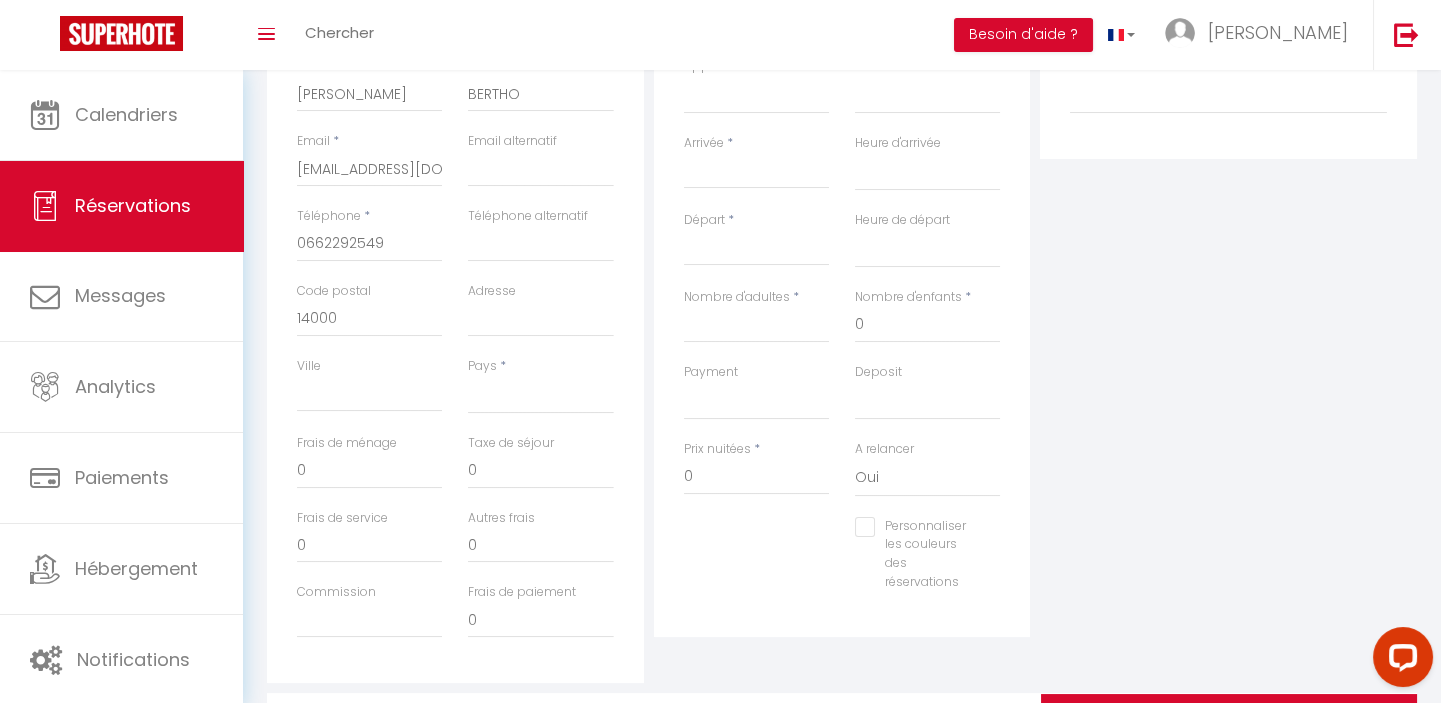 click on "Plateformes    Source
Direct
Airbnb.com
Booking.com
Chalet montagne
Expedia
Gite de France
Homeaway
Homeaway iCal
Homeaway.com
Hotels.com
Housetrip.com
Ical" at bounding box center [1228, 325] 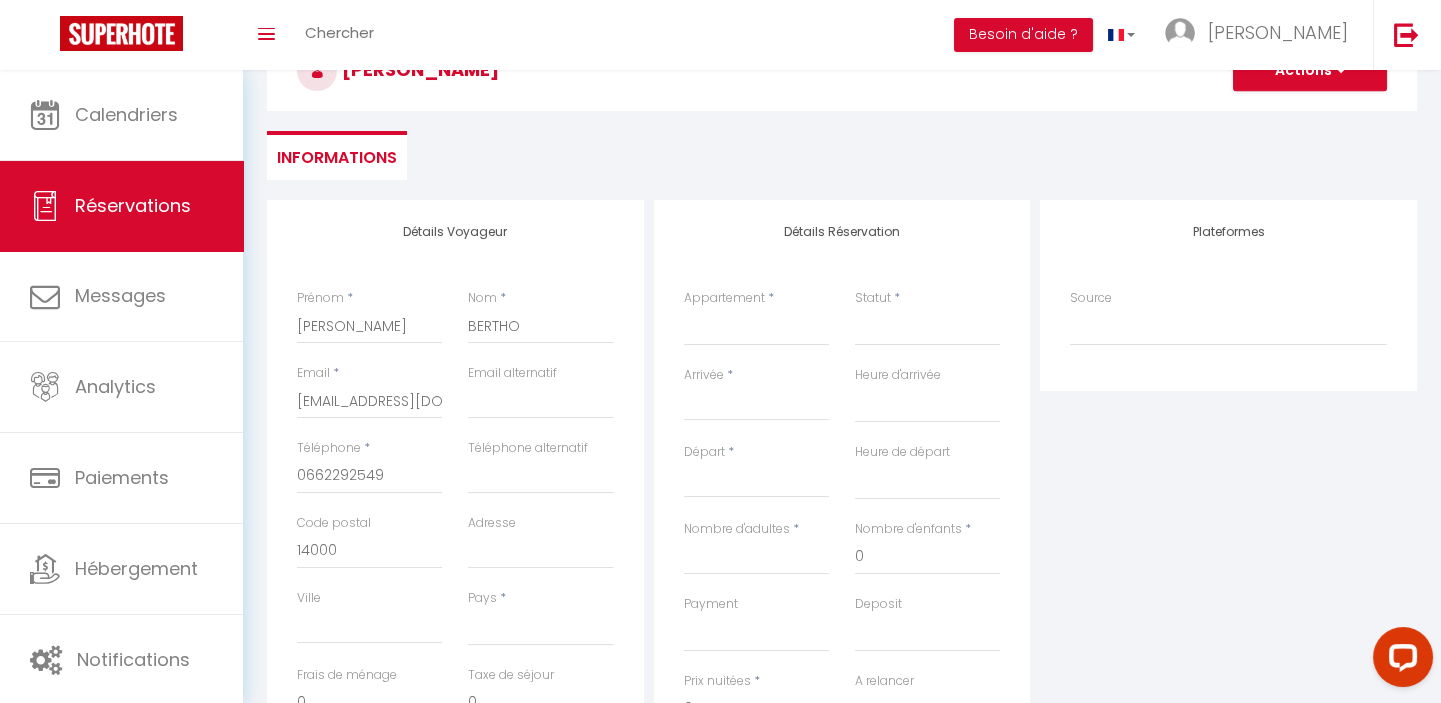 scroll, scrollTop: 90, scrollLeft: 0, axis: vertical 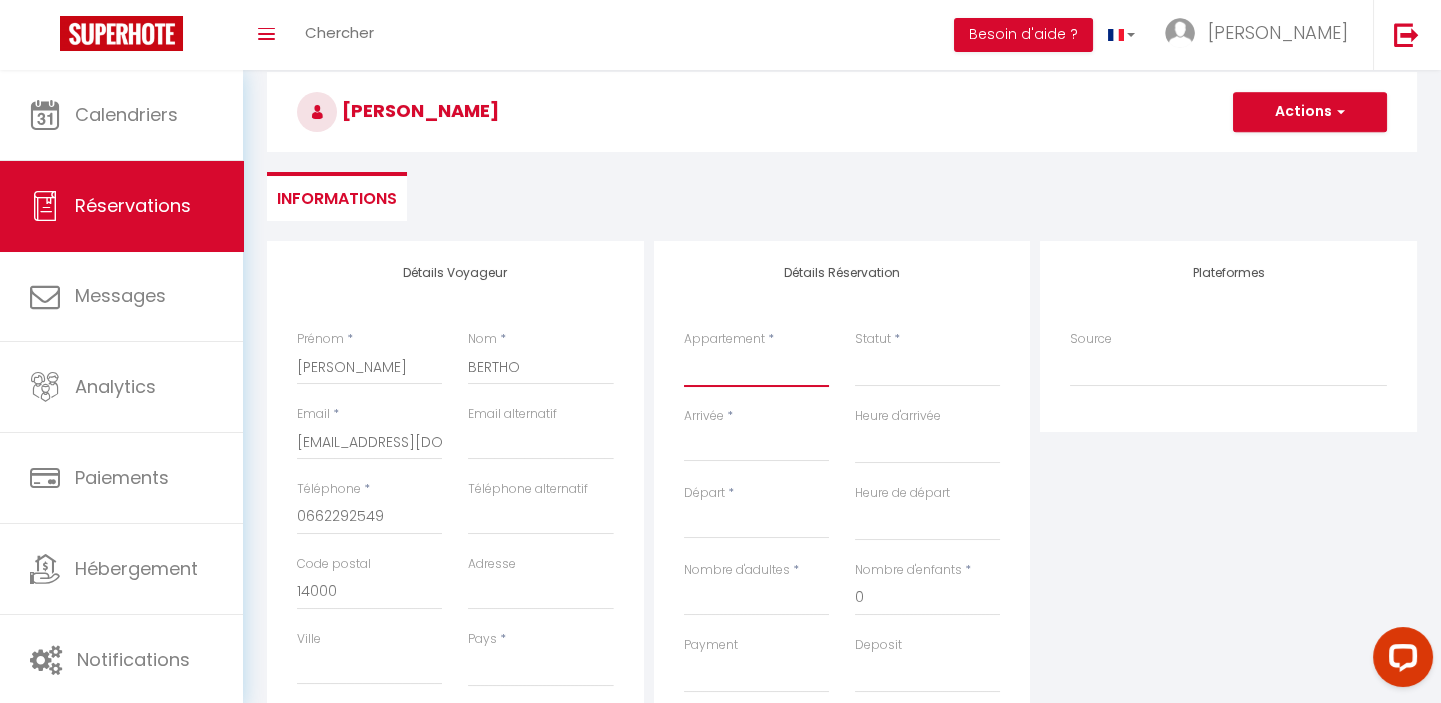 click on "Sirius - SILS Pluton - SILS Khara - SILS Giena - SILS Isis - SILS Amateru - SILS Neptune - SILS Zosca - SILS Auva - SILS Antares - SILS ( 2 chambres séparées en mezzanine) Jupiter - SILS ( 2 appartements) Véga-SILS (Studio   26 M2) Actarus-SILS (T1   28 M2) Cassiopée-SILS (T1  28 M2)" at bounding box center [756, 368] 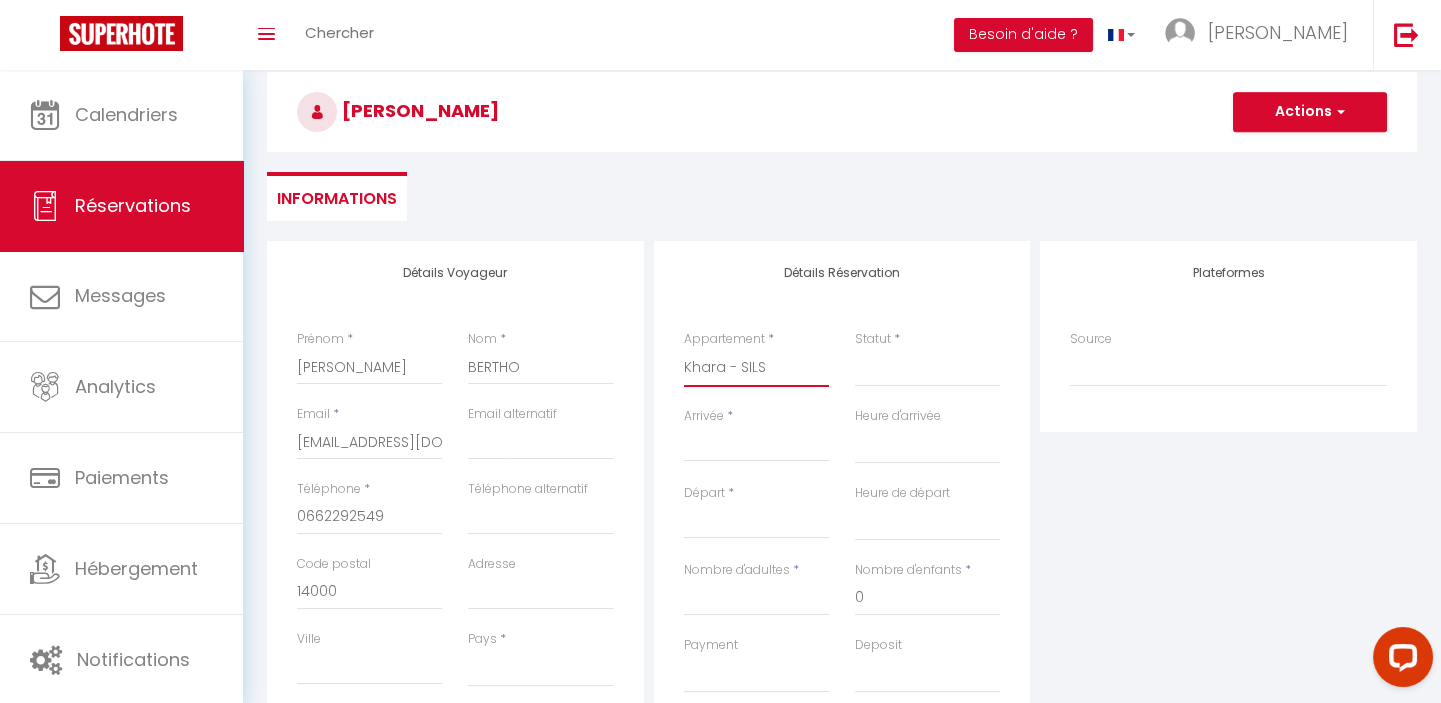 click on "Sirius - SILS Pluton - SILS Khara - SILS Giena - SILS Isis - SILS Amateru - SILS Neptune - SILS Zosca - SILS Auva - SILS Antares - SILS ( 2 chambres séparées en mezzanine) Jupiter - SILS ( 2 appartements) Véga-SILS (Studio   26 M2) Actarus-SILS (T1   28 M2) Cassiopée-SILS (T1  28 M2)" at bounding box center [756, 368] 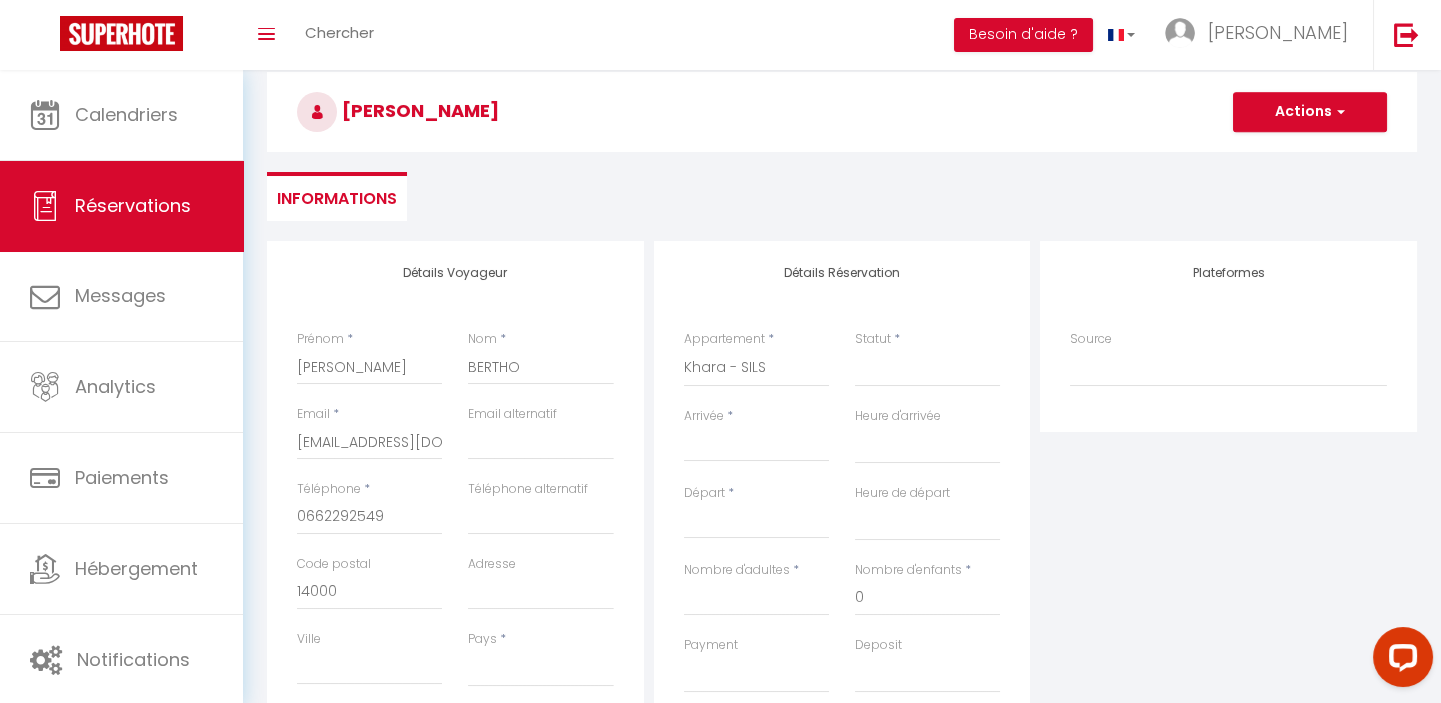 click on "Détails Réservation    Appartement   *     Sirius - SILS Pluton - SILS Khara - SILS Giena - SILS Isis - SILS Amateru - SILS Neptune - SILS Zosca - SILS Auva - SILS Antares - SILS ( 2 chambres séparées en mezzanine) Jupiter - SILS ( 2 appartements) Véga-SILS (Studio   26 M2) Actarus-SILS (T1   28 M2) Cassiopée-SILS (T1  28 M2)   Statut   *   Confirmé Non Confirmé Annulé Annulé par le voyageur No Show Request   Arrivée   *               <   Juil 2025   >   Dim Lun Mar Mer Jeu Ven Sam   1 2 3 4 5 6 7 8 9 10 11 12 13 14 15 16 17 18 19 20 21 22 23 24 25 26 27 28 29 30 31     <   2025   >   Janvier Février Mars Avril Mai Juin Juillet Août Septembre Octobre Novembre Décembre     <   2020 - 2029   >   2020 2021 2022 2023 2024 2025 2026 2027 2028 2029     Heure d'arrivée   00:00 00:30 01:00 01:30 02:00 02:30 03:00 03:30 04:00 04:30 05:00 05:30 06:00 06:30 07:00 07:30 08:00 08:30 09:00 09:30 10:00 10:30 11:00 11:30 12:00 12:30 13:00 13:30 14:00 14:30 15:00 15:30 16:00 16:30 17:00 17:30 18:00 18:30 19:00" at bounding box center [842, 575] 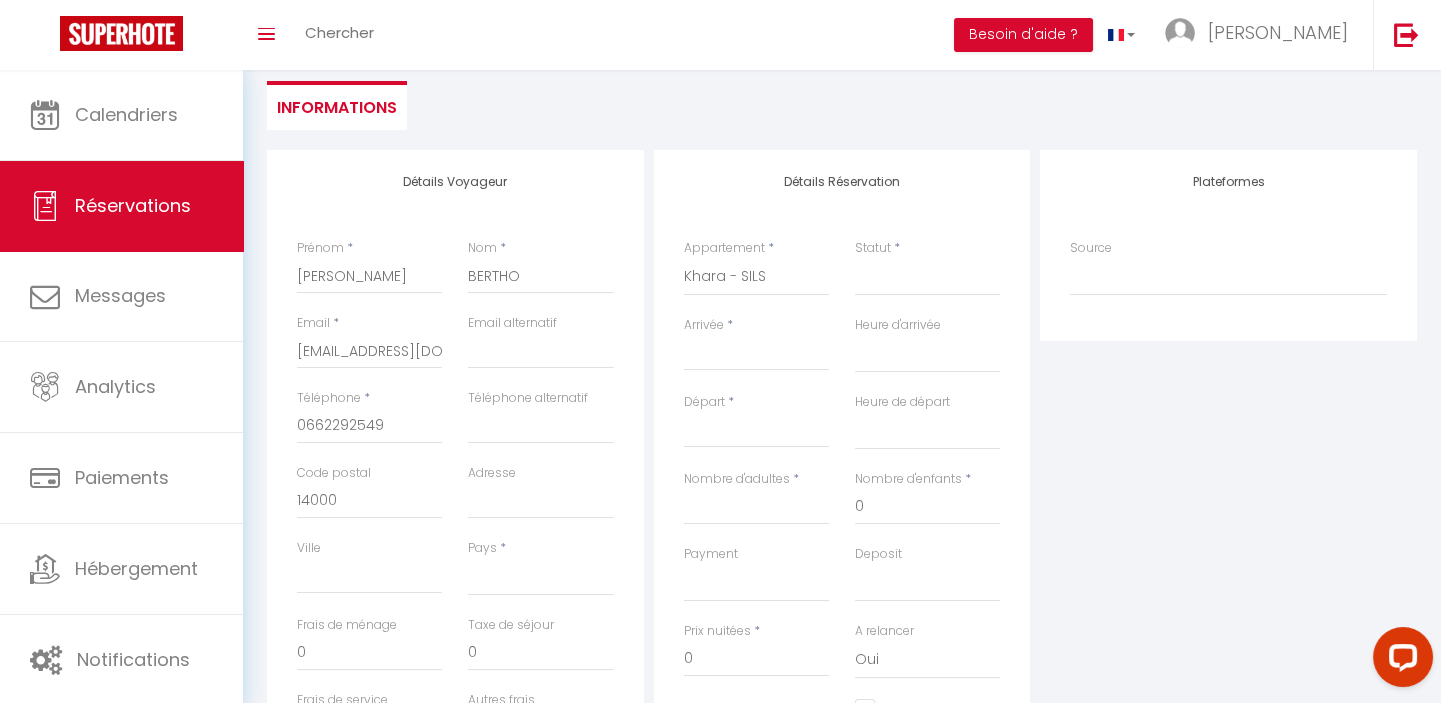click on "Arrivée" at bounding box center [756, 355] 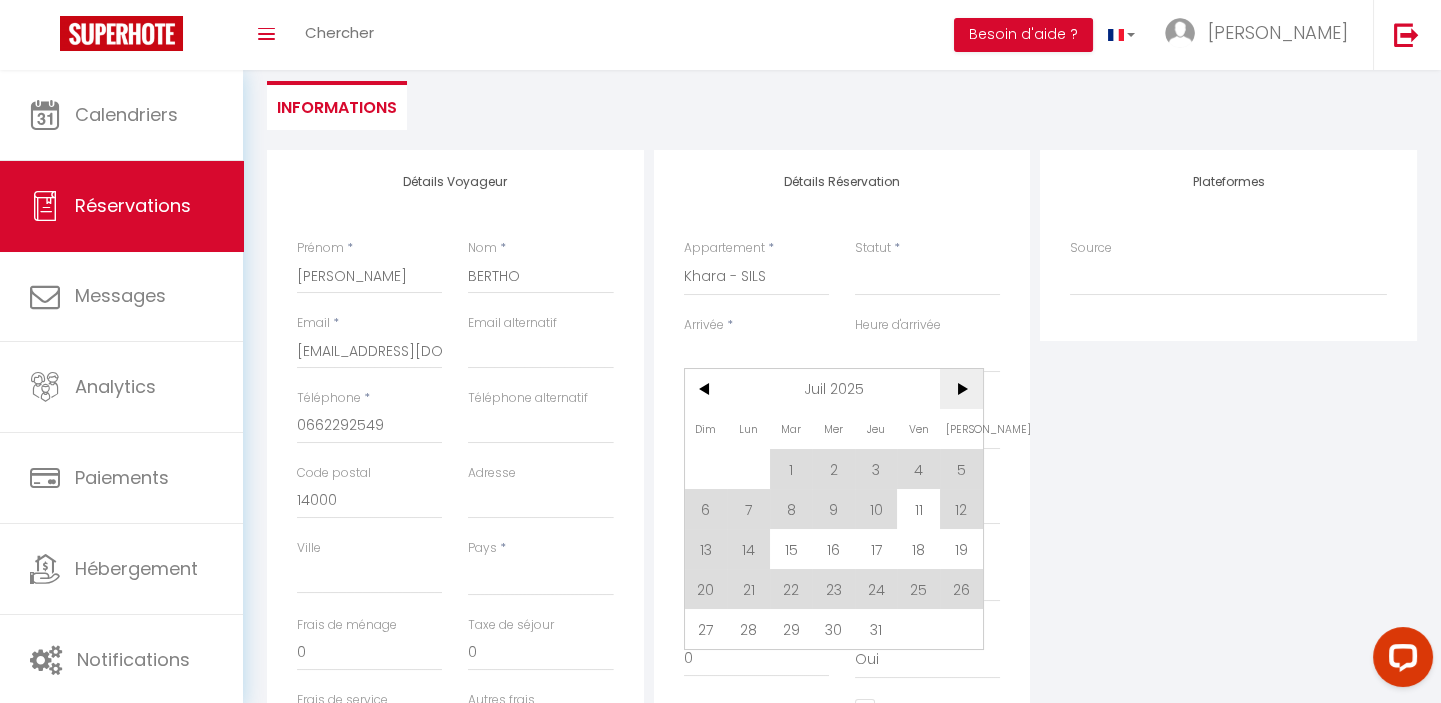 click on ">" at bounding box center [961, 389] 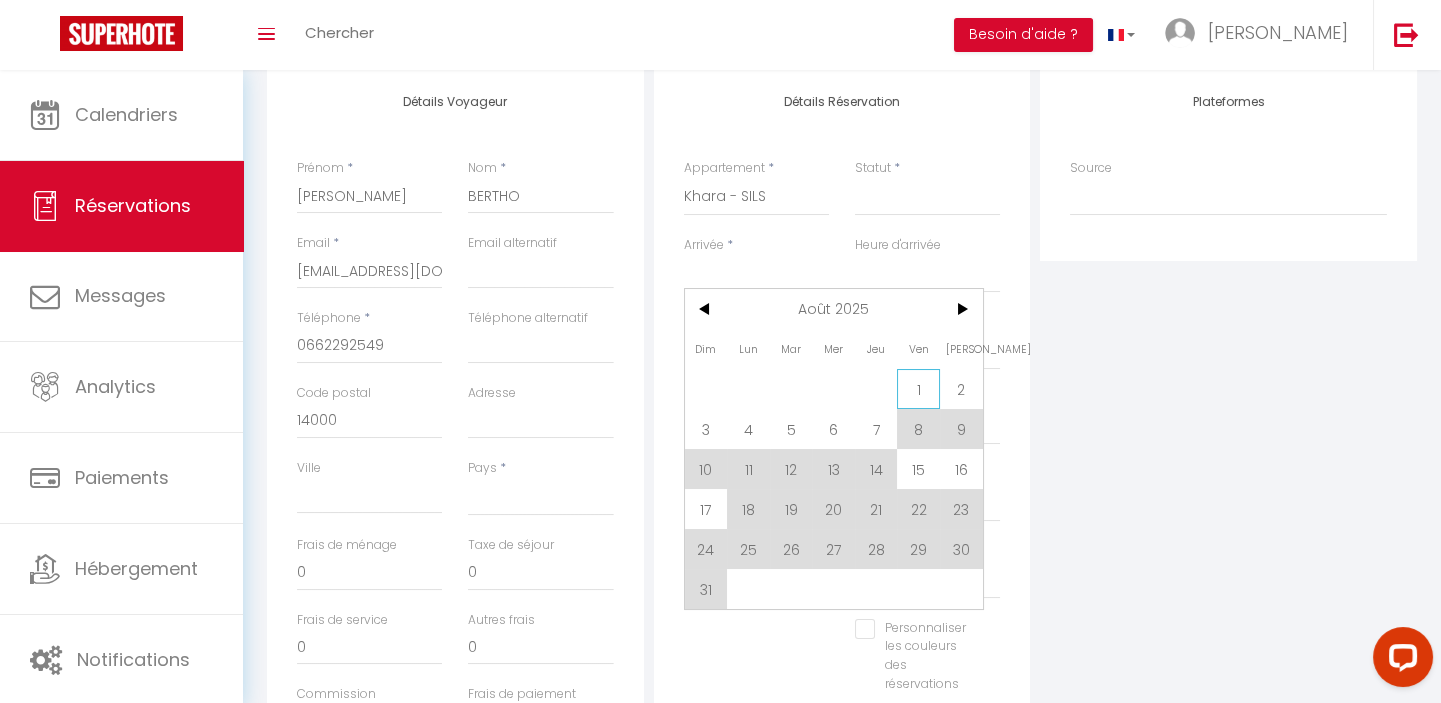 scroll, scrollTop: 363, scrollLeft: 0, axis: vertical 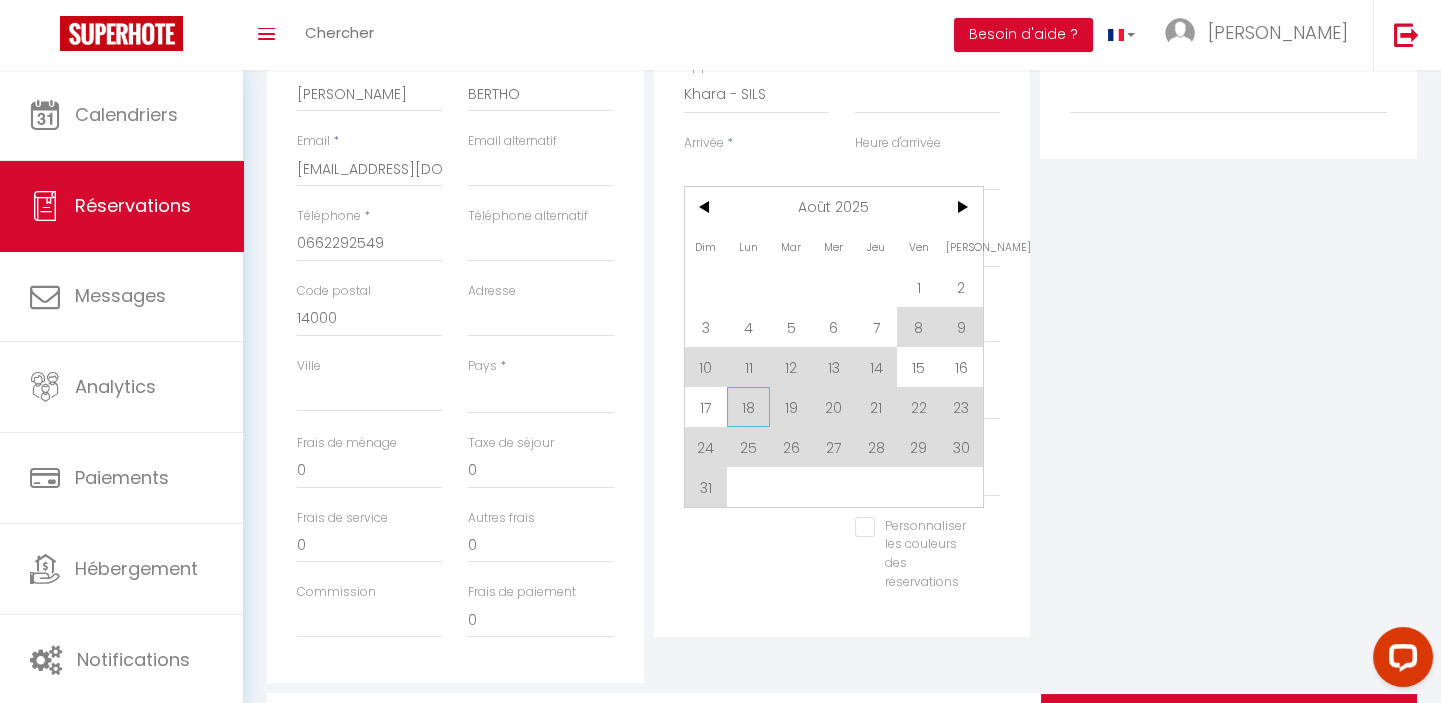 click on "18" at bounding box center [748, 407] 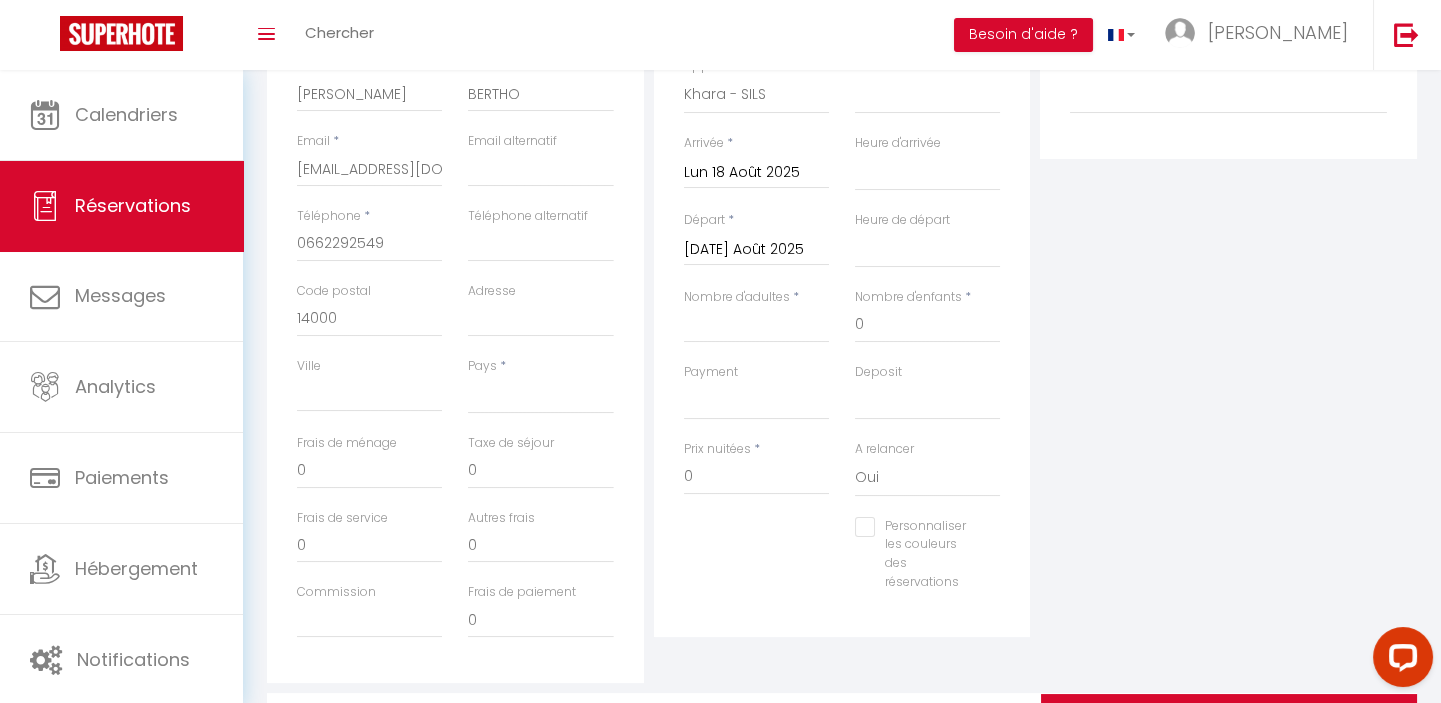scroll, scrollTop: 272, scrollLeft: 0, axis: vertical 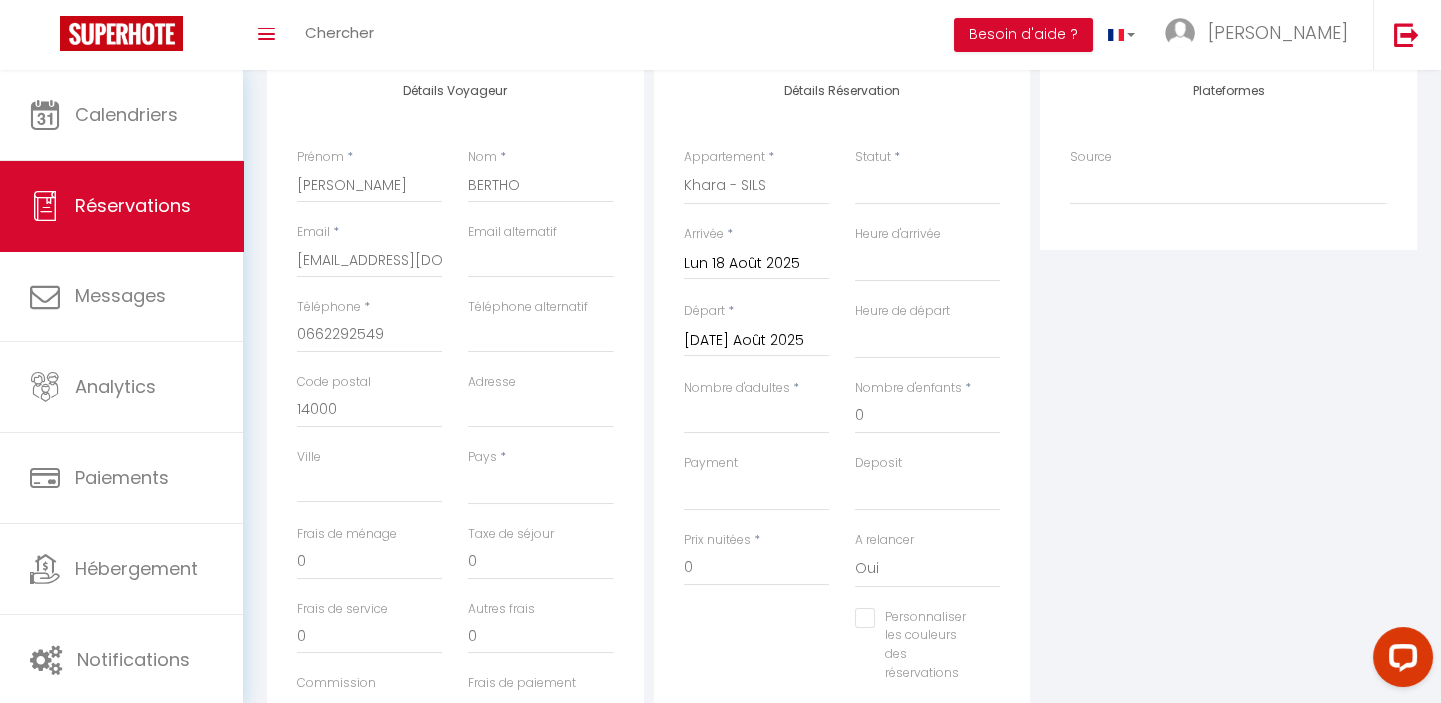 click on "Mar 19 Août 2025" at bounding box center [756, 341] 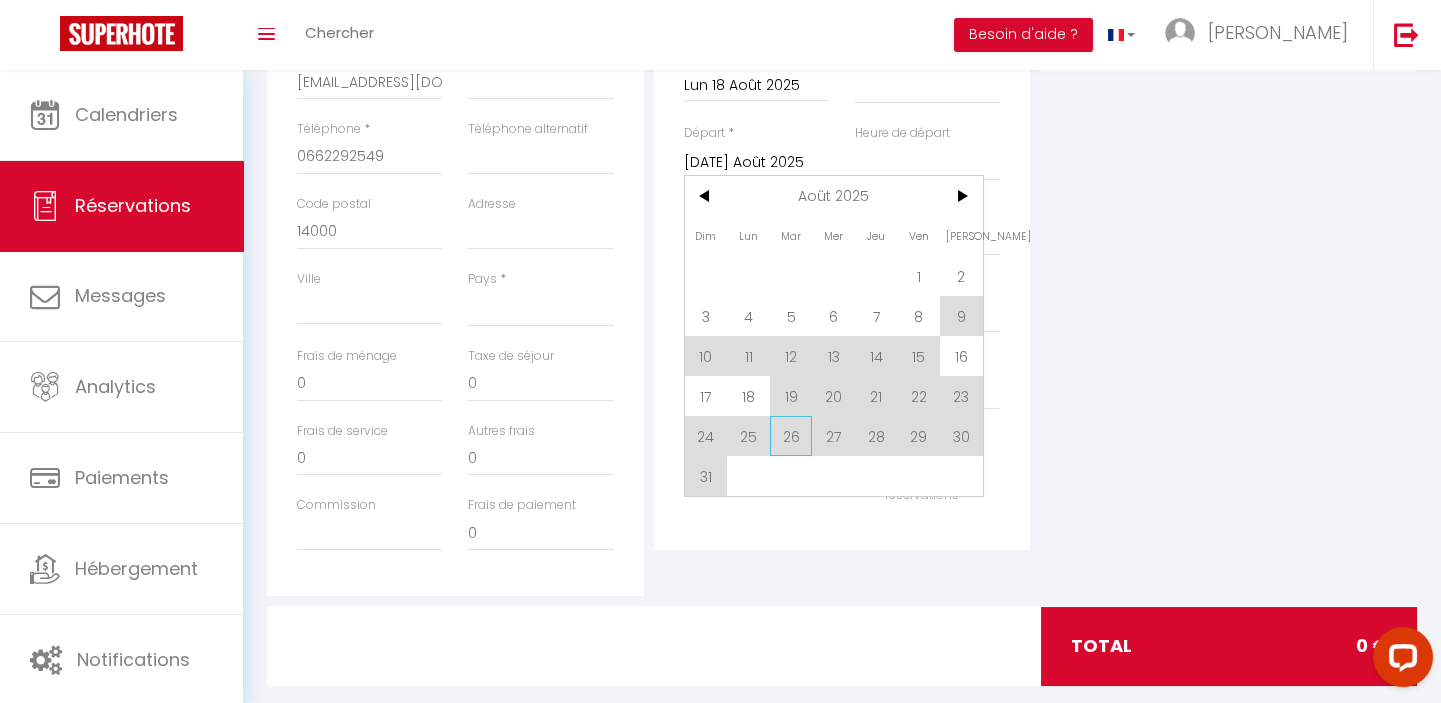 scroll, scrollTop: 454, scrollLeft: 0, axis: vertical 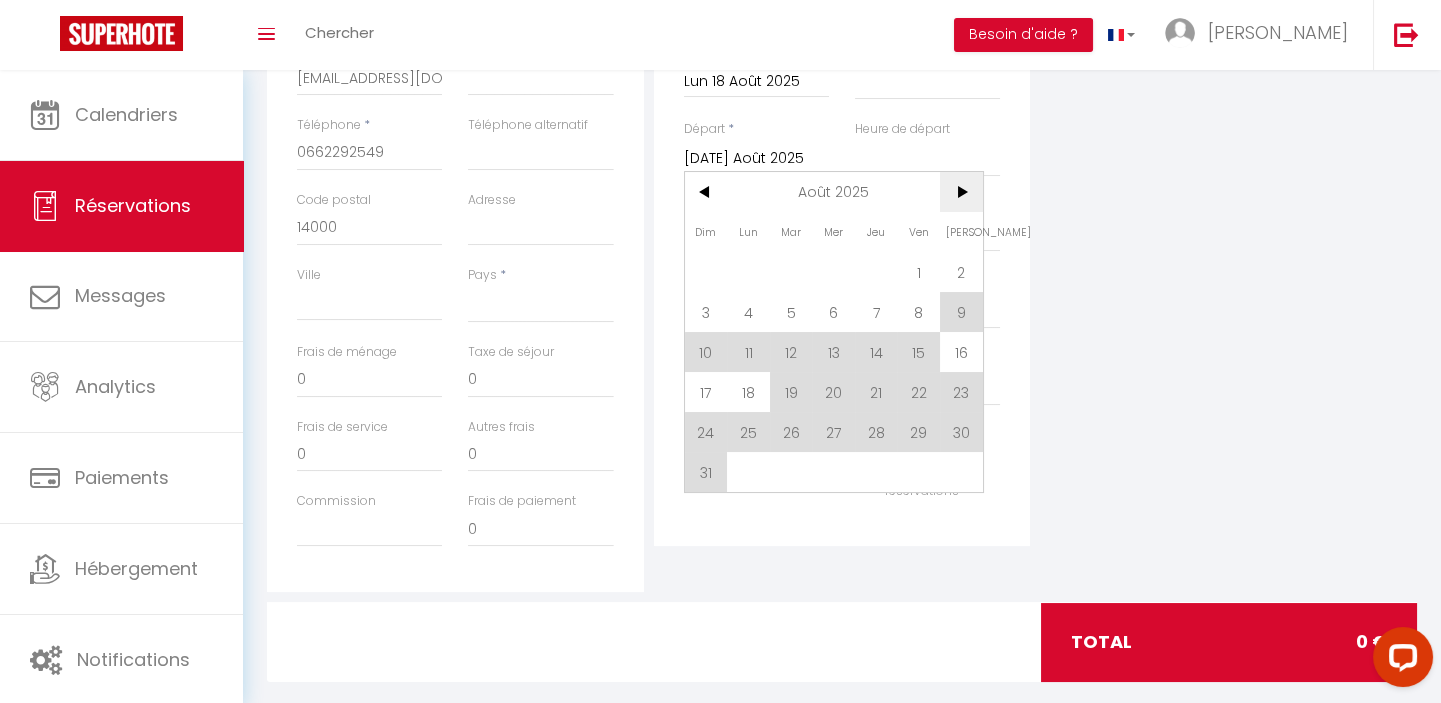 click on ">" at bounding box center [961, 192] 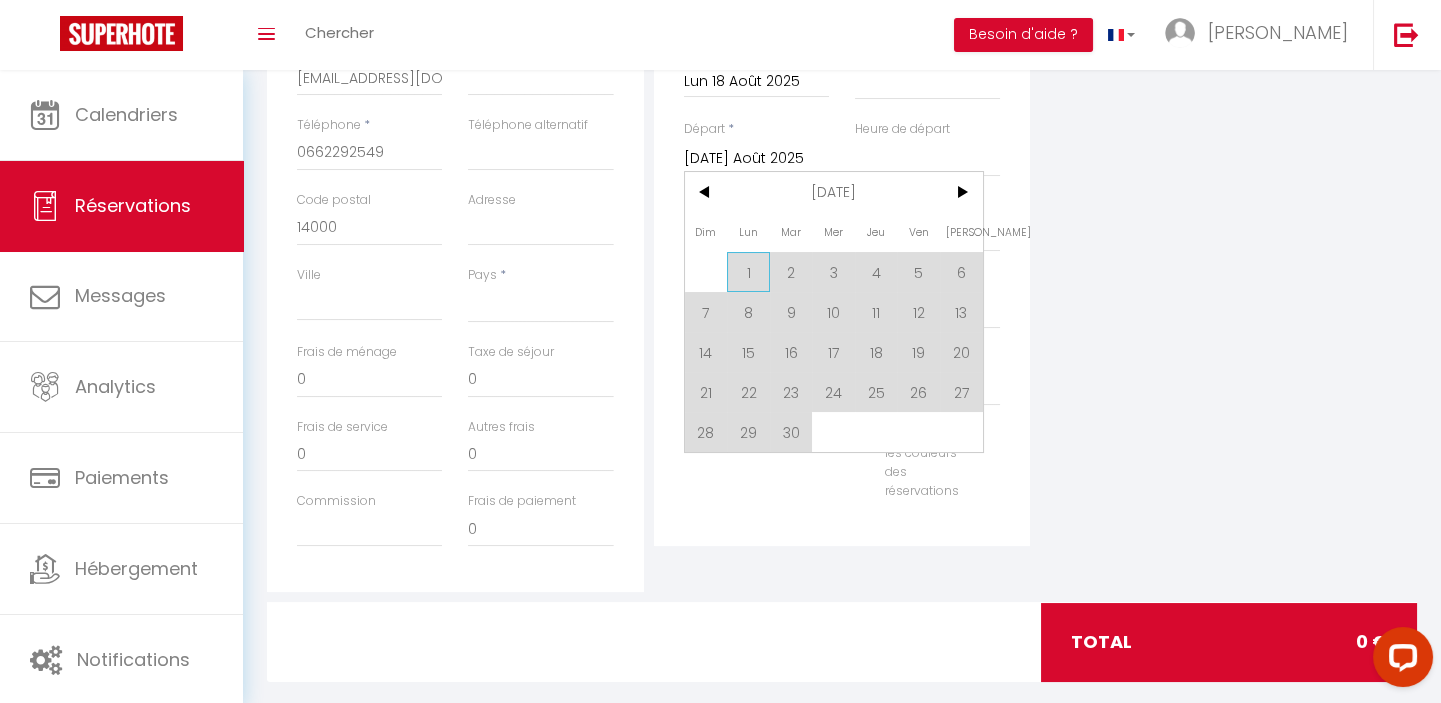 click on "1" at bounding box center (748, 272) 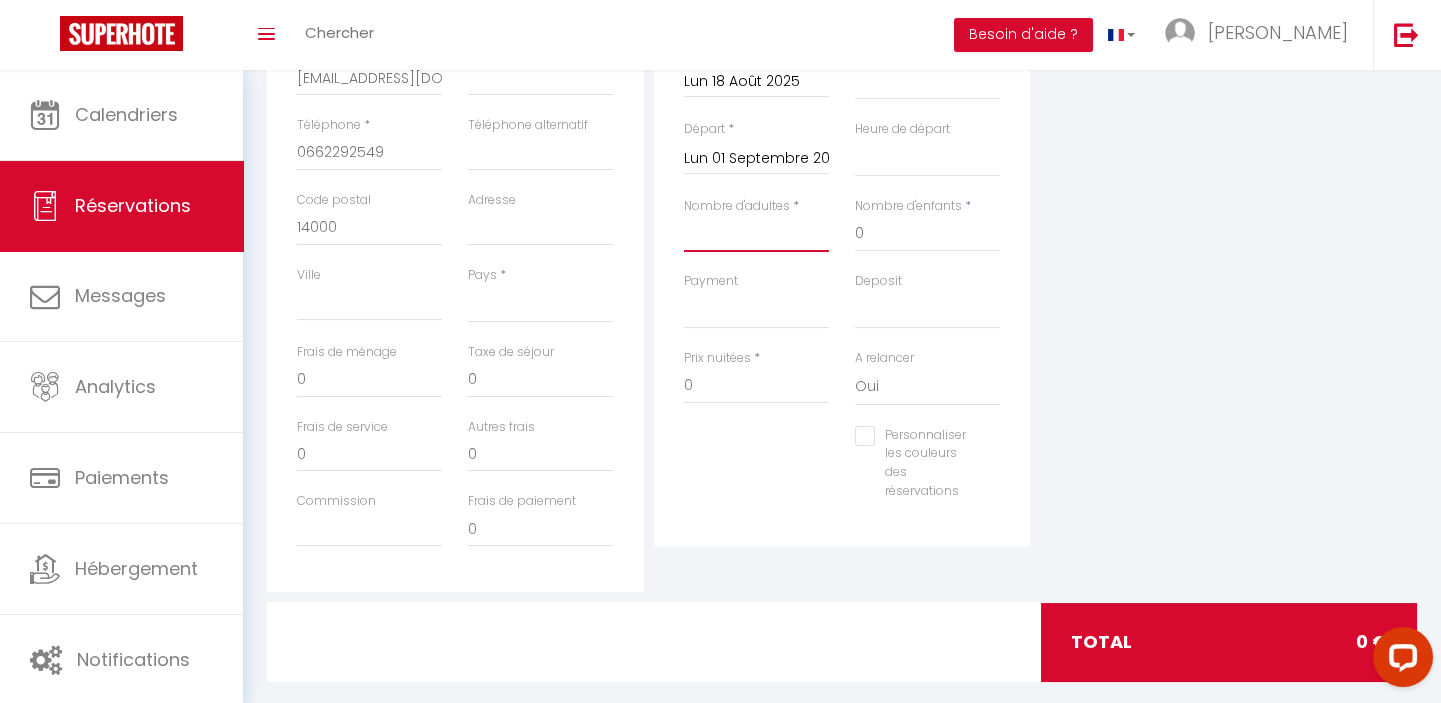 click on "Nombre d'adultes" at bounding box center [756, 234] 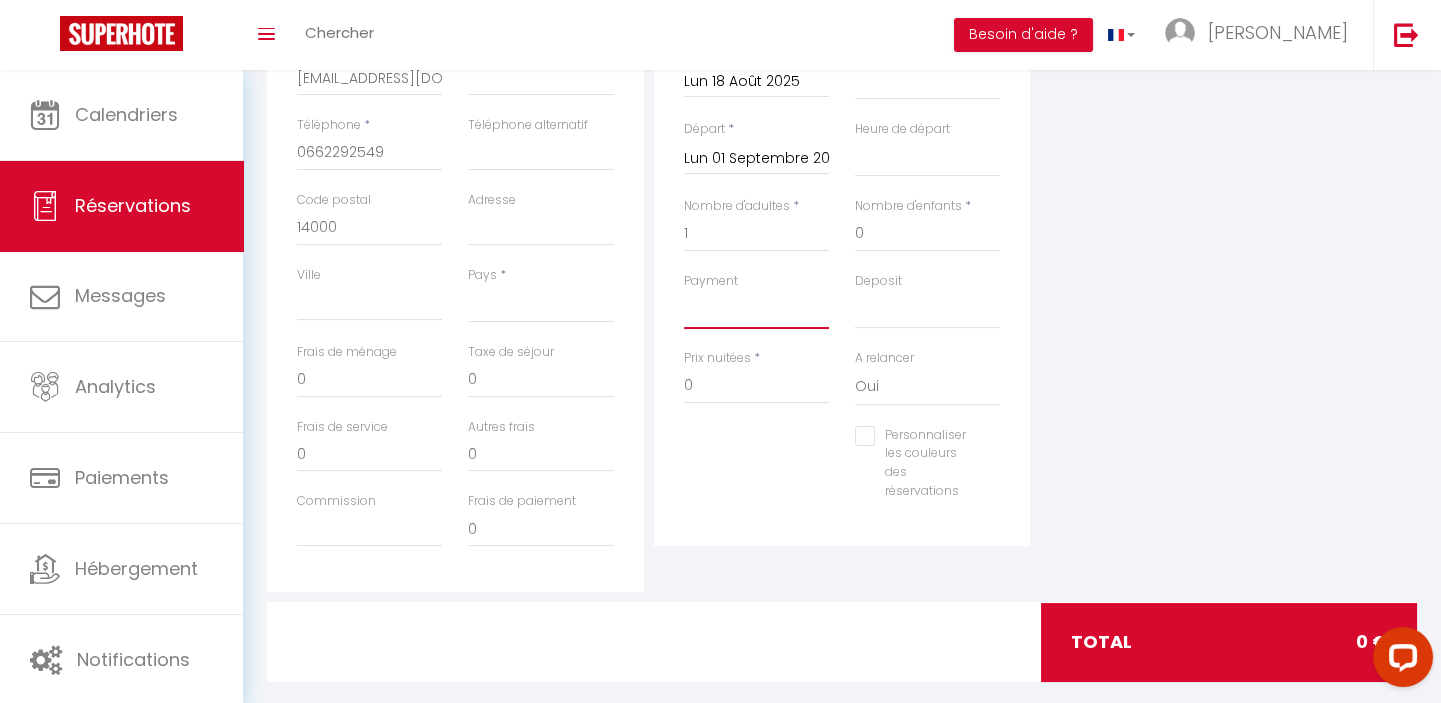 click on "OK   KO" at bounding box center [756, 310] 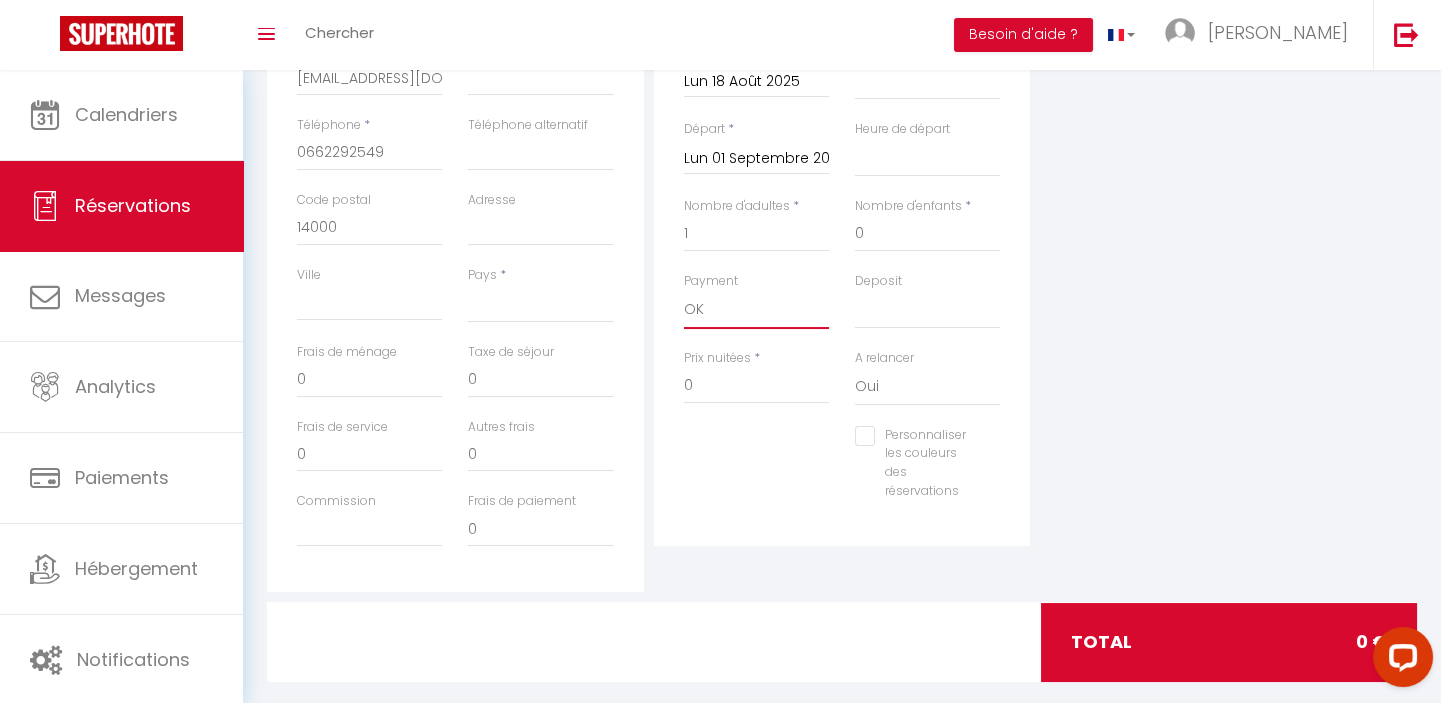 click on "OK   KO" at bounding box center [756, 310] 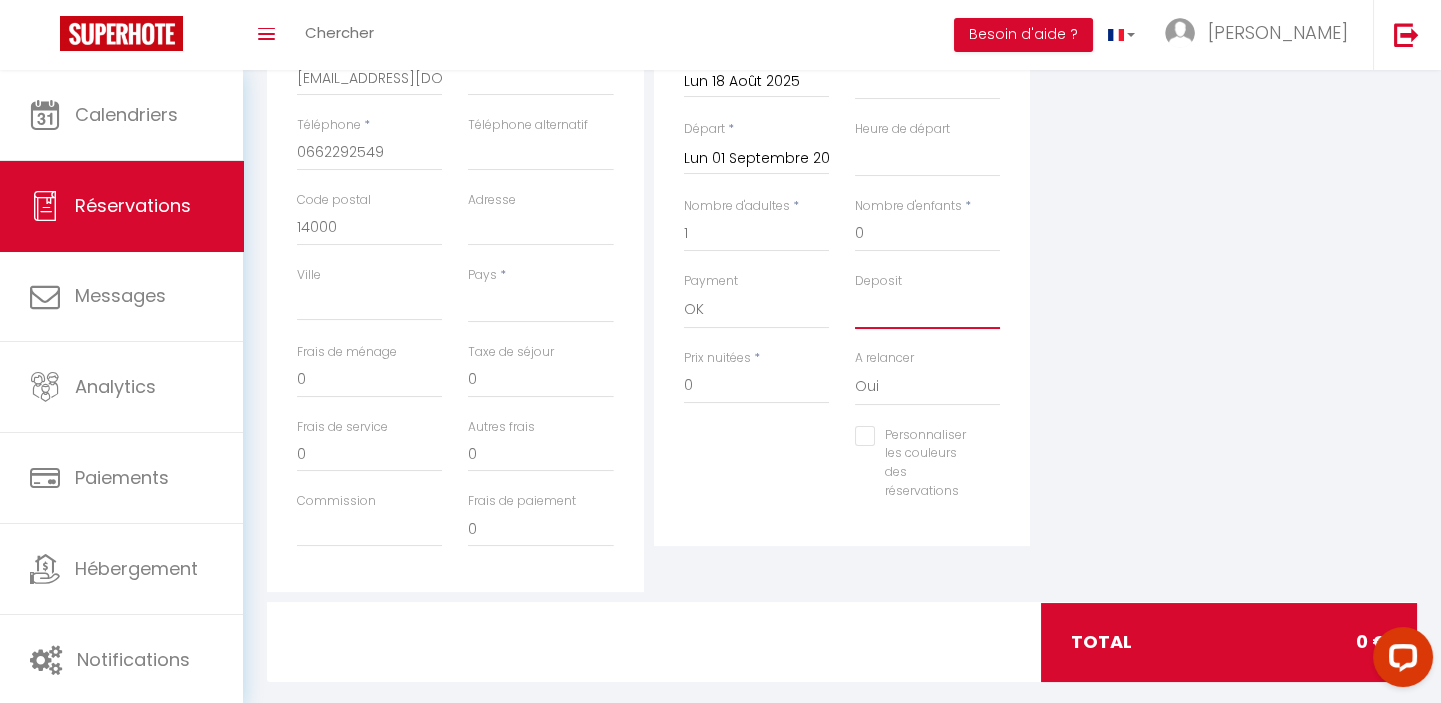 click on "OK   KO" at bounding box center [927, 310] 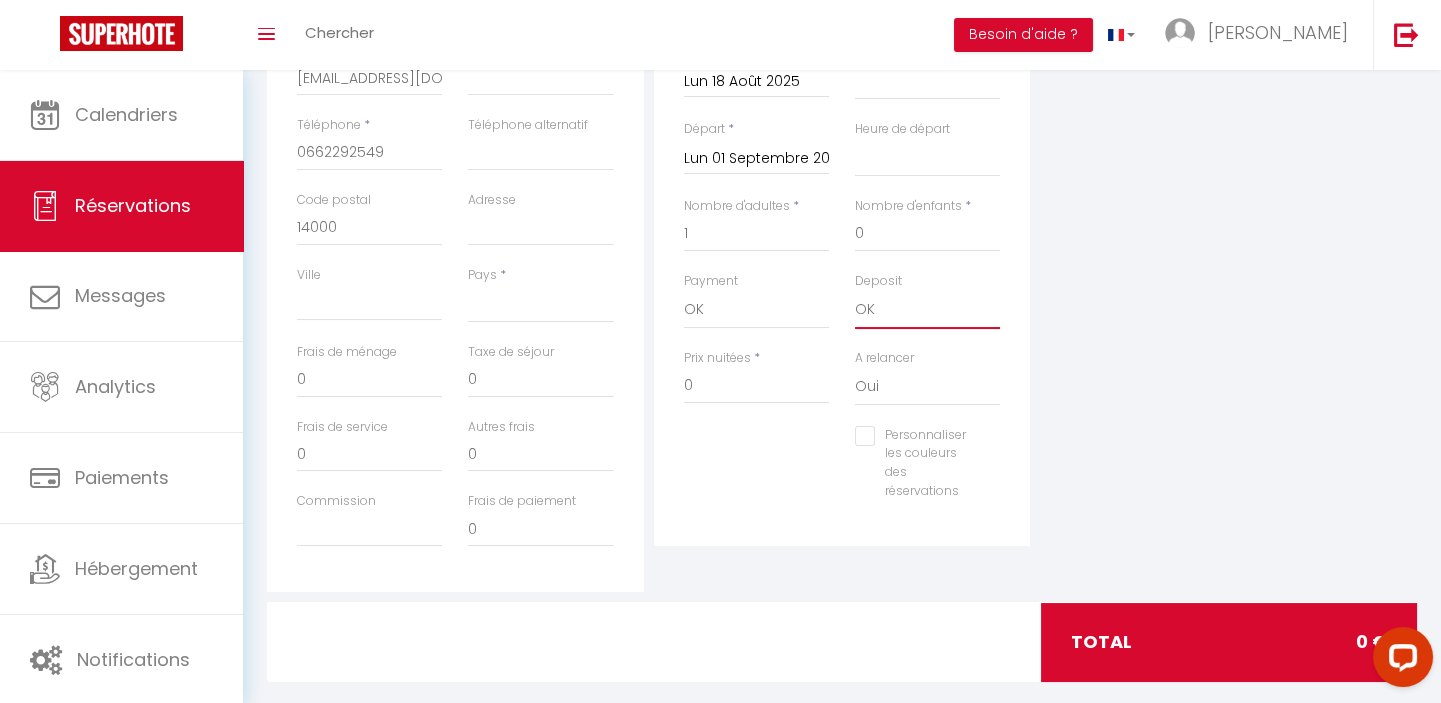 click on "OK   KO" at bounding box center (927, 310) 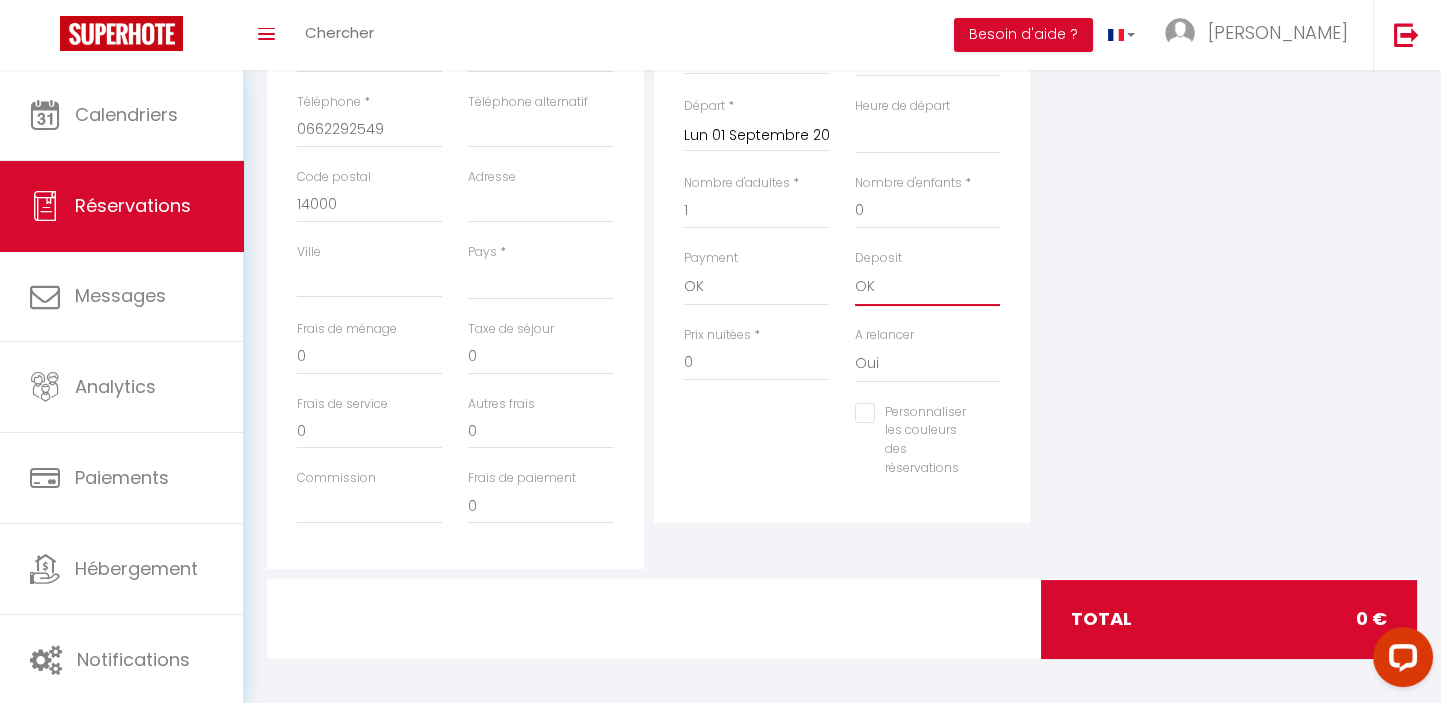scroll, scrollTop: 482, scrollLeft: 0, axis: vertical 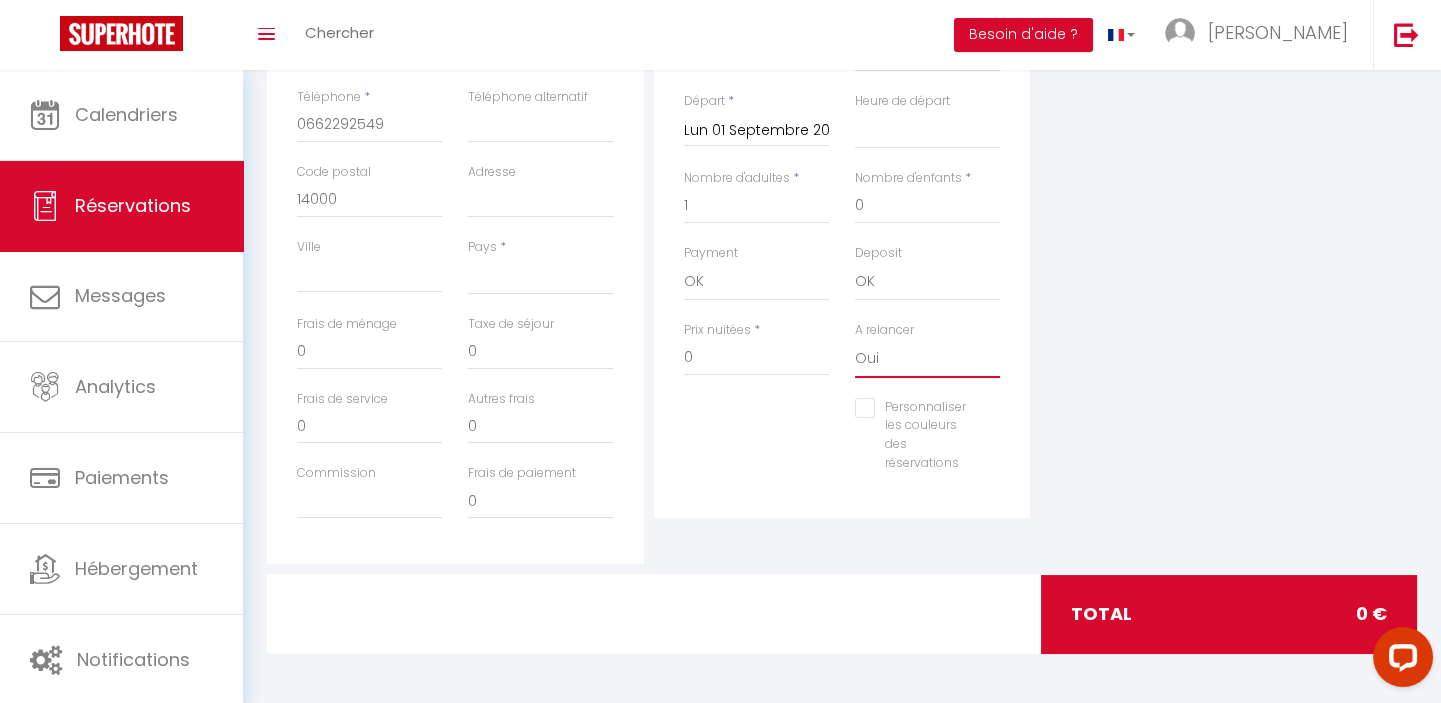 click on "Oui   Non" at bounding box center (927, 359) 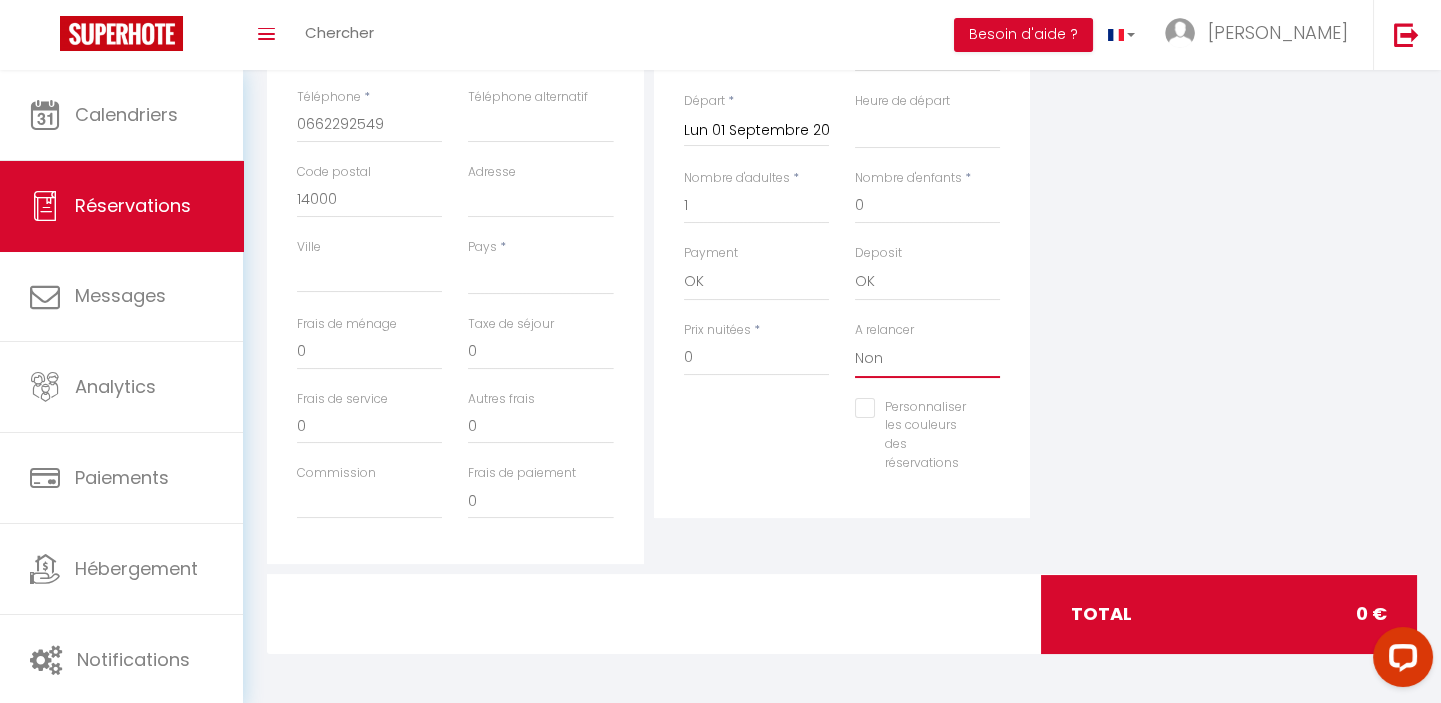 click on "Oui   Non" at bounding box center (927, 359) 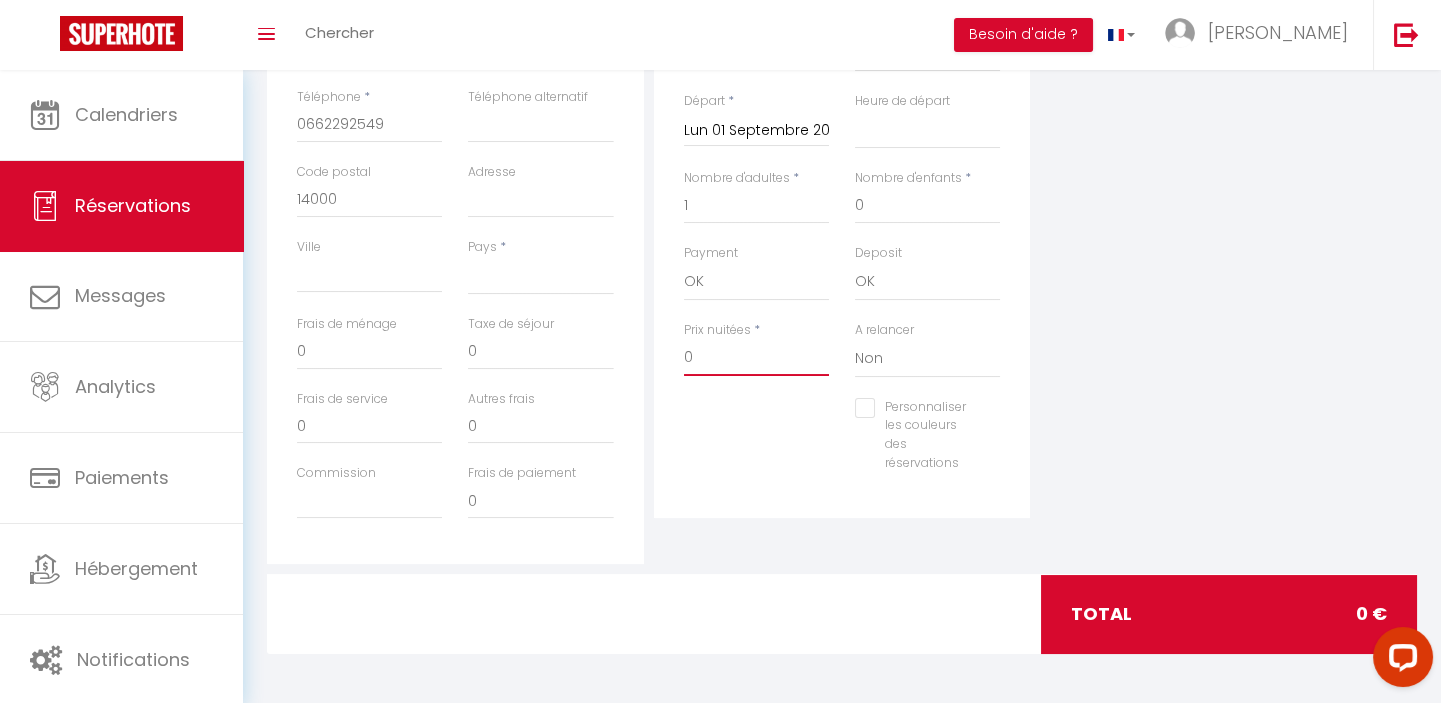 click on "0" at bounding box center (756, 358) 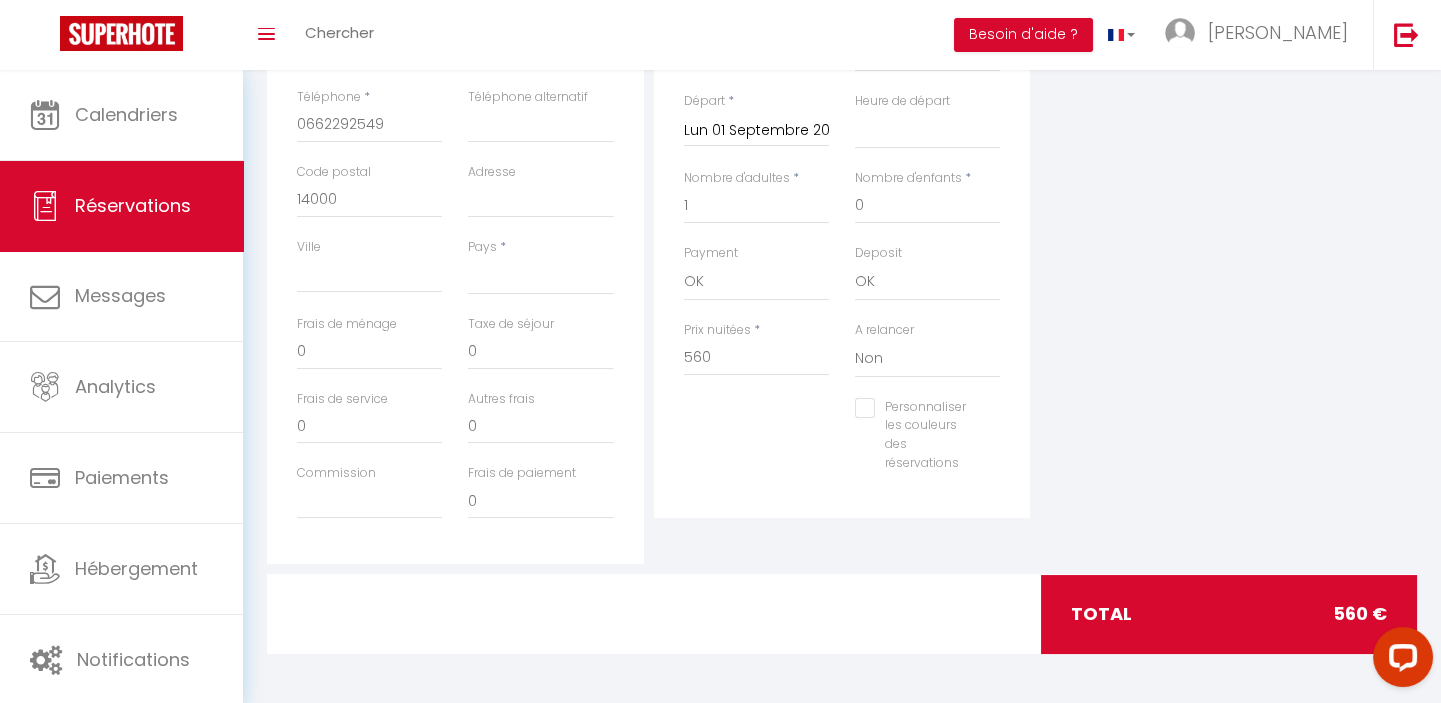 click on "Personnaliser les couleurs des réservations     #D7092E" at bounding box center [842, 445] 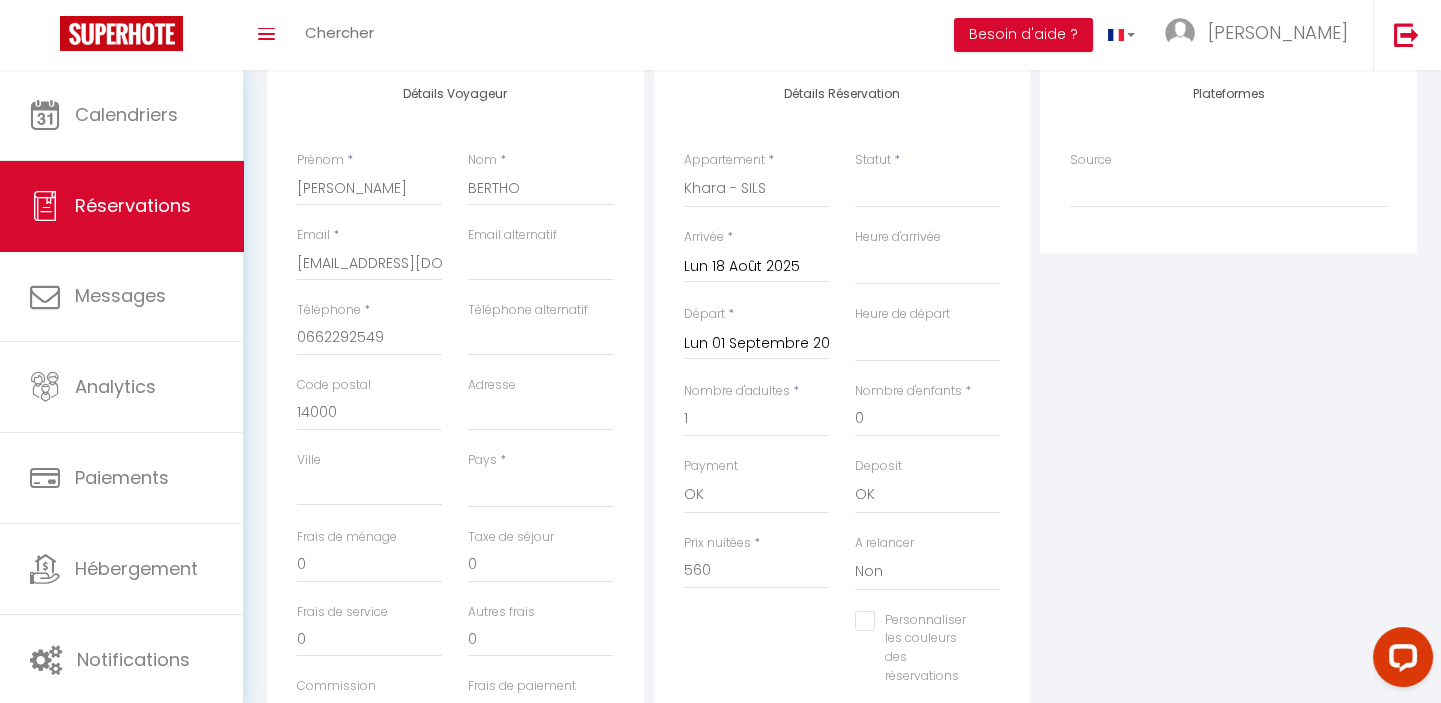 scroll, scrollTop: 300, scrollLeft: 0, axis: vertical 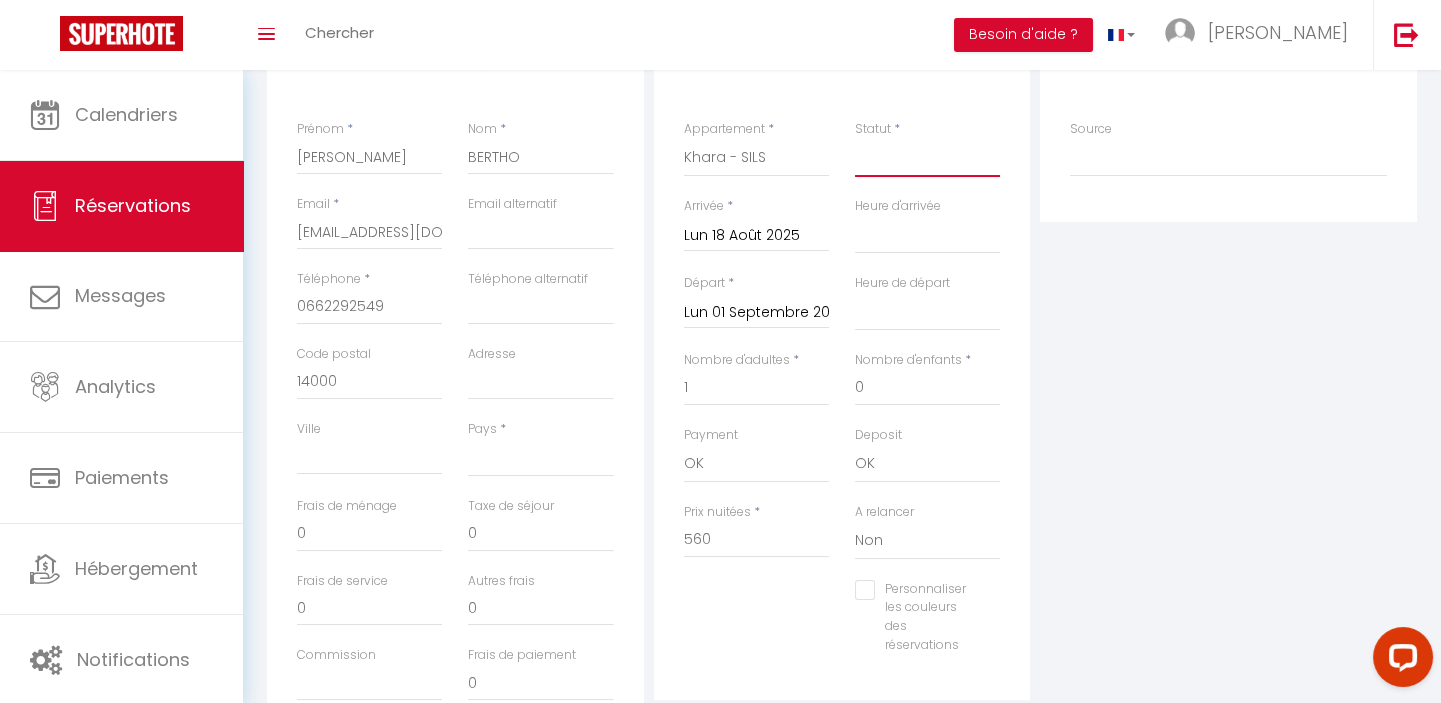 click on "Confirmé Non Confirmé [PERSON_NAME] par le voyageur No Show Request" at bounding box center (927, 158) 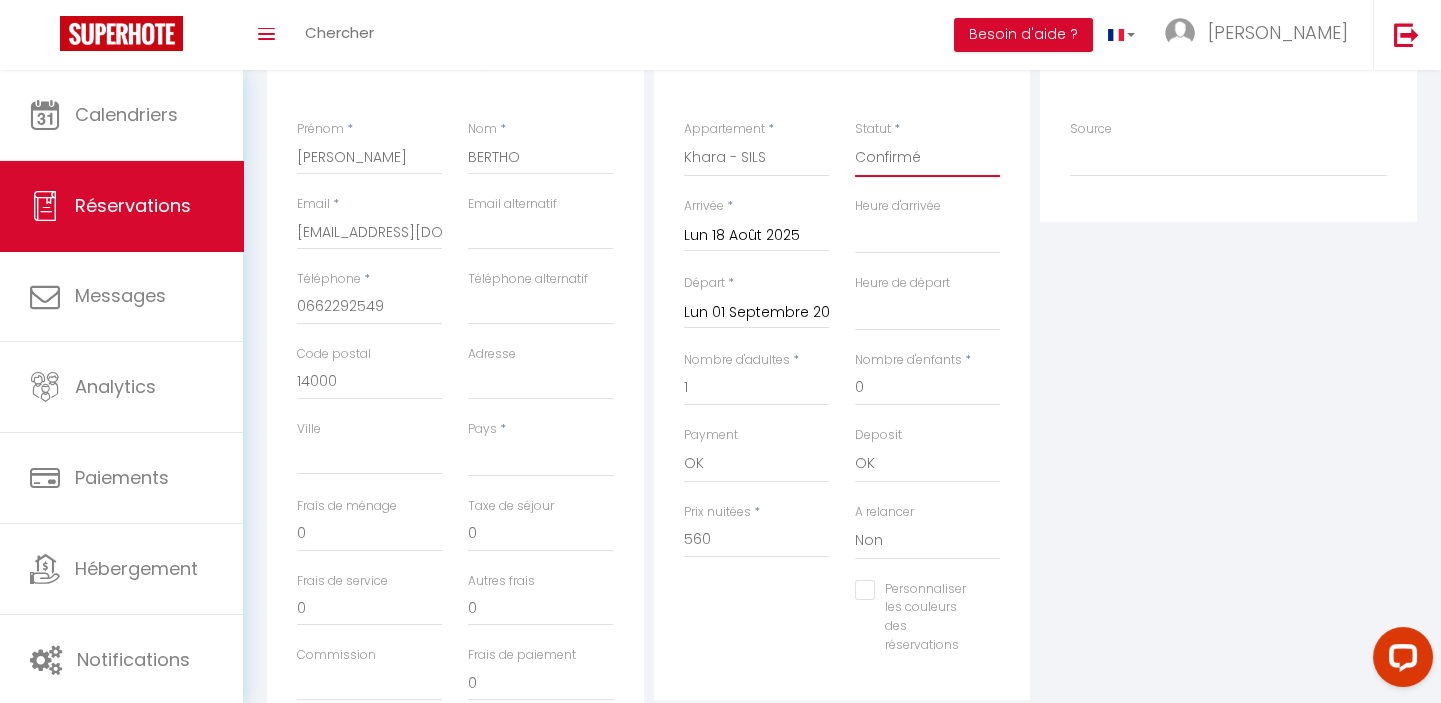 click on "Confirmé Non Confirmé [PERSON_NAME] par le voyageur No Show Request" at bounding box center [927, 158] 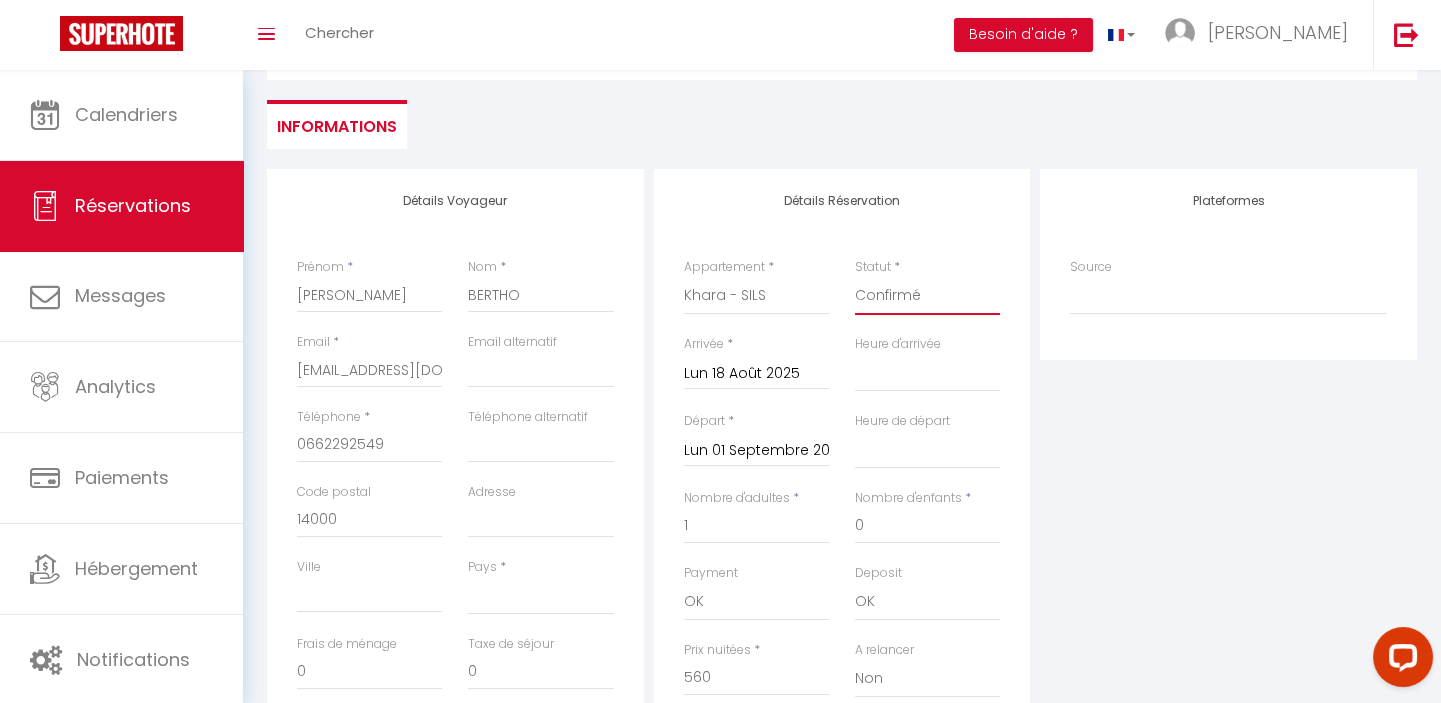 scroll, scrollTop: 0, scrollLeft: 0, axis: both 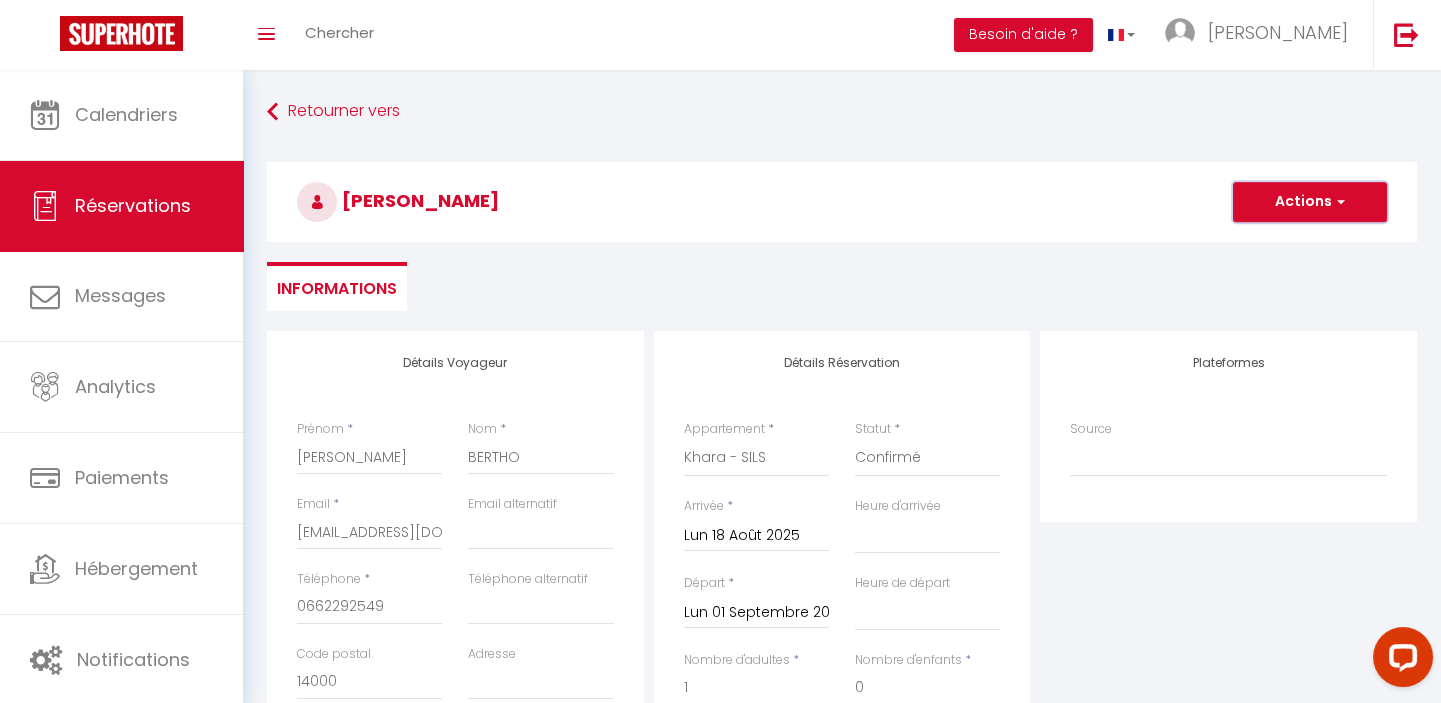 click on "Actions" at bounding box center (1310, 202) 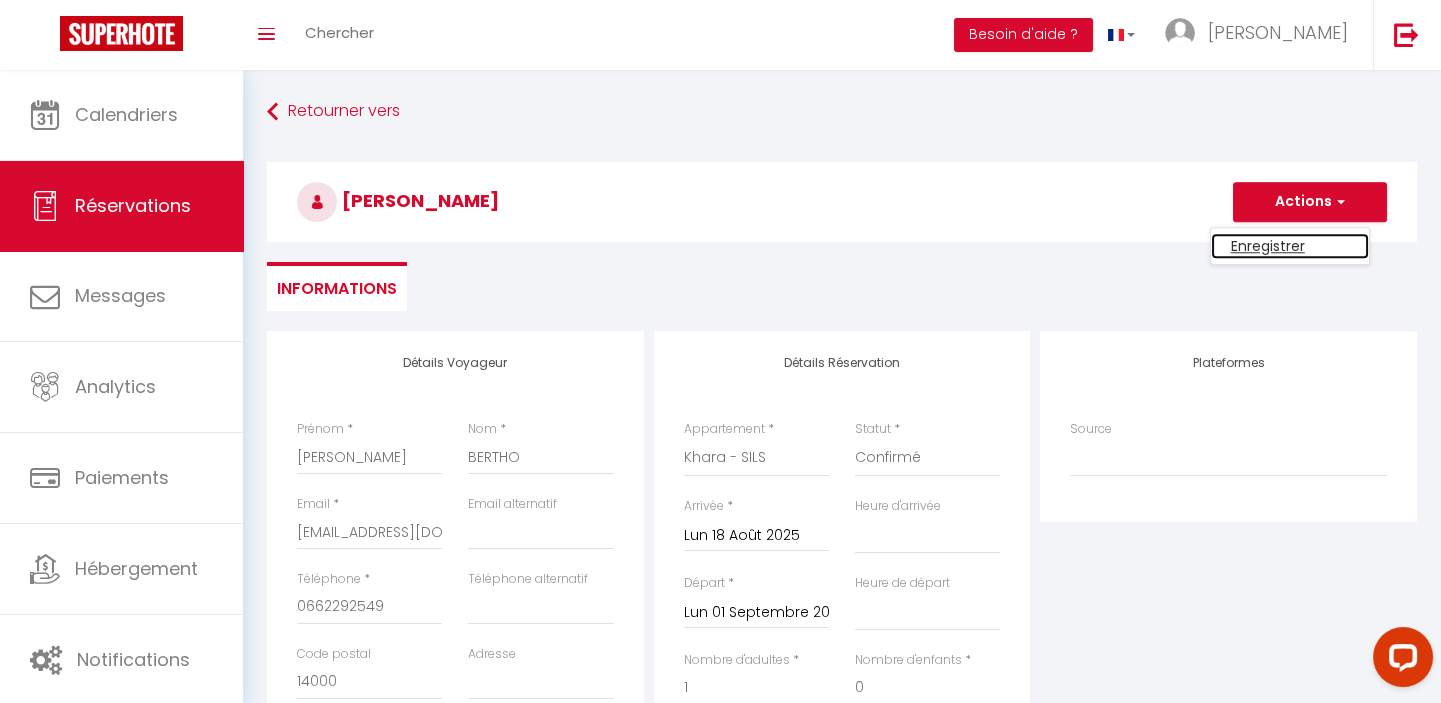 click on "Enregistrer" at bounding box center (1290, 246) 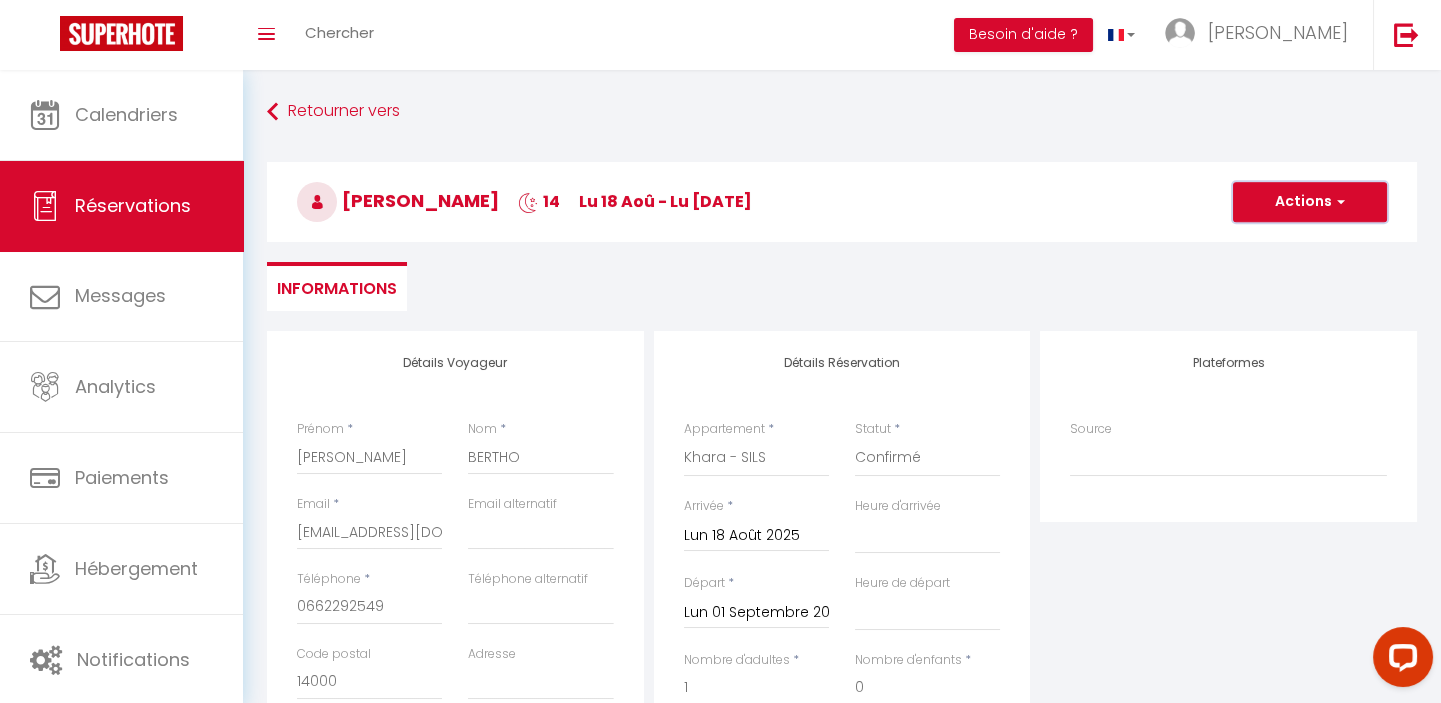 click on "Actions" at bounding box center [1310, 202] 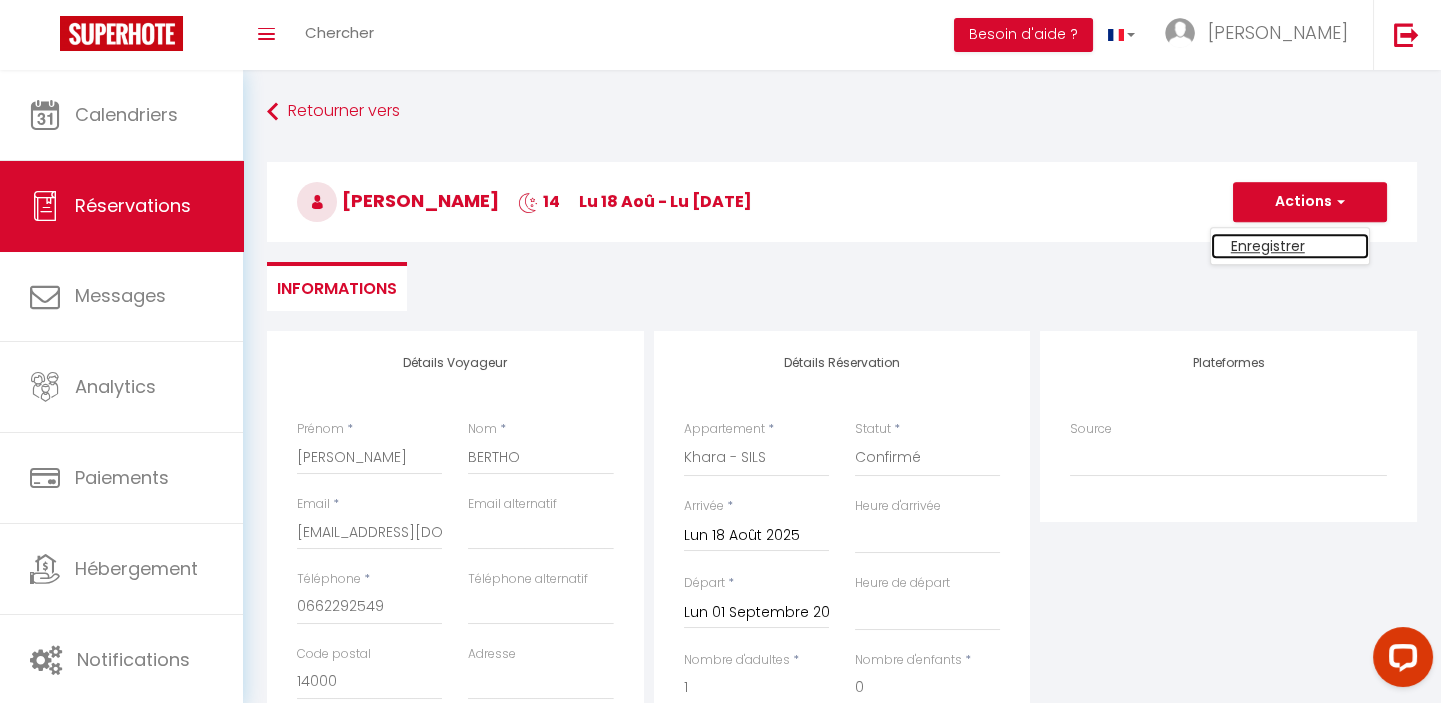 click on "Enregistrer" at bounding box center (1290, 246) 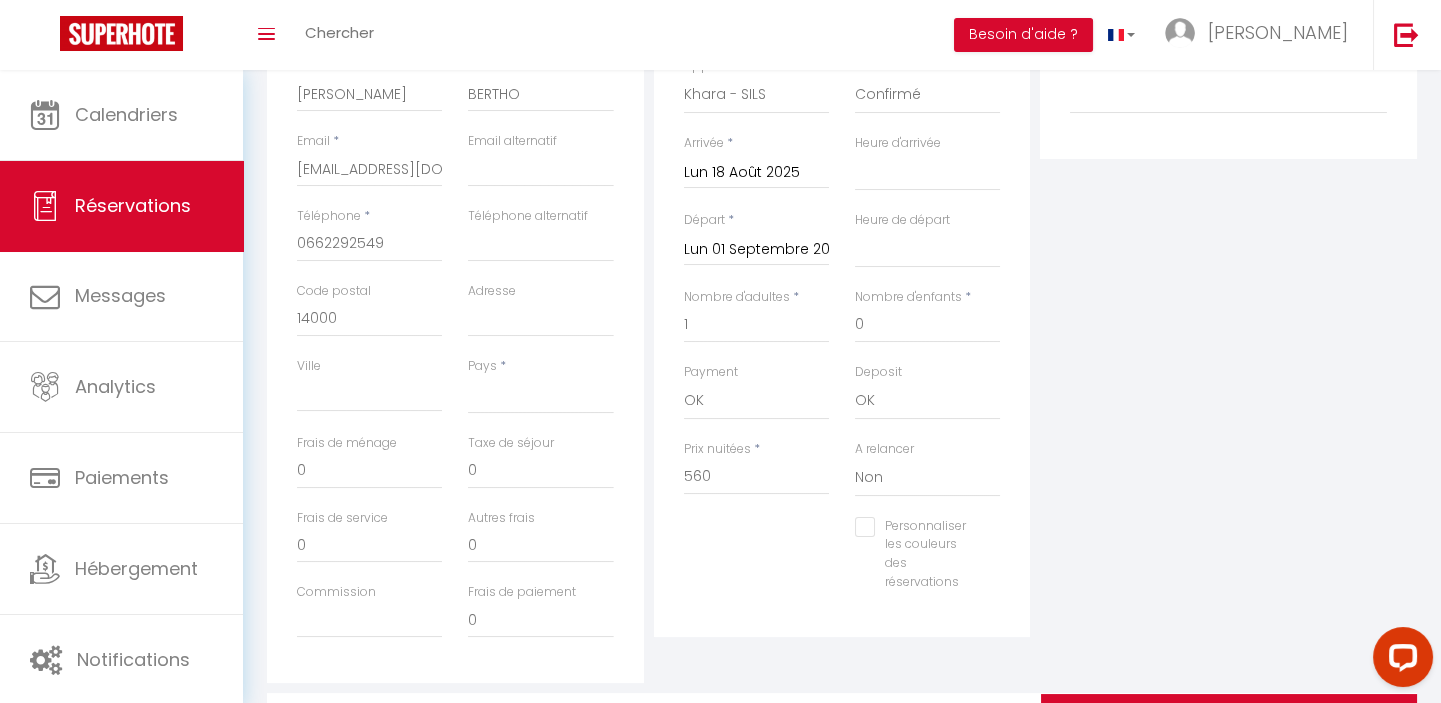 scroll, scrollTop: 454, scrollLeft: 0, axis: vertical 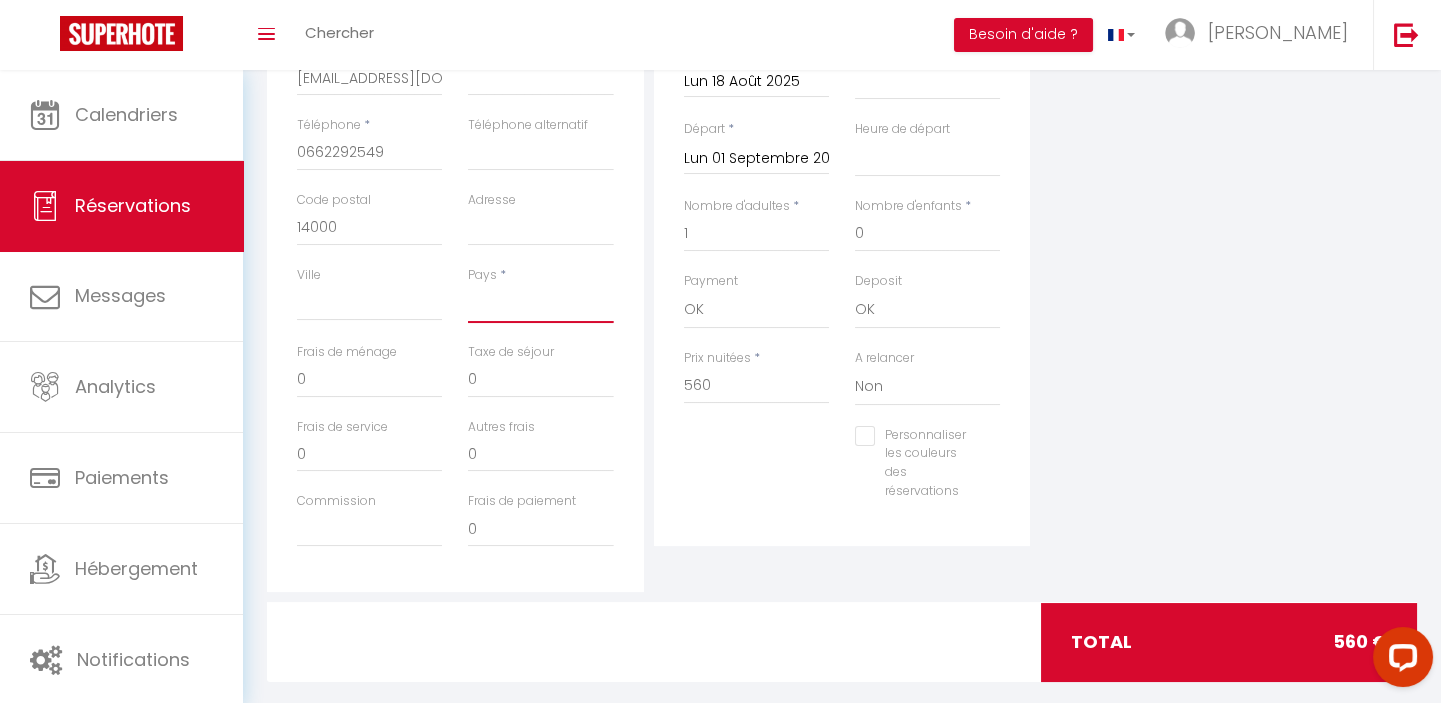 click on "France
Portugal
Afghanistan
Albania
Algeria
American Samoa
Andorra
Angola
Anguilla
Antarctica
Antigua and Barbuda
Argentina
Armenia
Aruba
Australia
Austria
Azerbaijan
Bahamas
Bahrain
Bangladesh
Barbados
Belarus
Belgium
Belize" at bounding box center (540, 304) 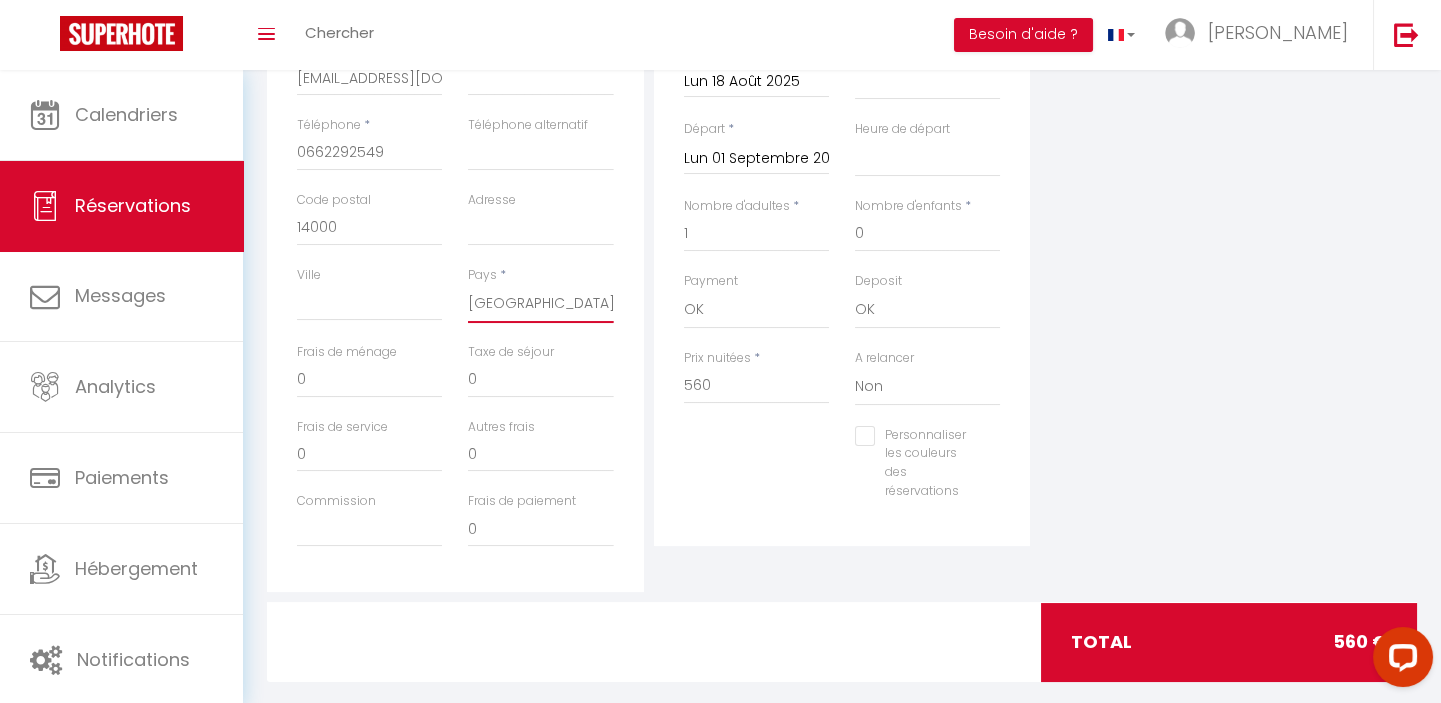 click on "France
Portugal
Afghanistan
Albania
Algeria
American Samoa
Andorra
Angola
Anguilla
Antarctica
Antigua and Barbuda
Argentina
Armenia
Aruba
Australia
Austria
Azerbaijan
Bahamas
Bahrain
Bangladesh
Barbados
Belarus
Belgium
Belize" at bounding box center [540, 304] 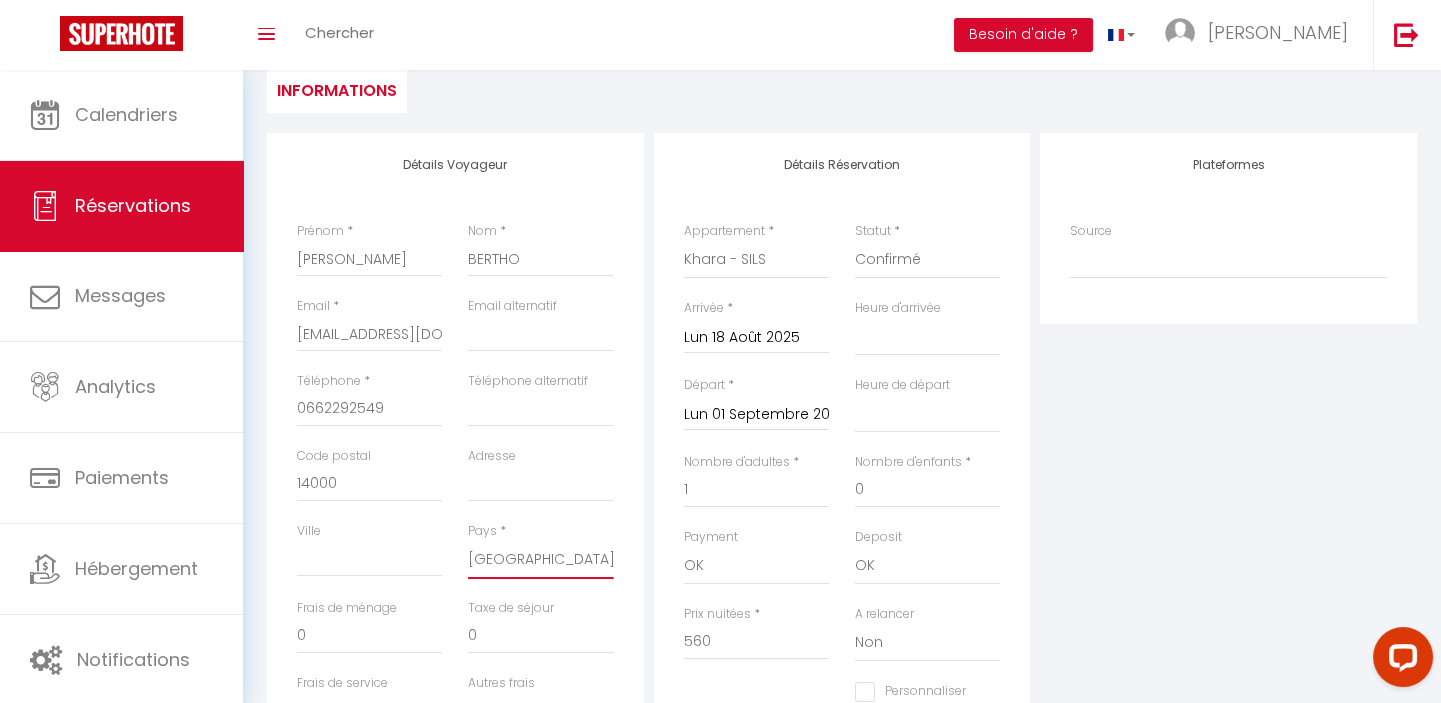 scroll, scrollTop: 28, scrollLeft: 0, axis: vertical 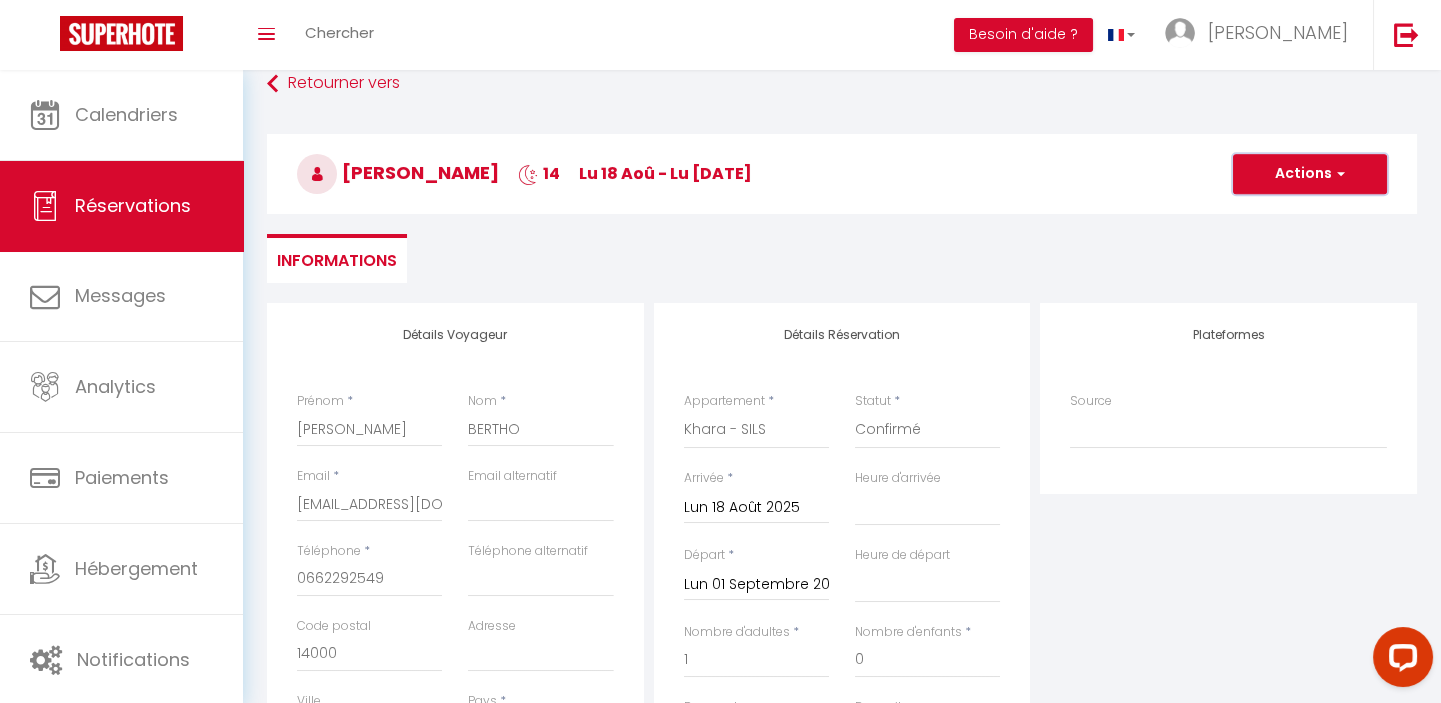click on "Actions" at bounding box center (1310, 174) 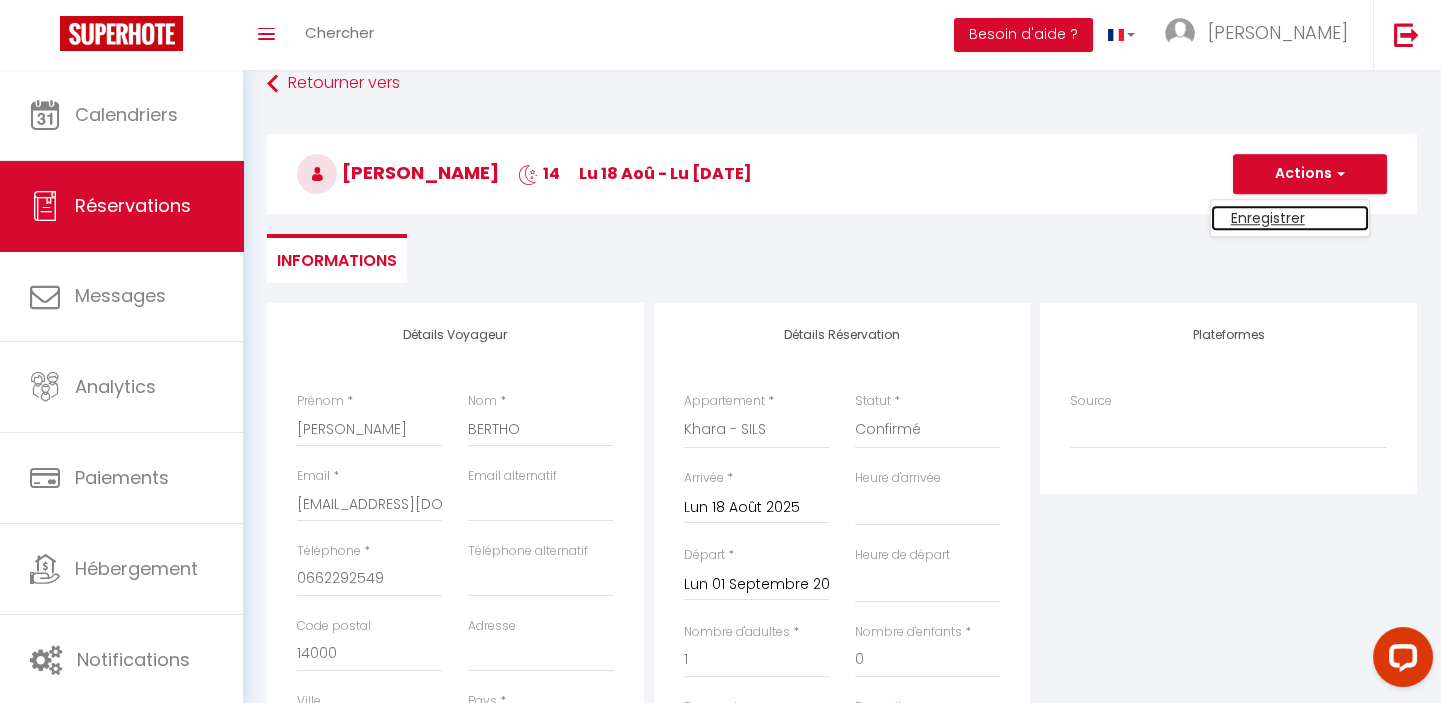 click on "Enregistrer" at bounding box center (1290, 218) 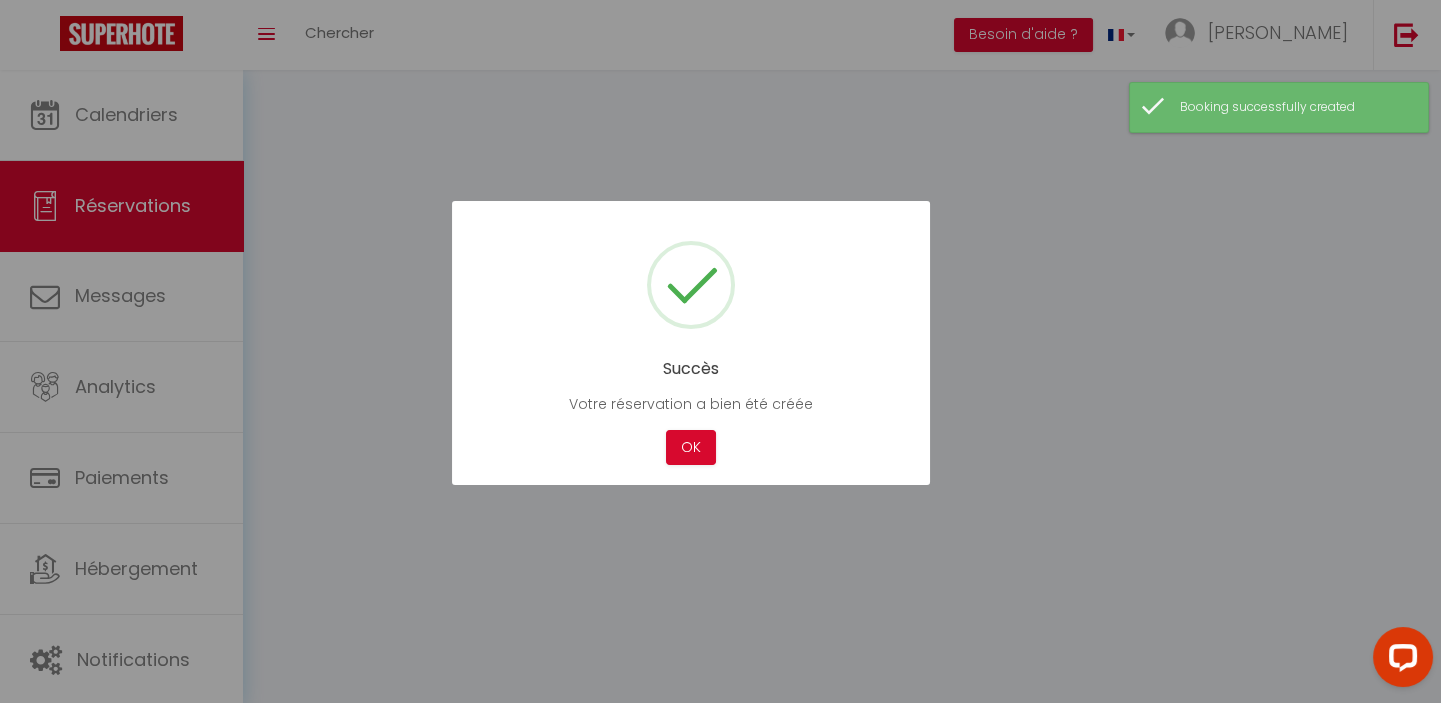 scroll, scrollTop: 0, scrollLeft: 0, axis: both 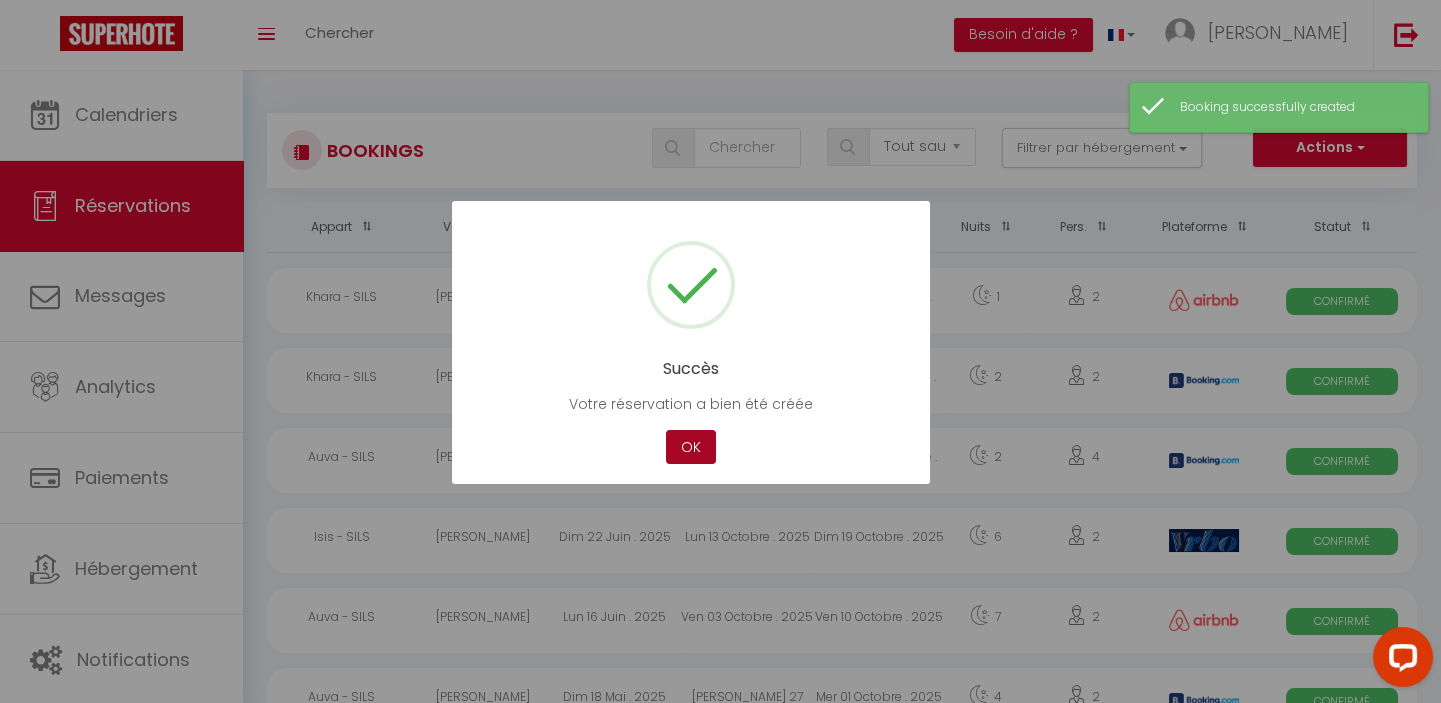 click on "OK" at bounding box center [691, 447] 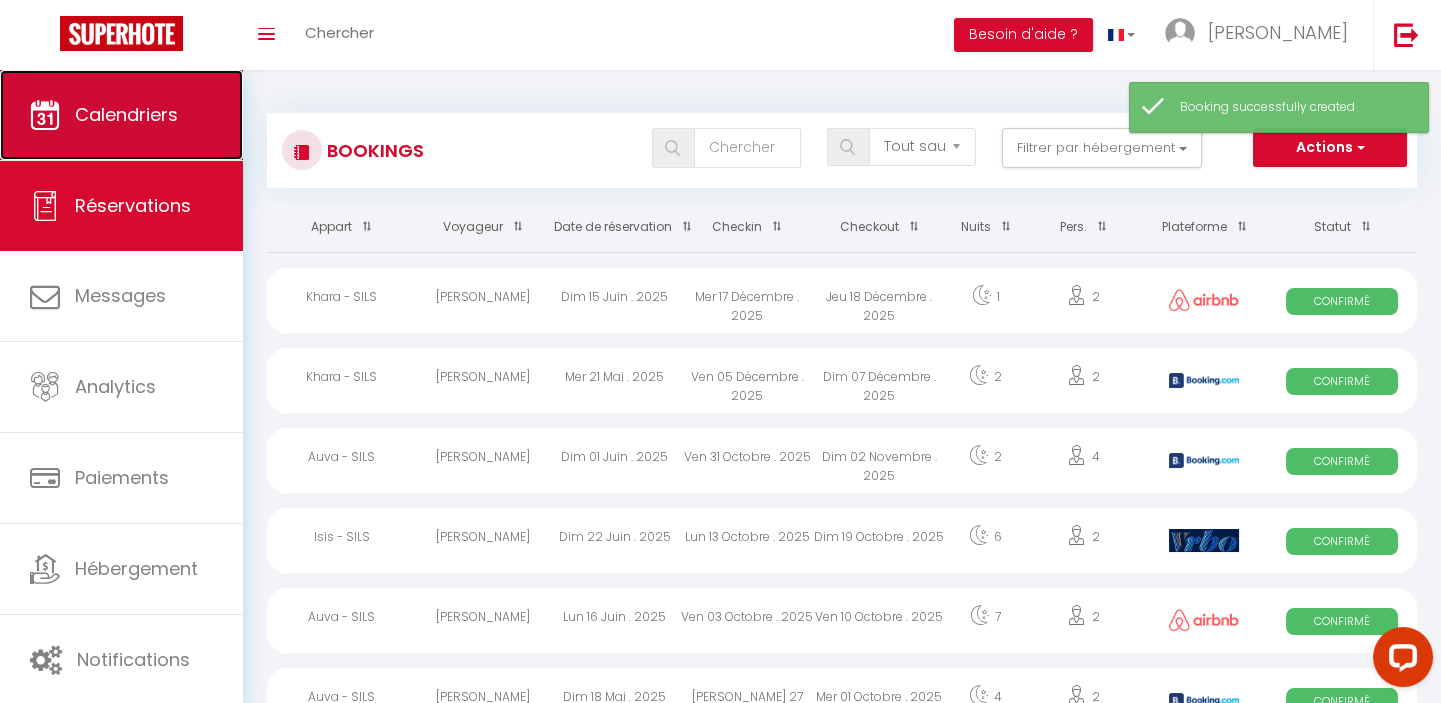 click on "Calendriers" at bounding box center [126, 114] 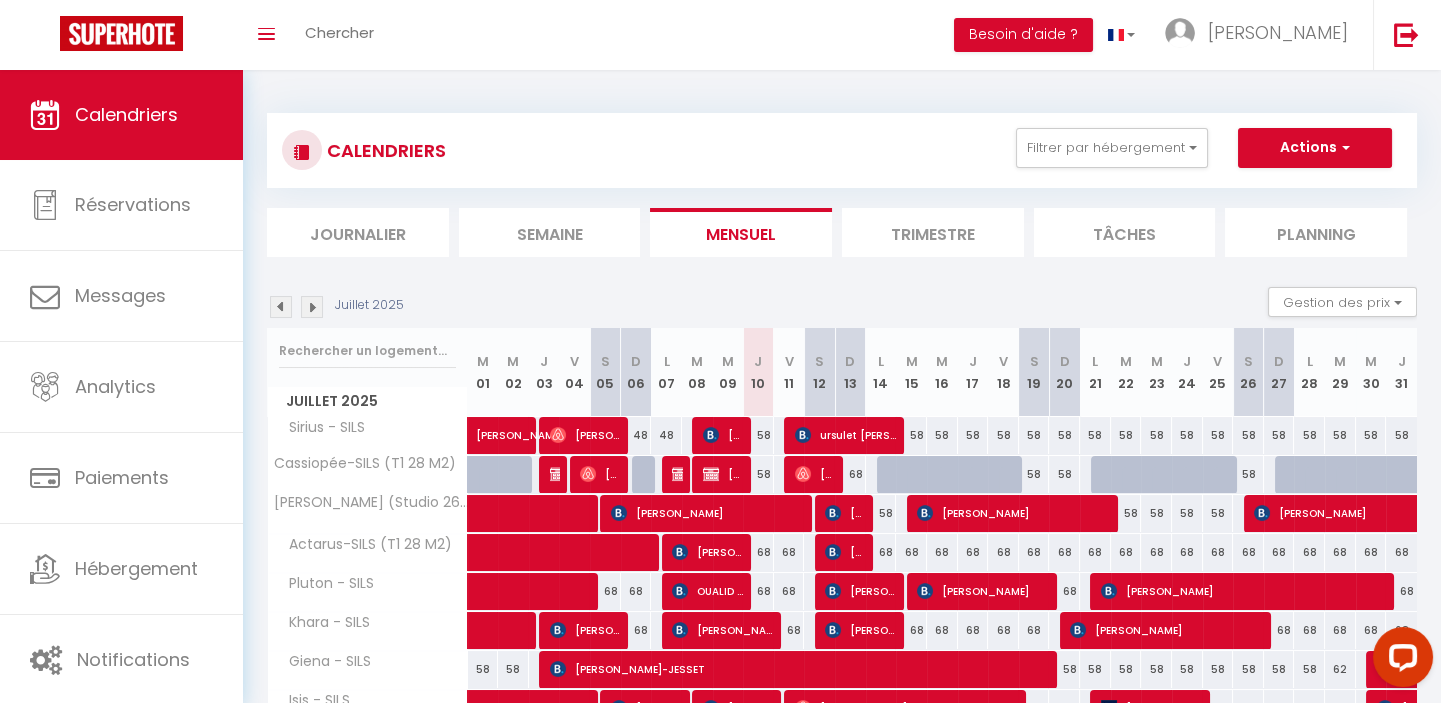 click at bounding box center (312, 307) 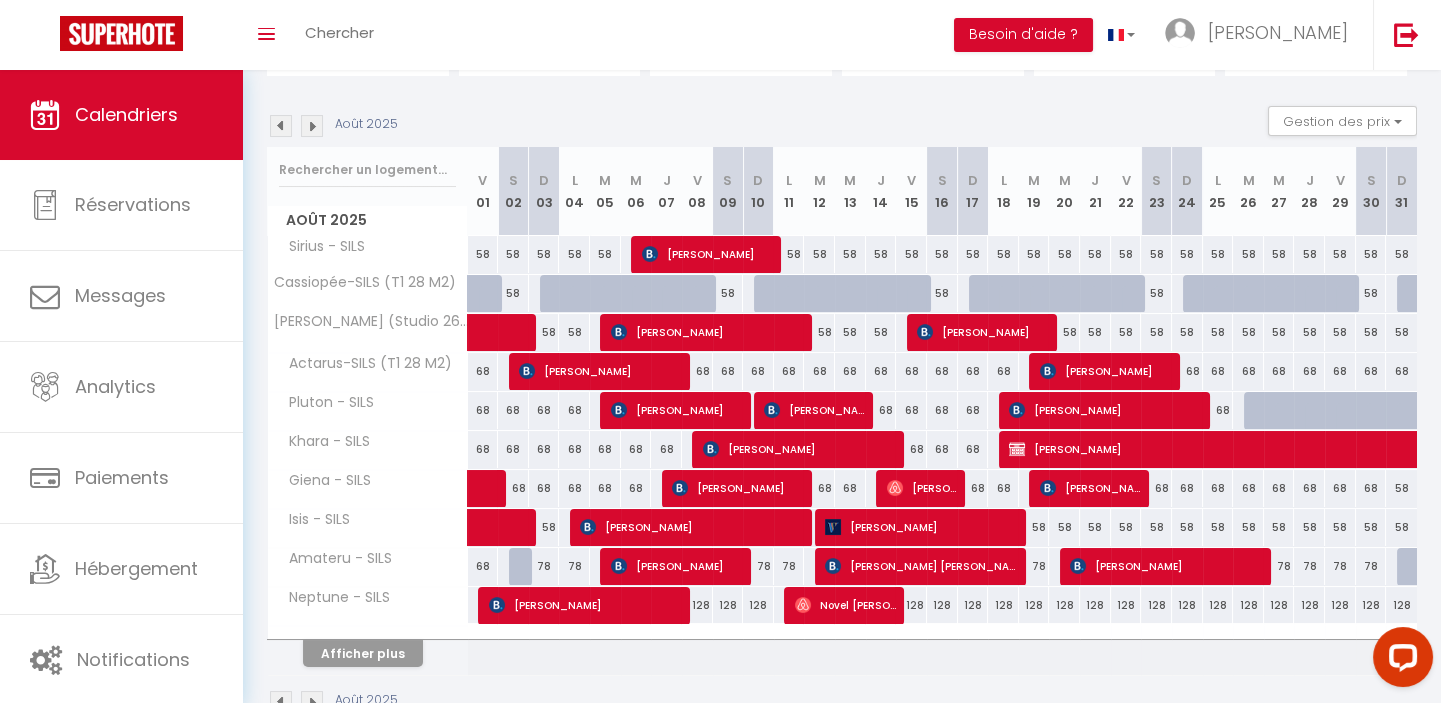 scroll, scrollTop: 234, scrollLeft: 0, axis: vertical 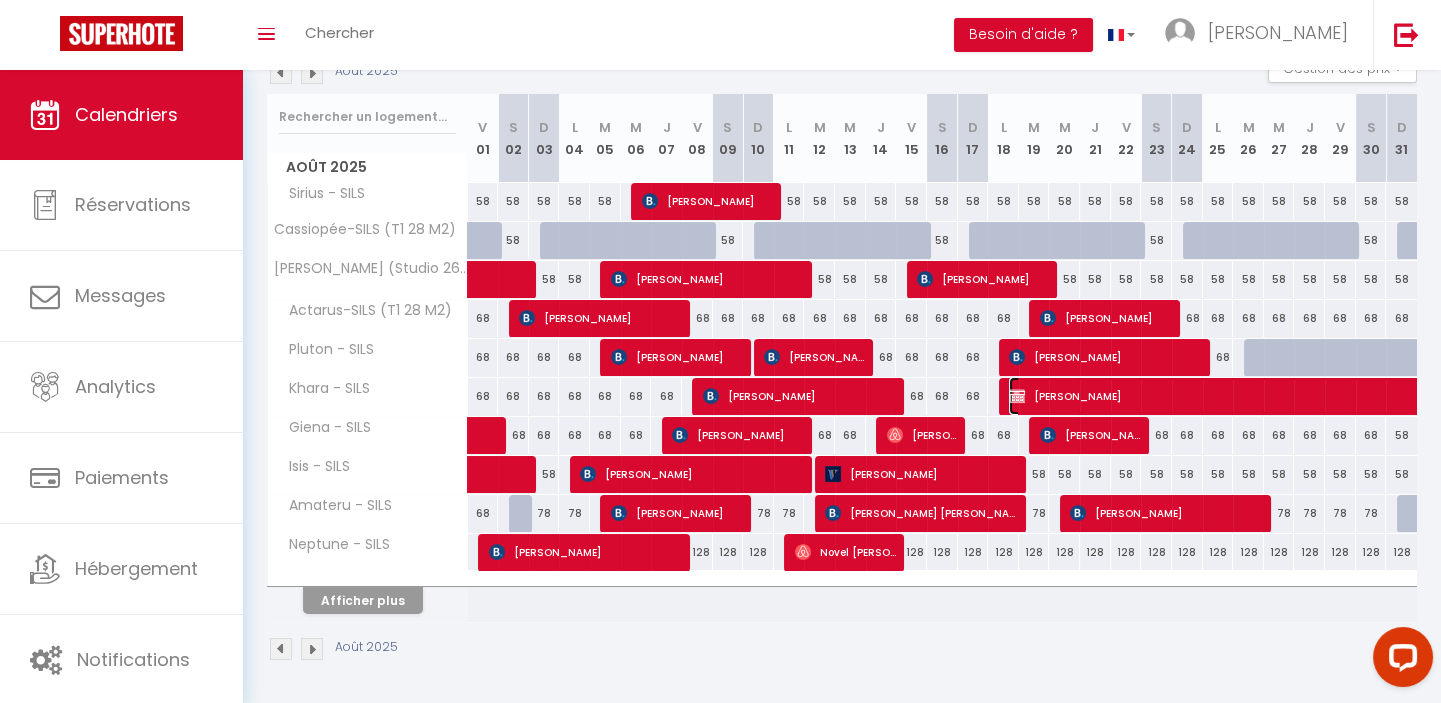 click on "[PERSON_NAME]" at bounding box center (1331, 396) 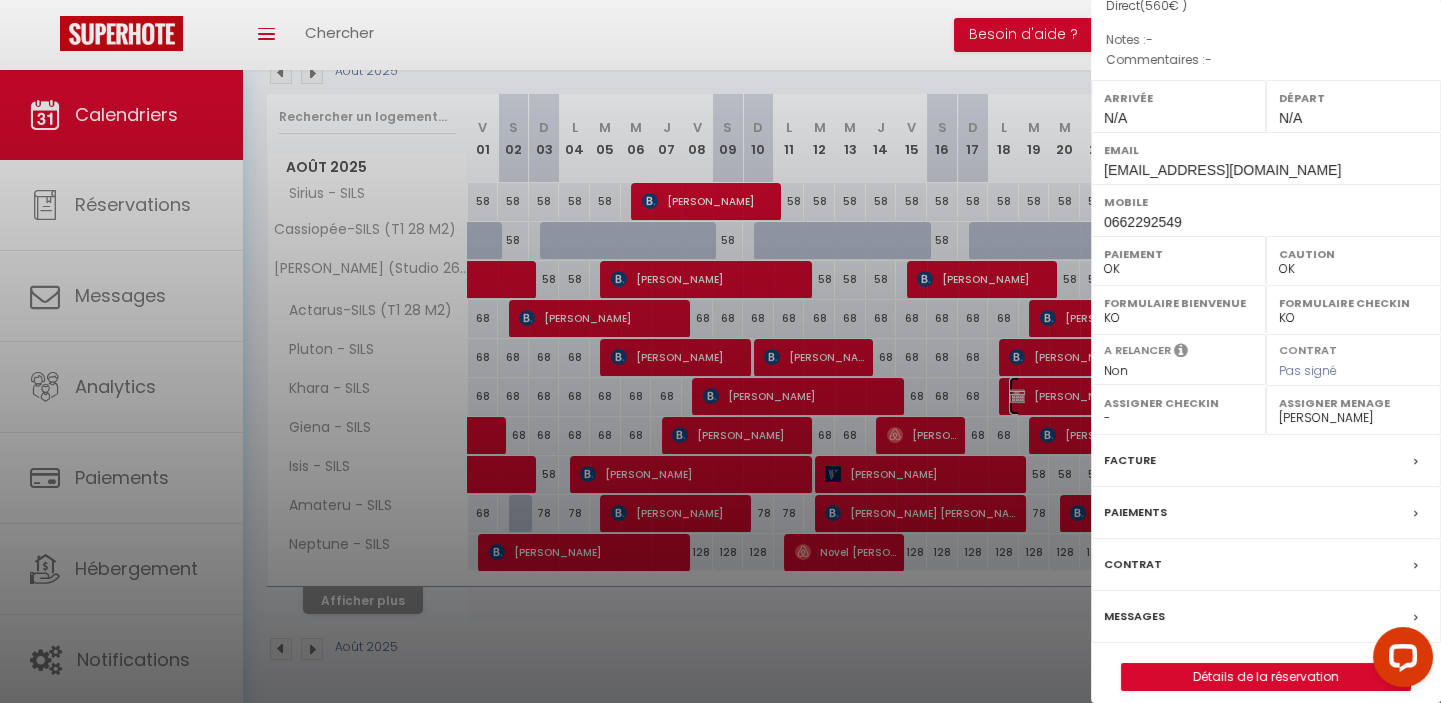 scroll, scrollTop: 227, scrollLeft: 0, axis: vertical 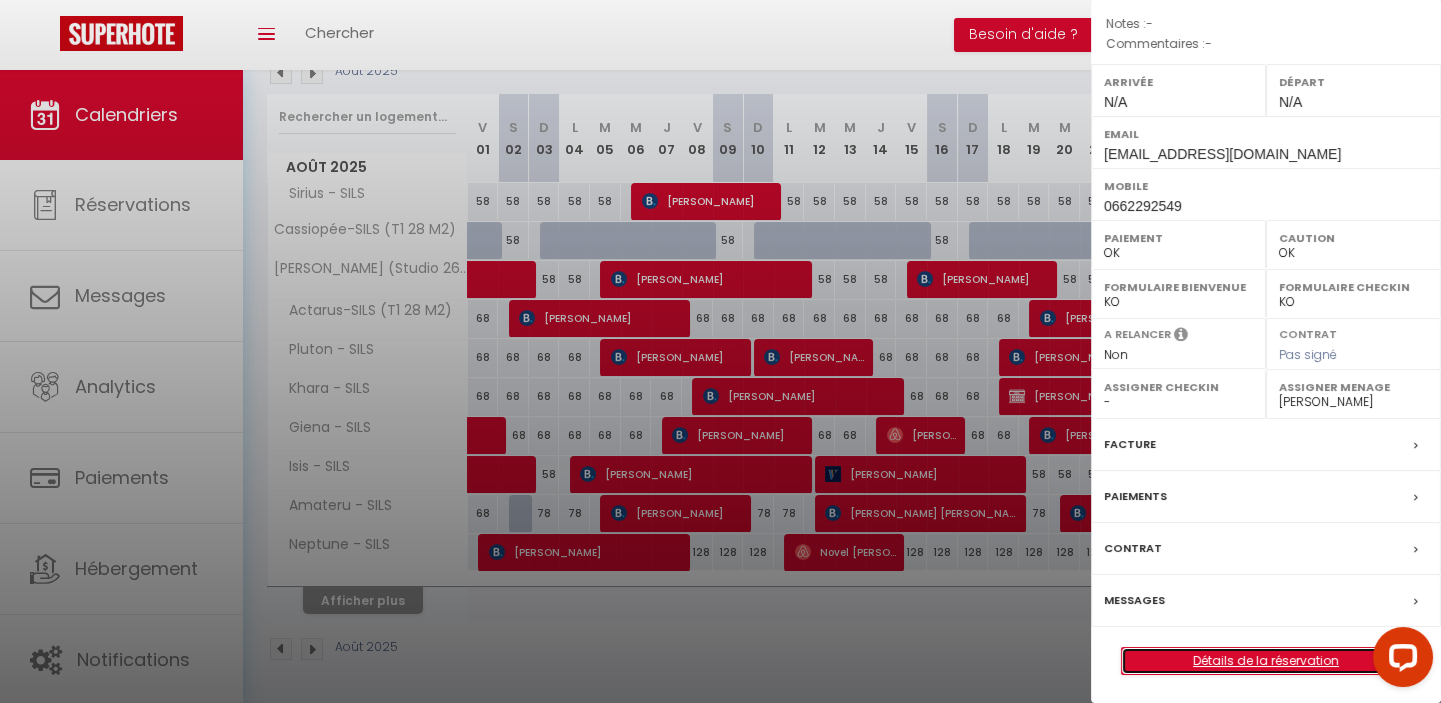 click on "Détails de la réservation" at bounding box center [1266, 661] 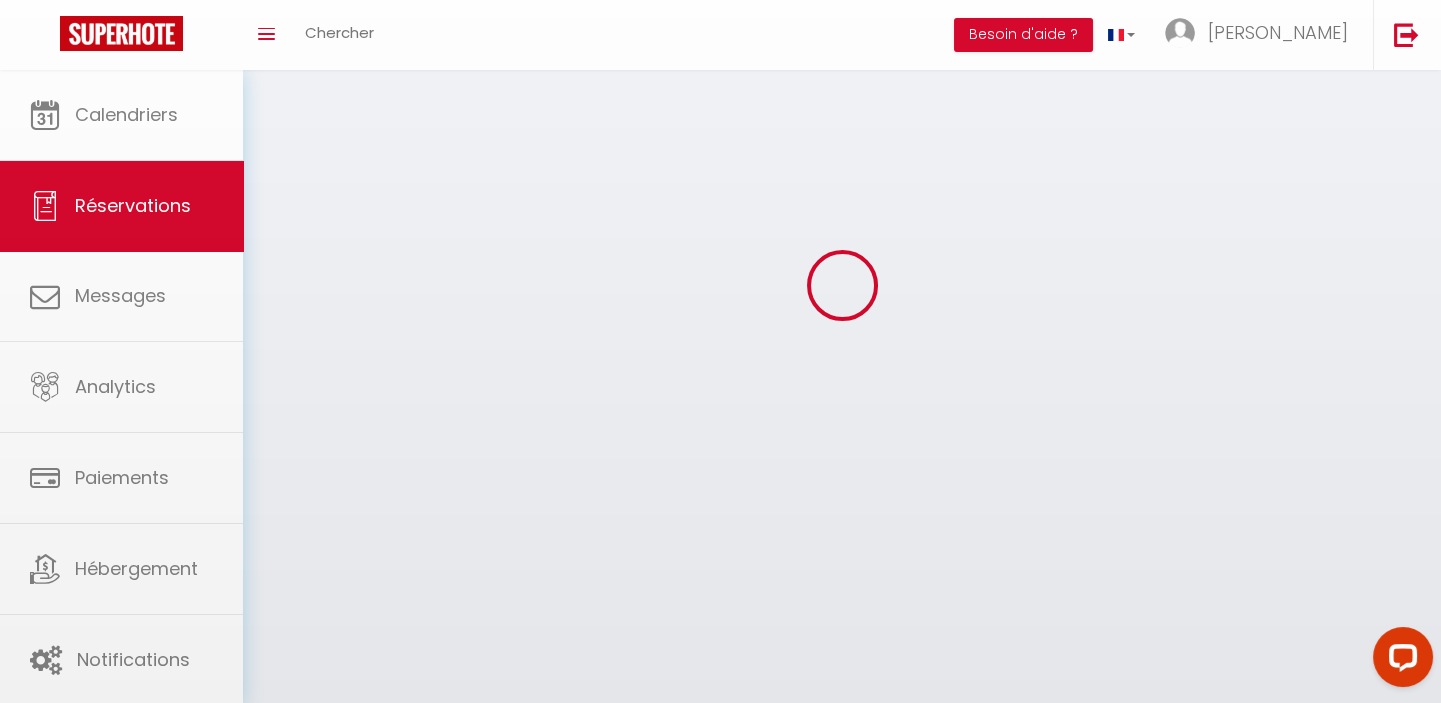 scroll, scrollTop: 0, scrollLeft: 0, axis: both 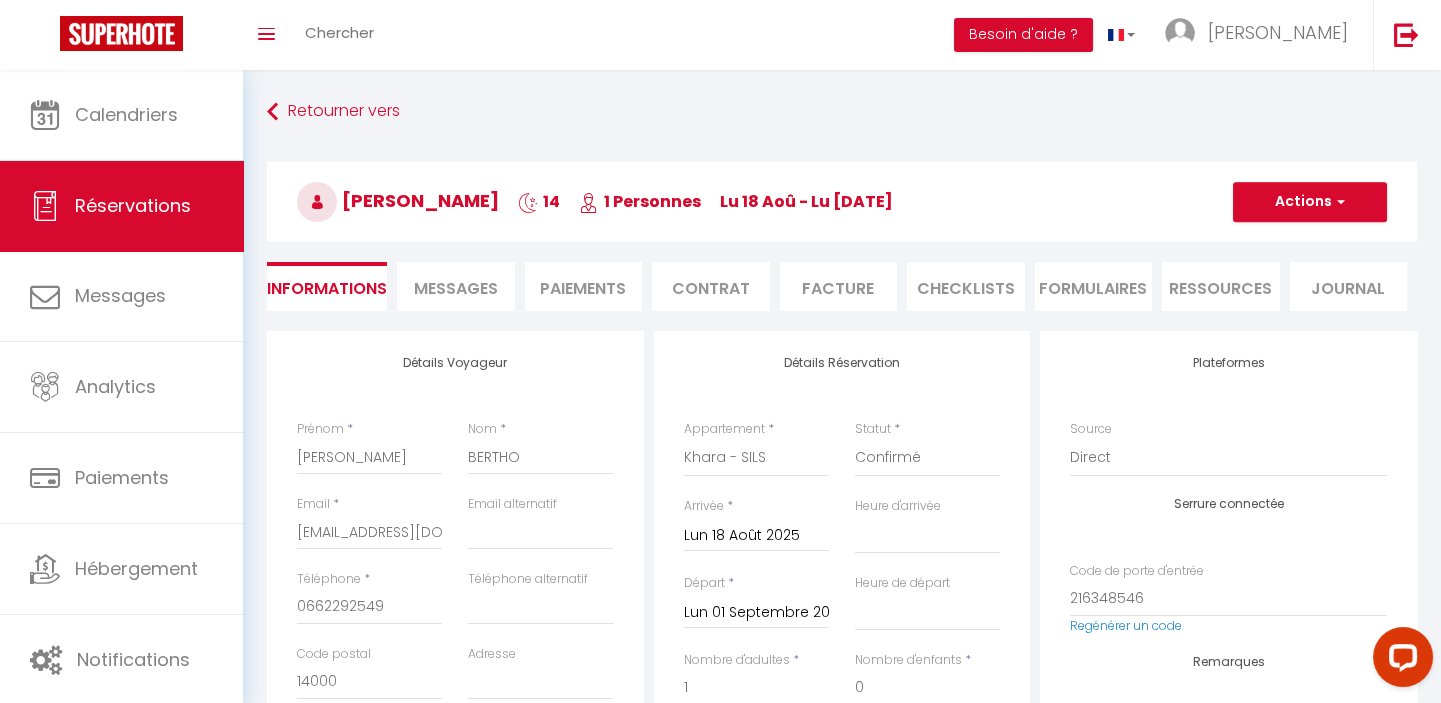 click on "Messages" at bounding box center [456, 288] 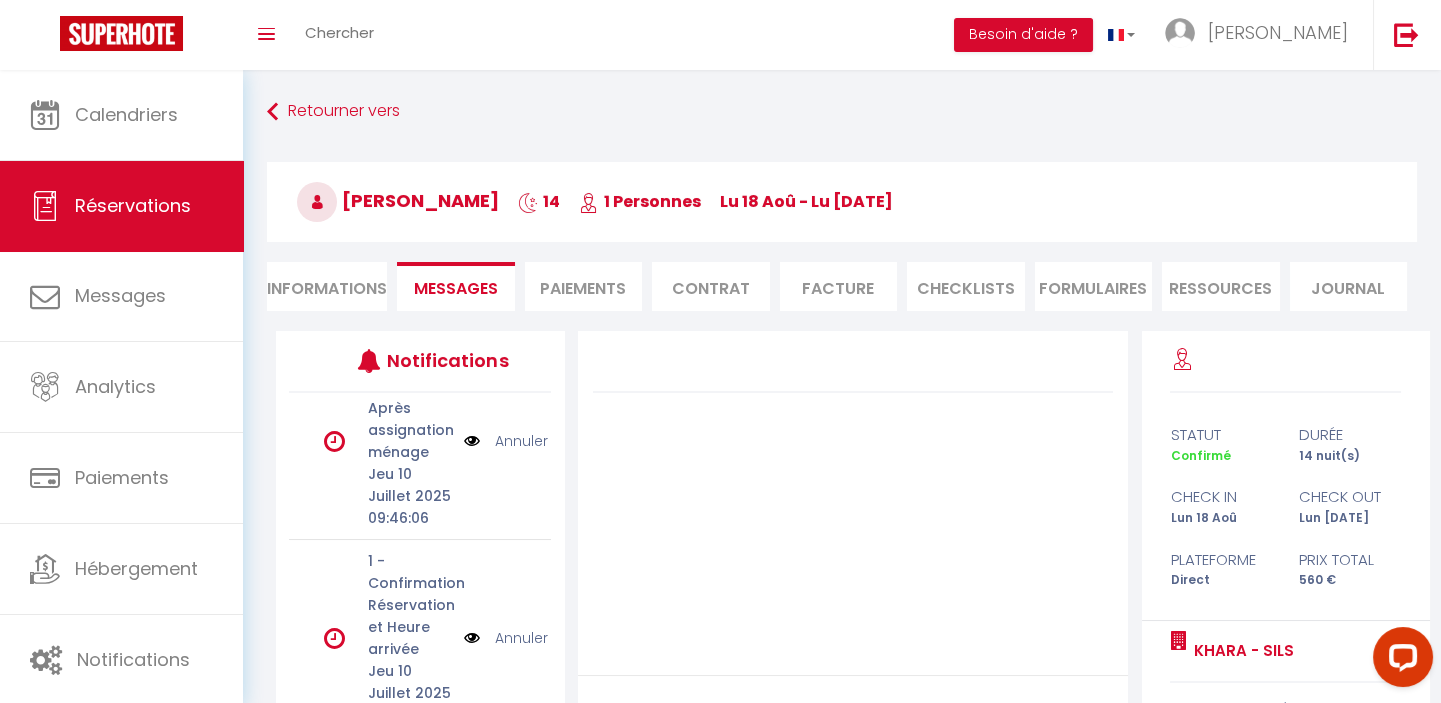 scroll, scrollTop: 1538, scrollLeft: 0, axis: vertical 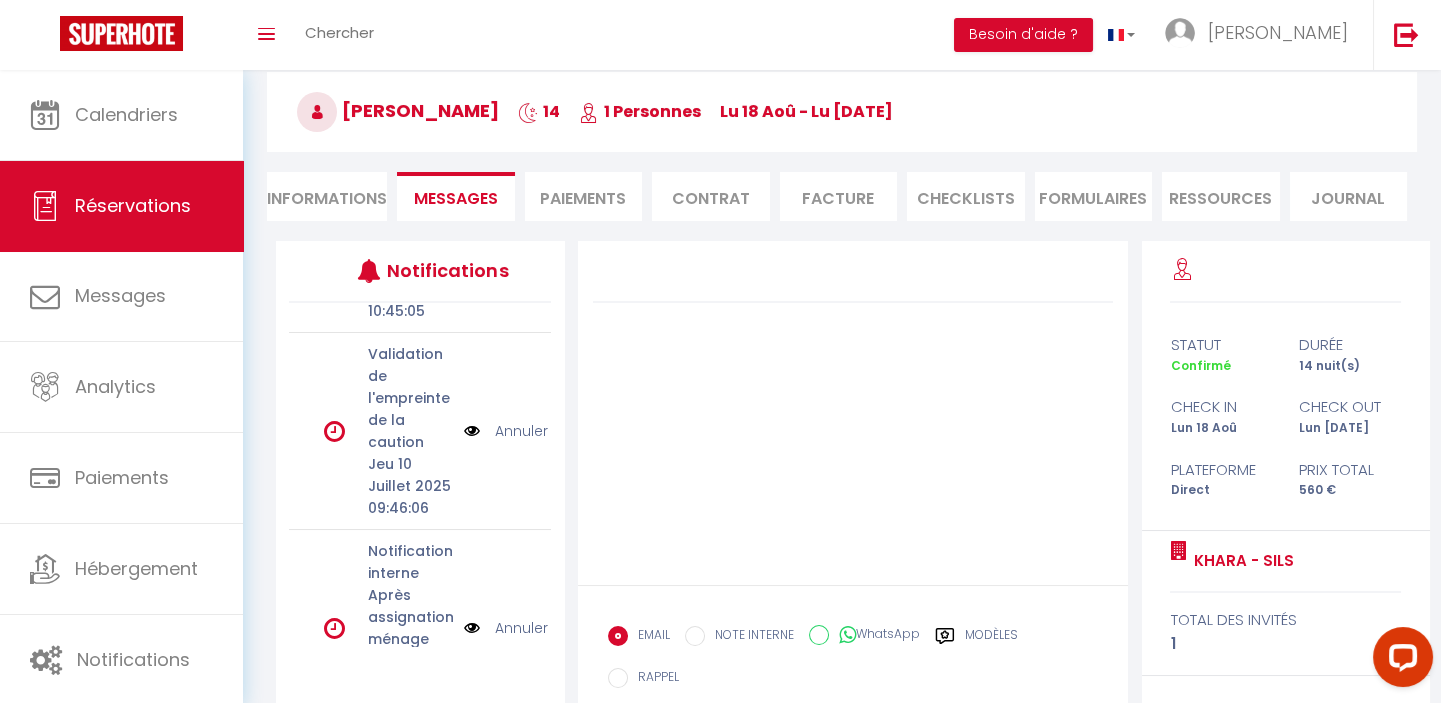 click on "Annuler" at bounding box center [521, 431] 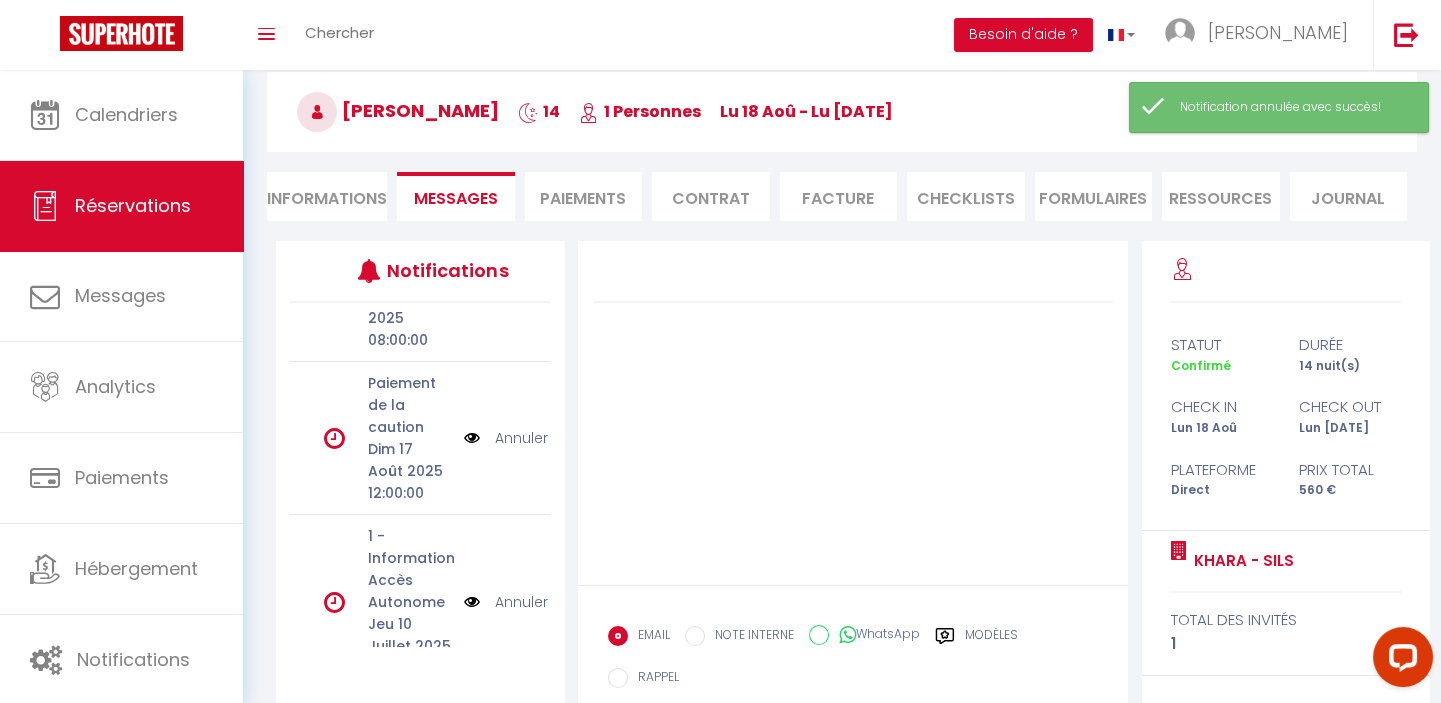 scroll, scrollTop: 773, scrollLeft: 0, axis: vertical 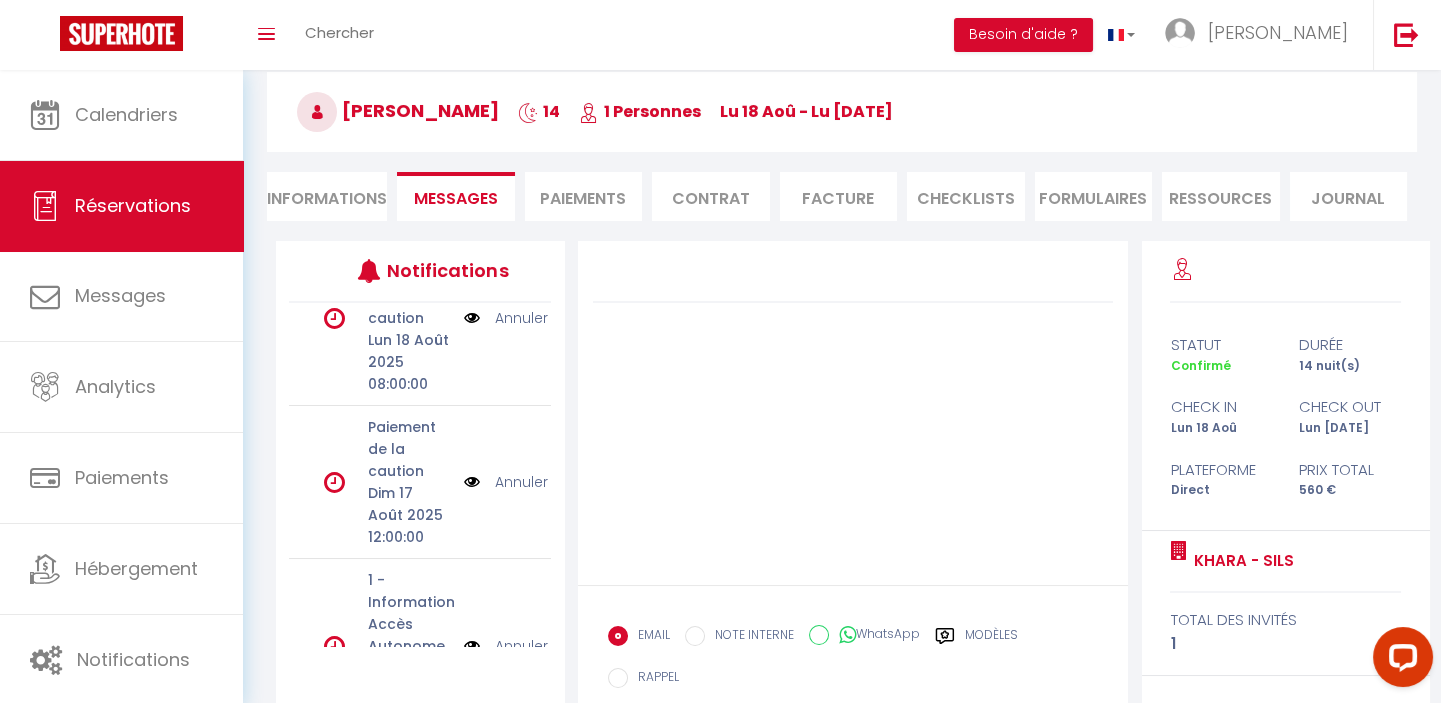 click on "Annuler" at bounding box center (521, 482) 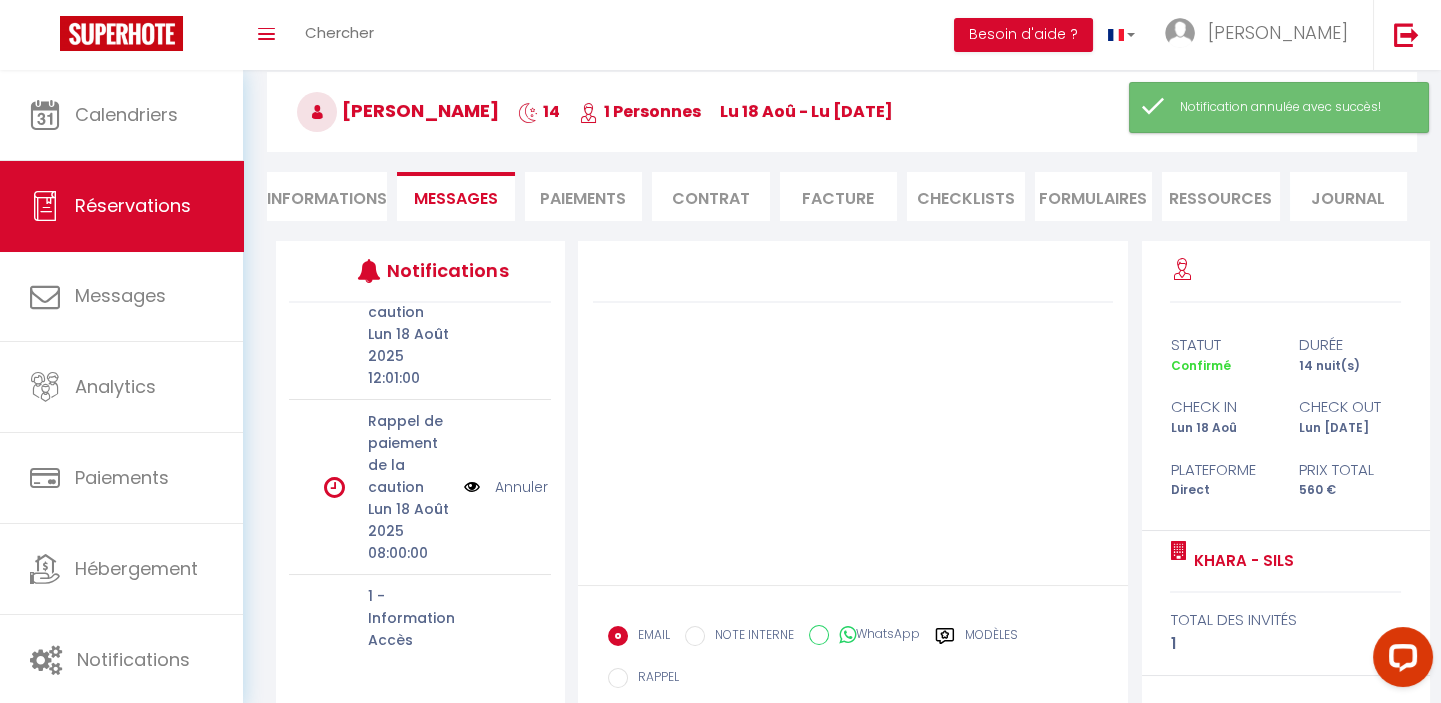 scroll, scrollTop: 591, scrollLeft: 0, axis: vertical 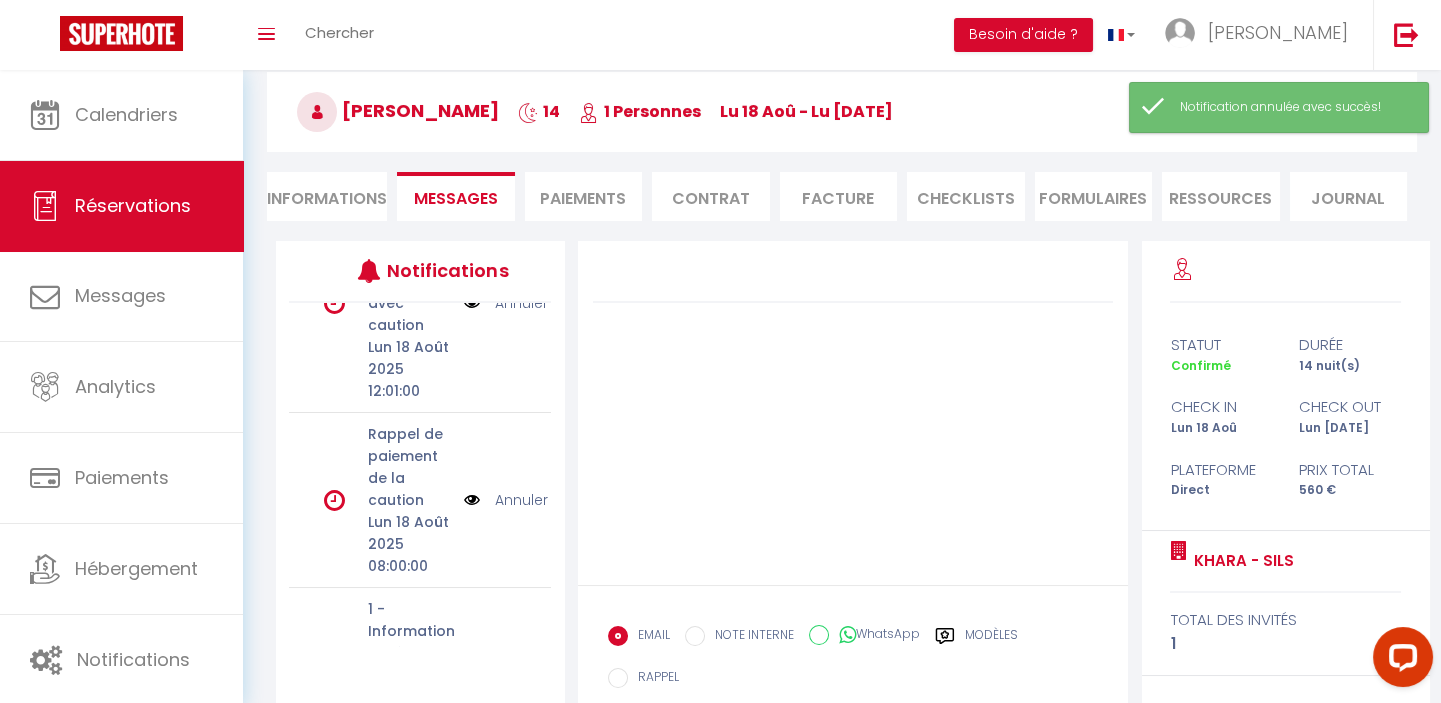 click on "Annuler" at bounding box center [521, 500] 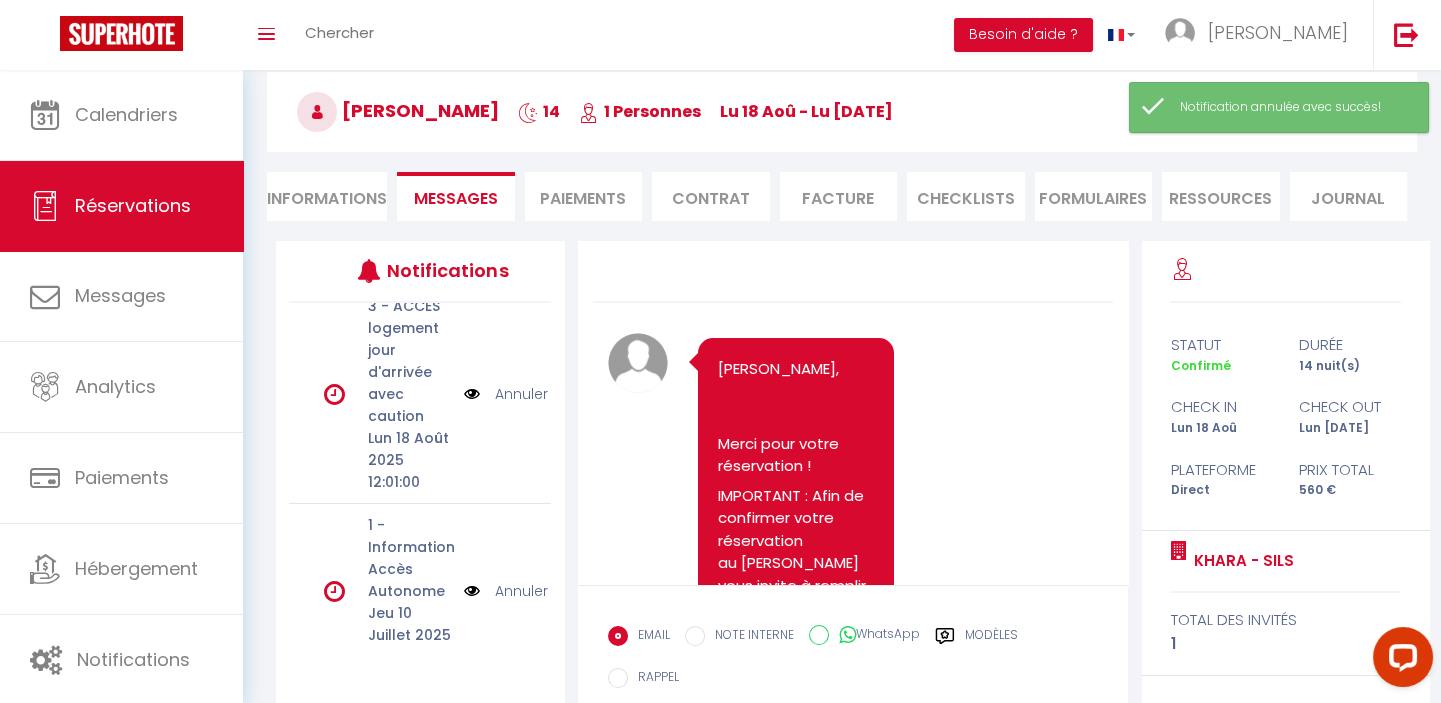 scroll, scrollTop: 410, scrollLeft: 0, axis: vertical 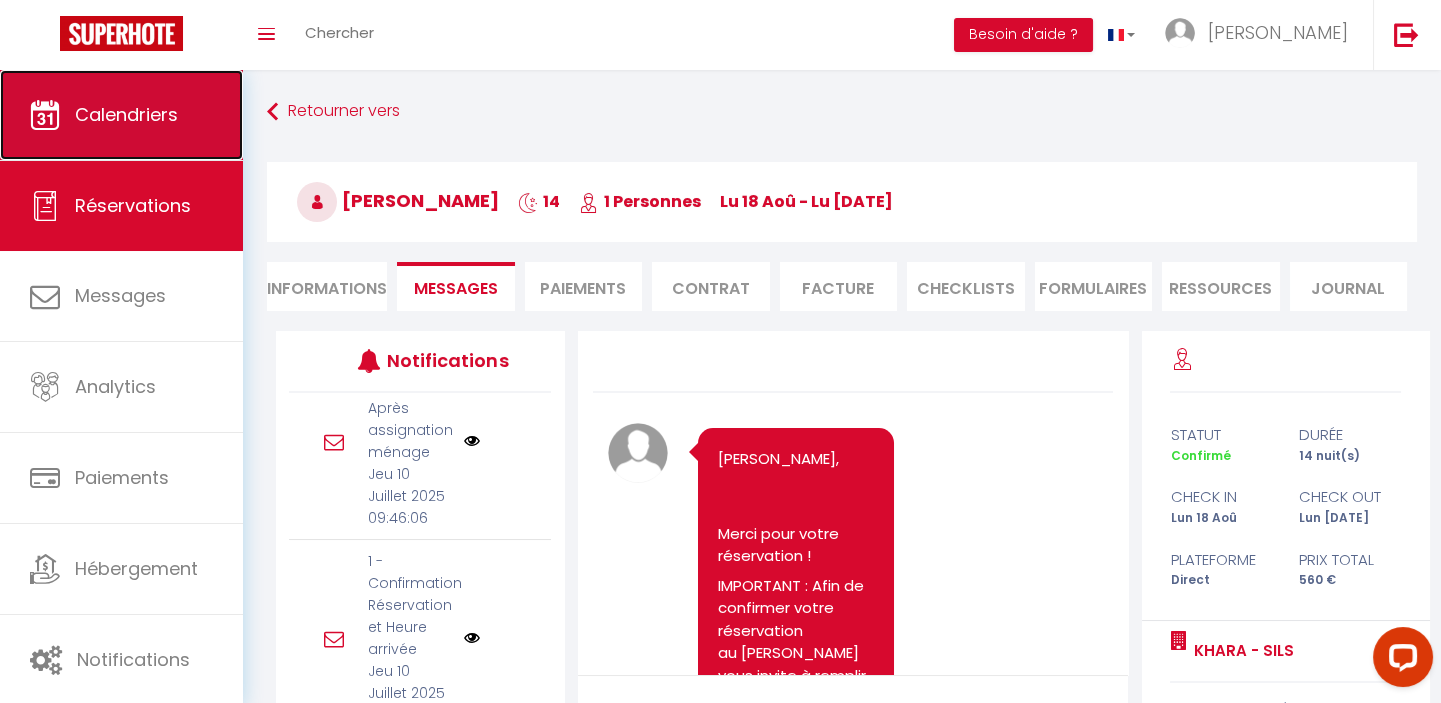 click on "Calendriers" at bounding box center (126, 114) 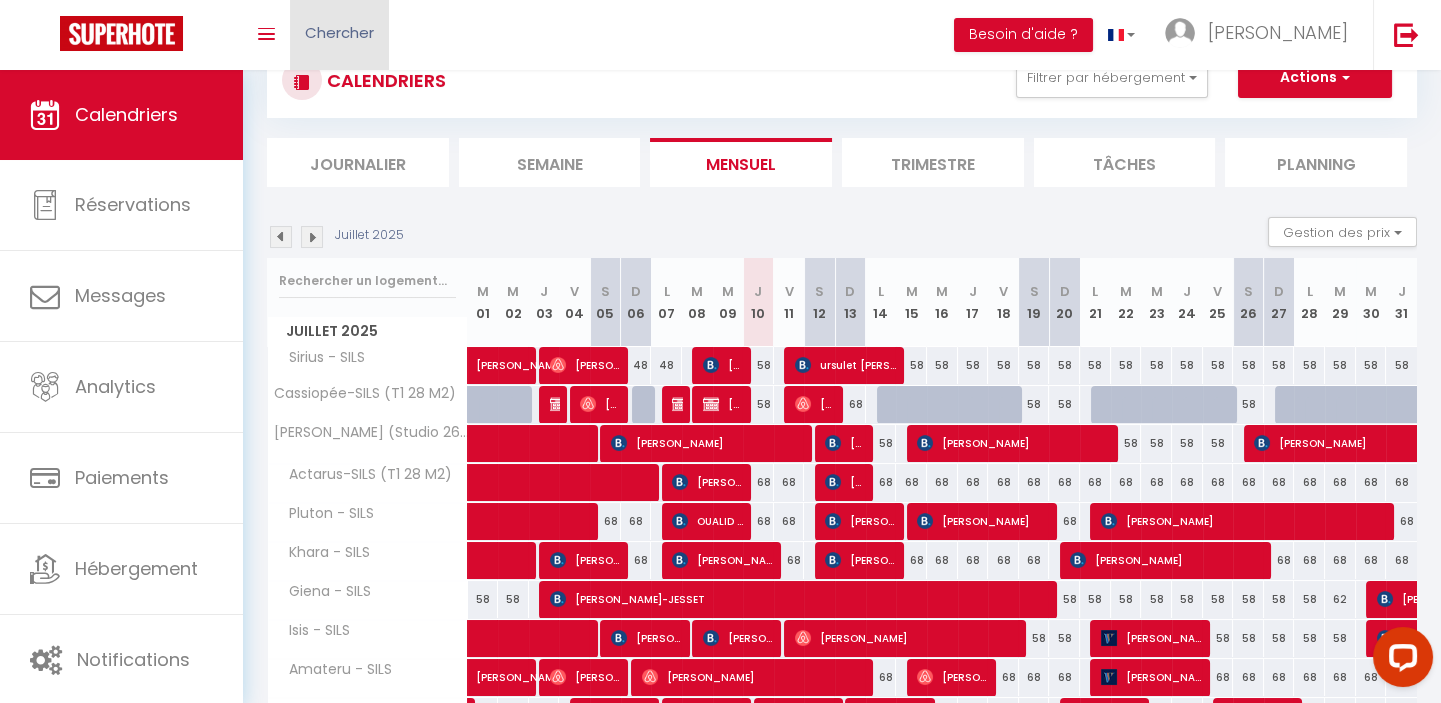 scroll, scrollTop: 0, scrollLeft: 0, axis: both 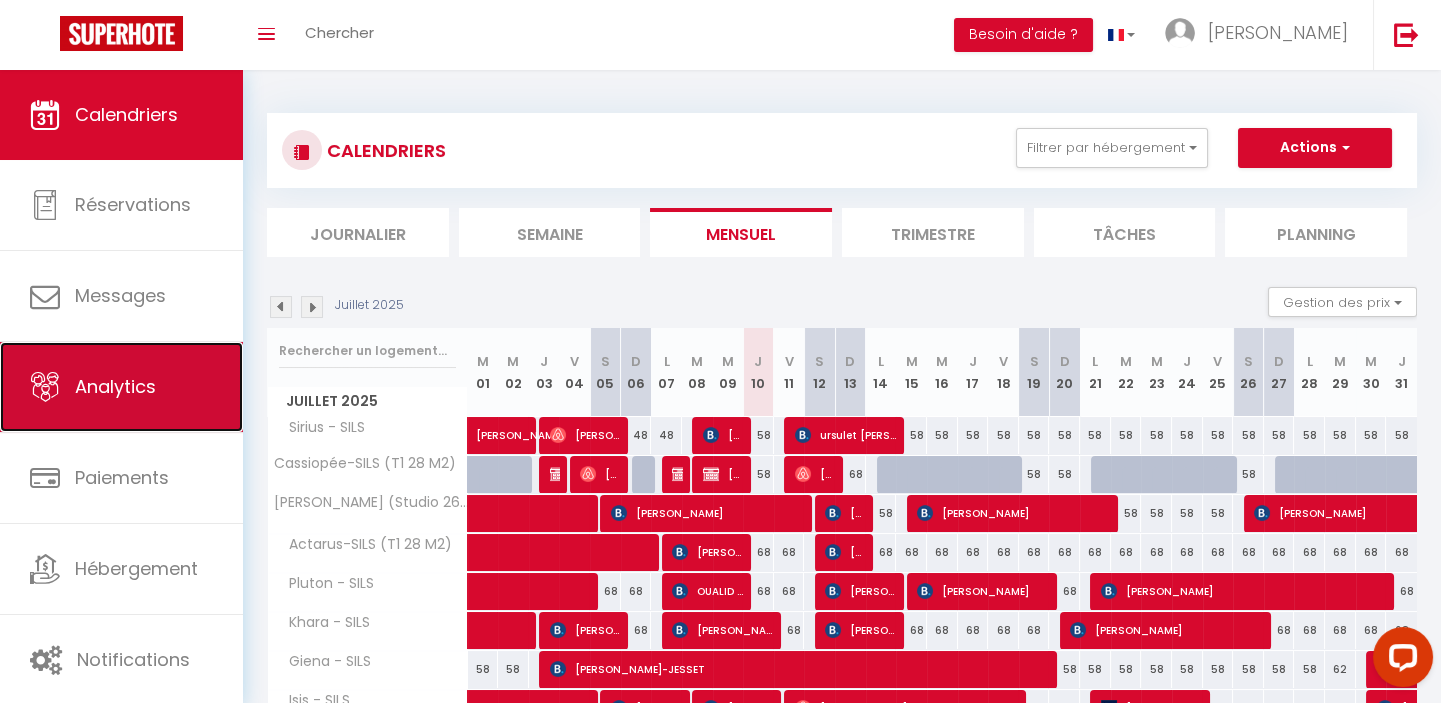 click on "Analytics" at bounding box center [115, 386] 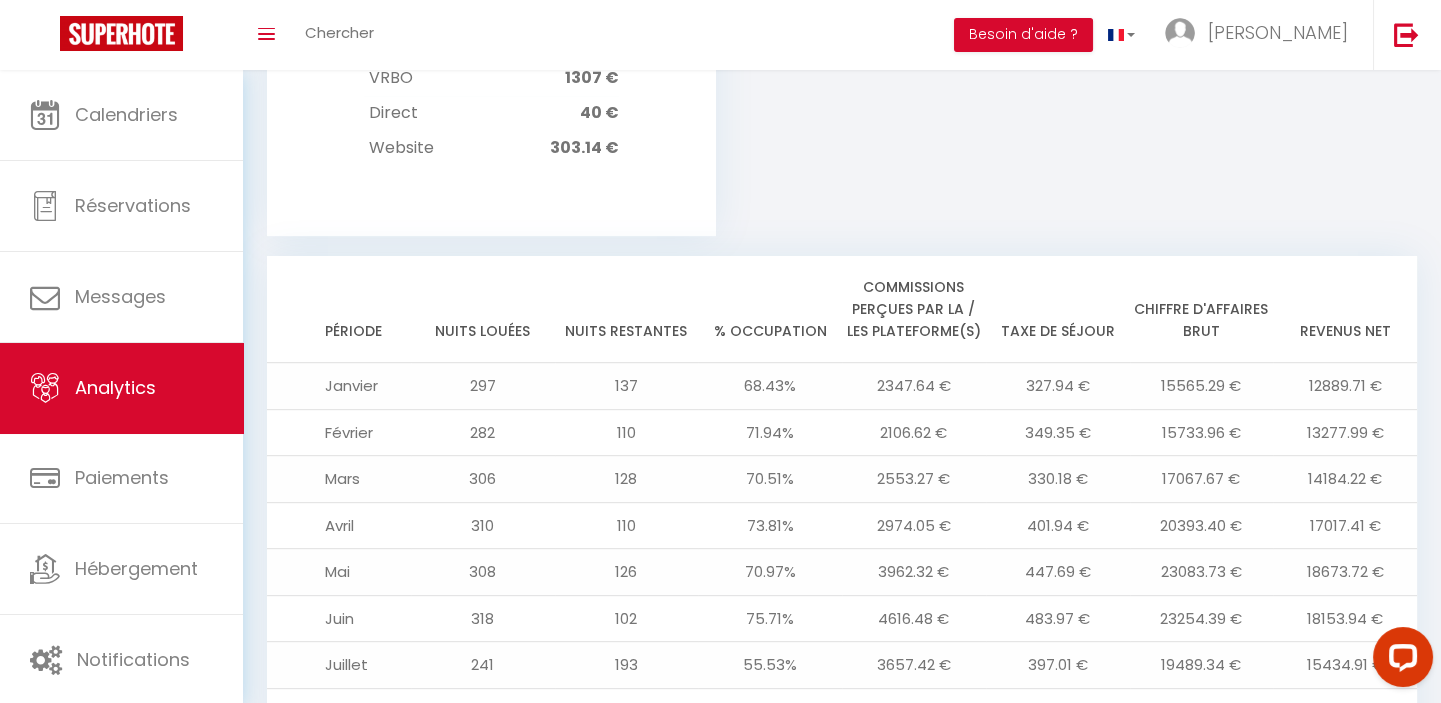 scroll, scrollTop: 2181, scrollLeft: 0, axis: vertical 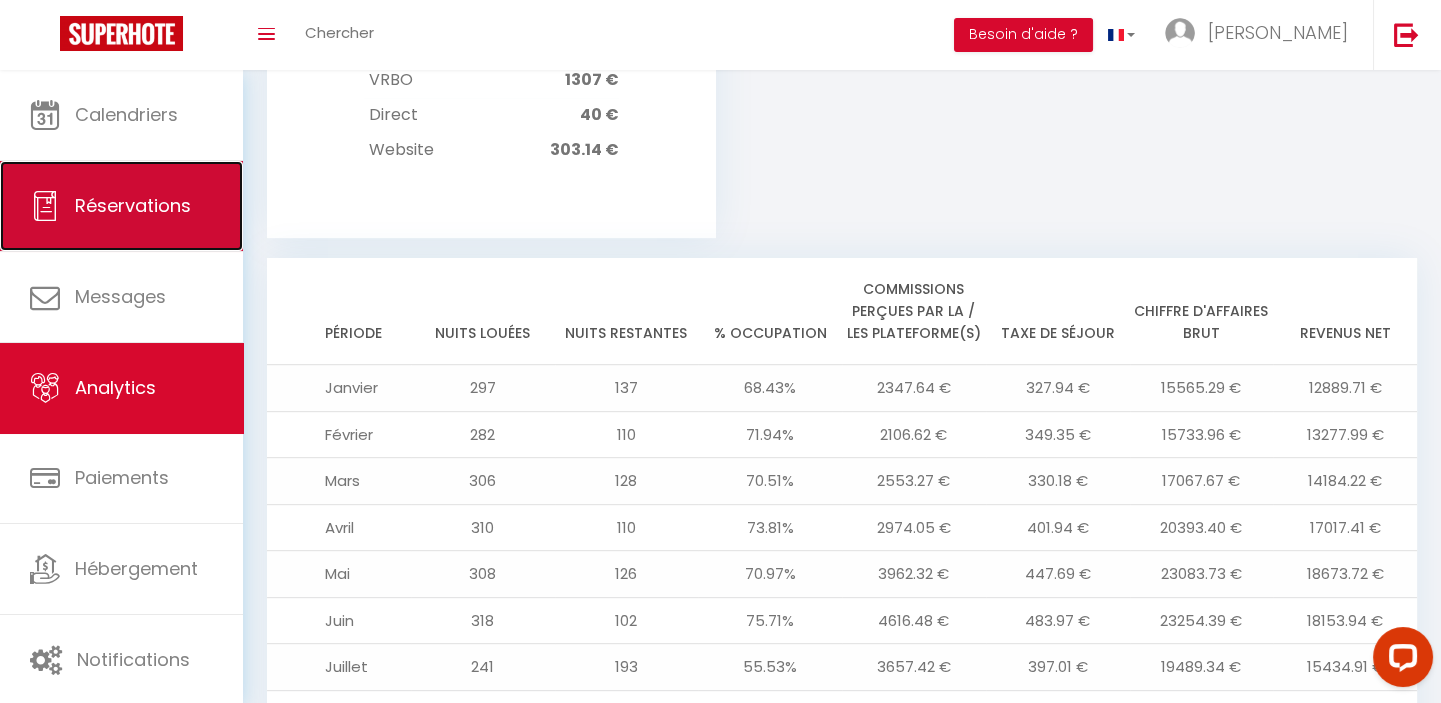click on "Réservations" at bounding box center [121, 206] 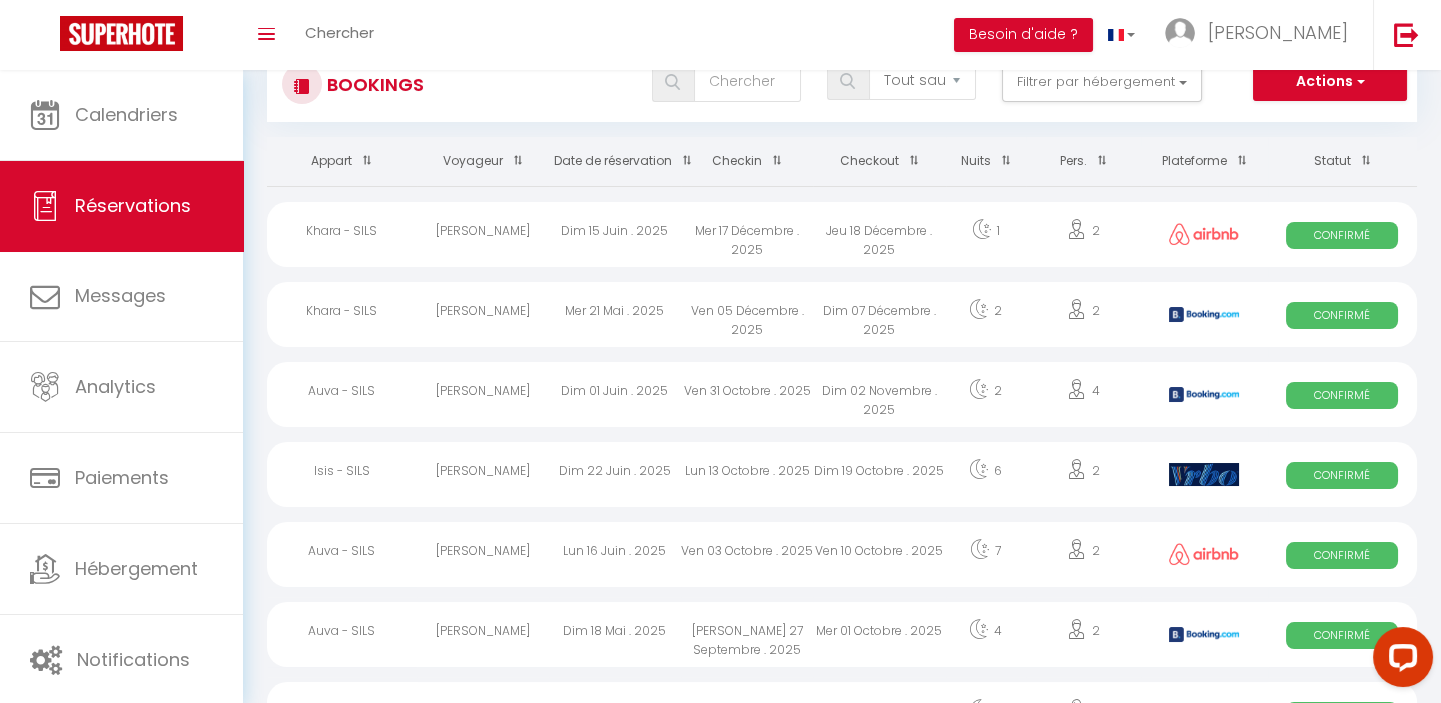 scroll, scrollTop: 0, scrollLeft: 0, axis: both 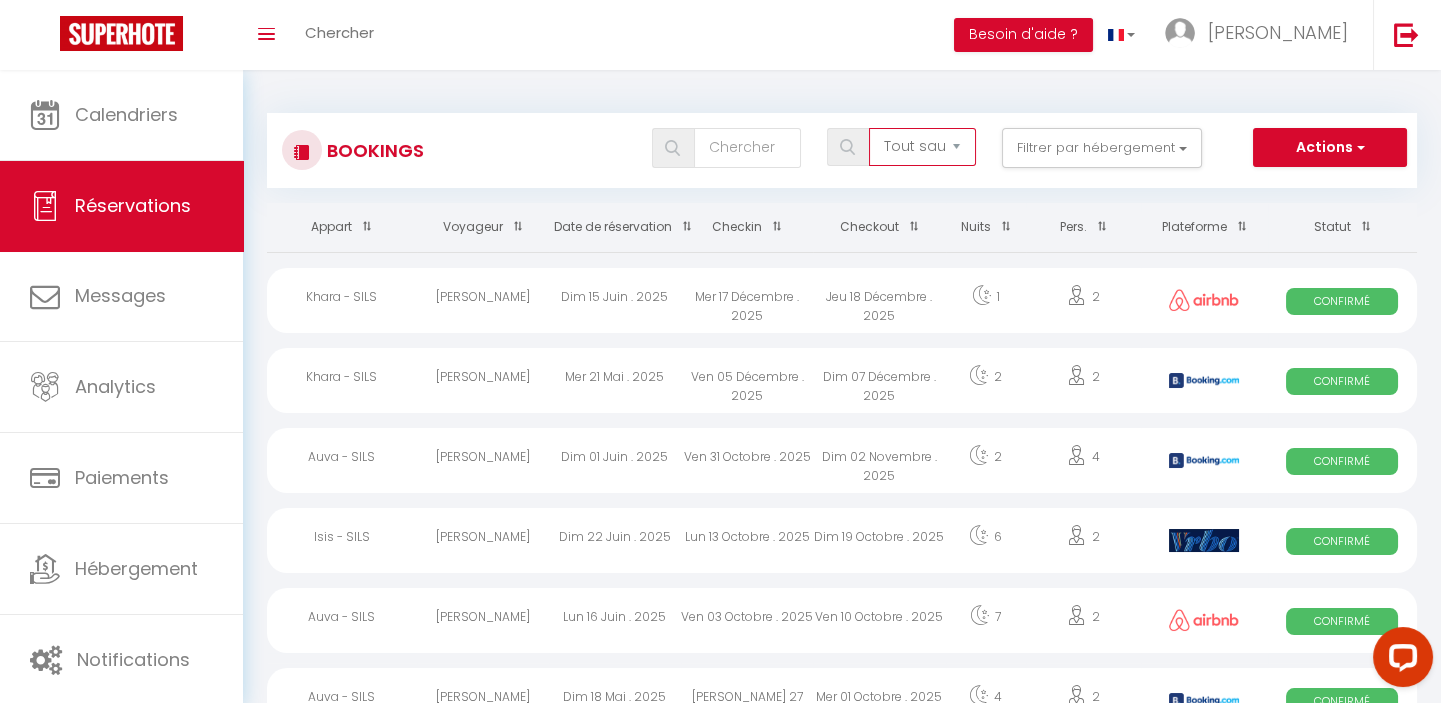 click on "Tous les statuts   Annulé   Confirmé   Non Confirmé   Tout sauf annulé   No Show   Request" at bounding box center (922, 147) 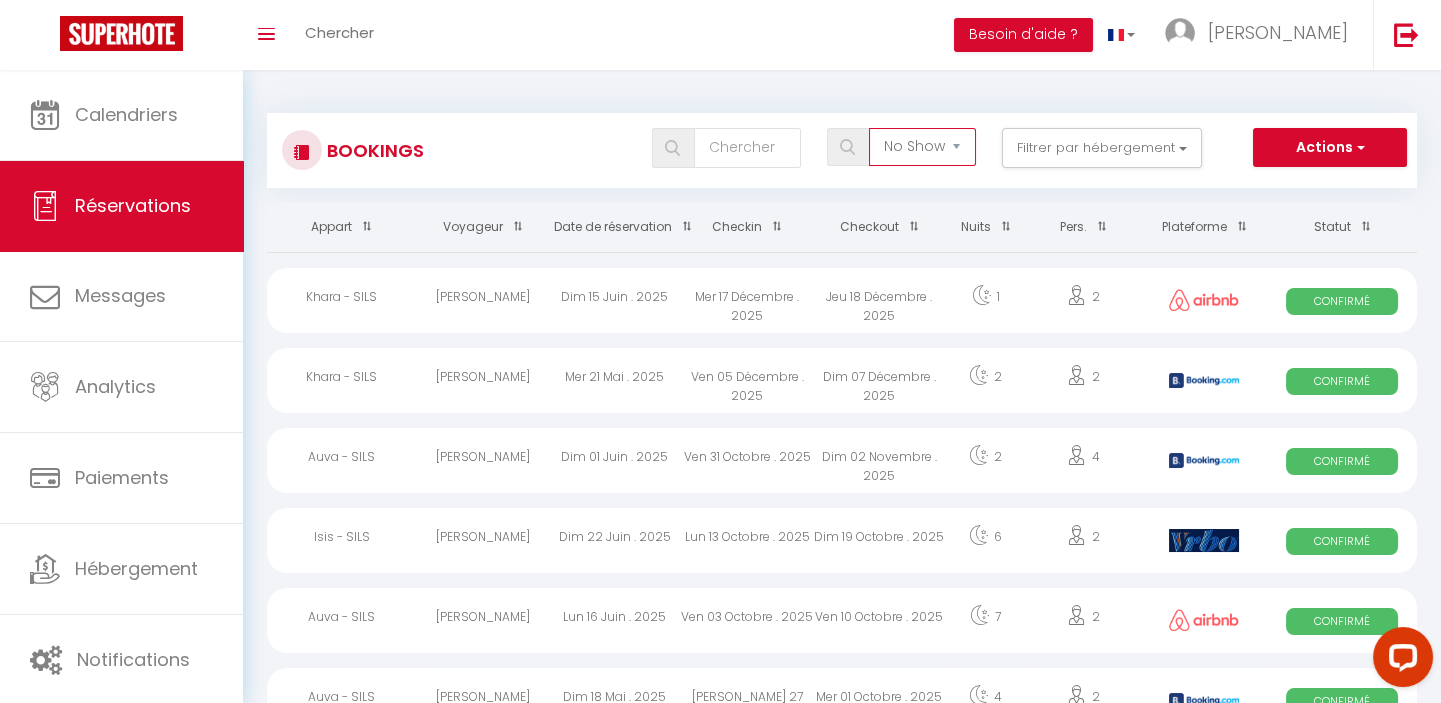 click on "Tous les statuts   Annulé   Confirmé   Non Confirmé   Tout sauf annulé   No Show   Request" at bounding box center (922, 147) 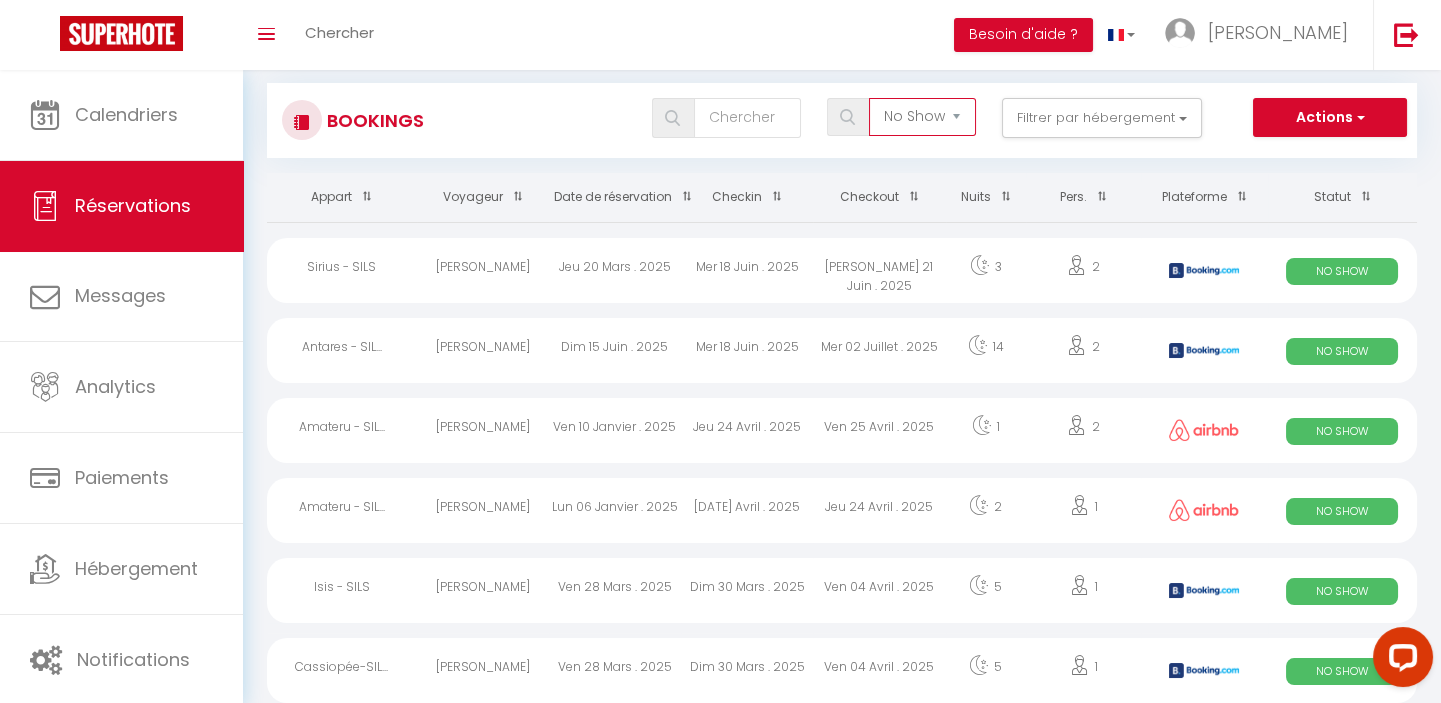 scroll, scrollTop: 0, scrollLeft: 0, axis: both 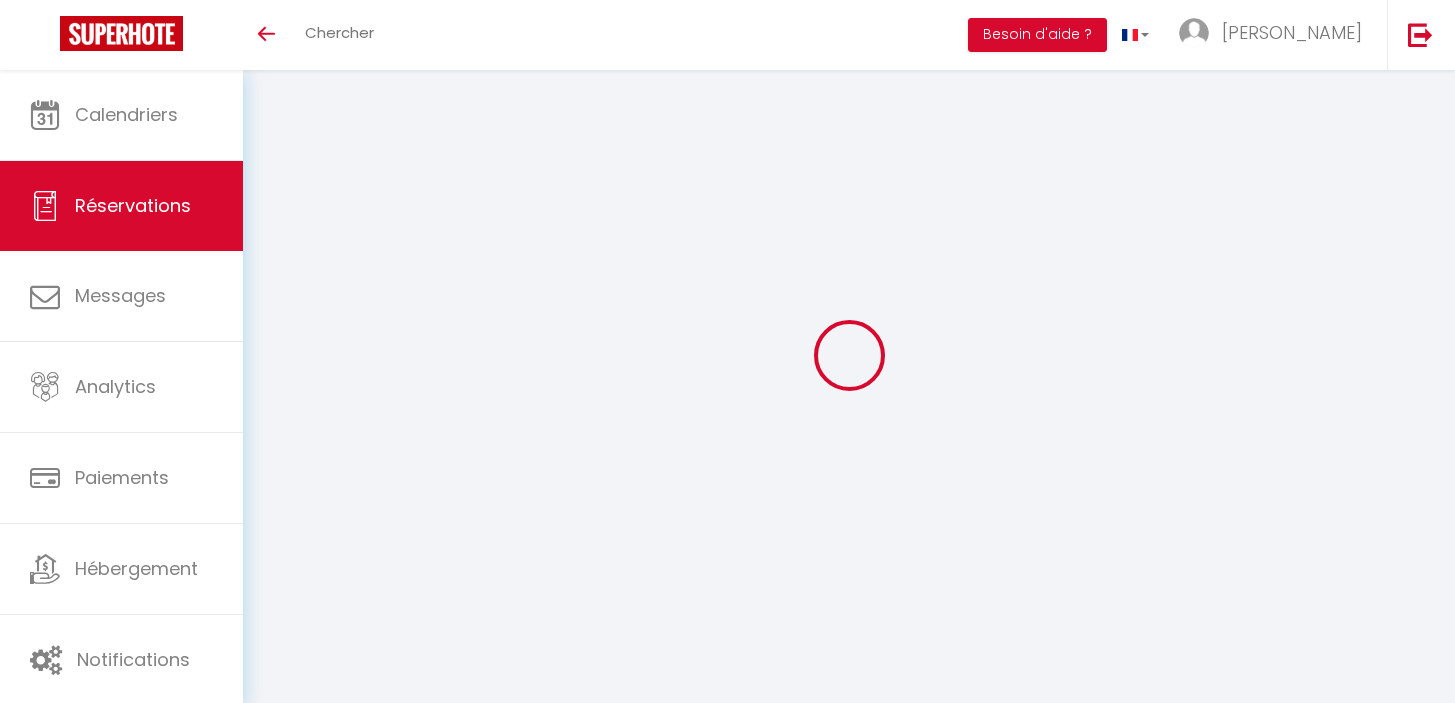 select on "no_show" 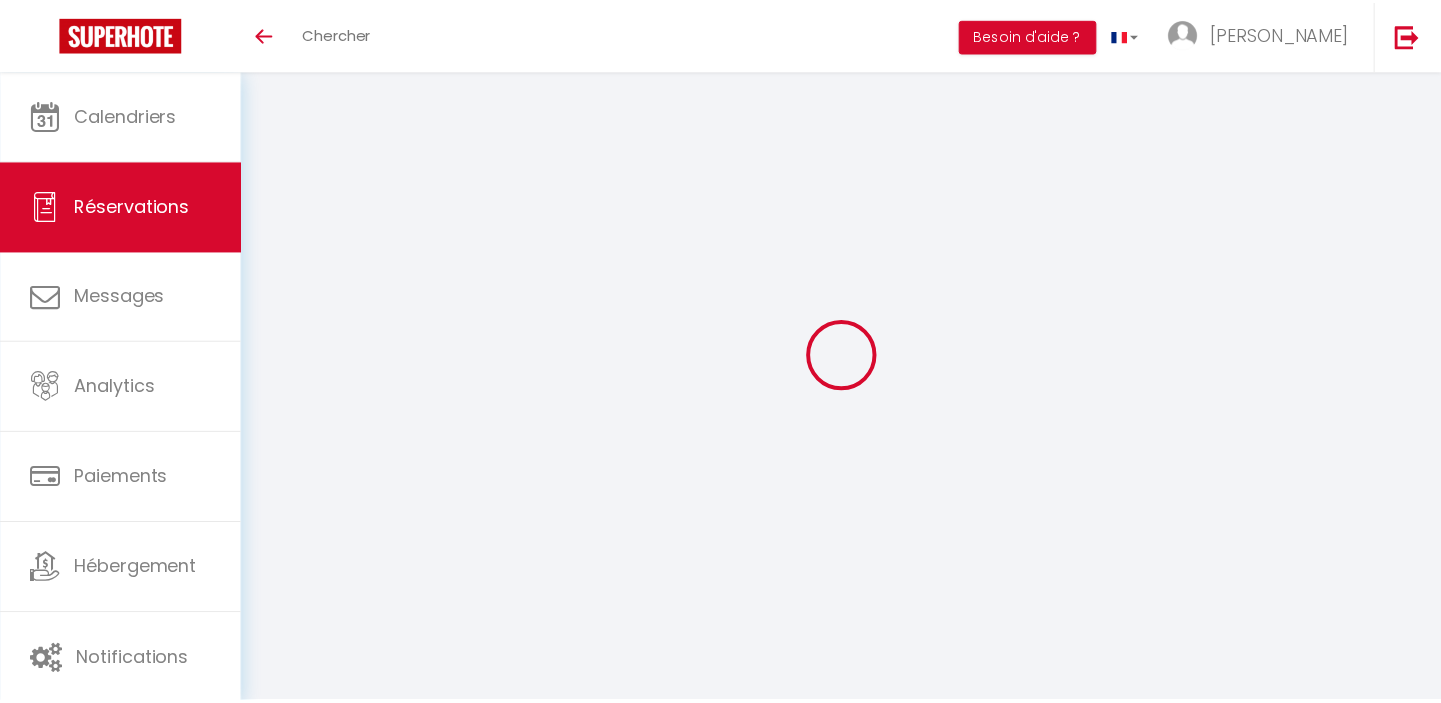 scroll, scrollTop: 0, scrollLeft: 0, axis: both 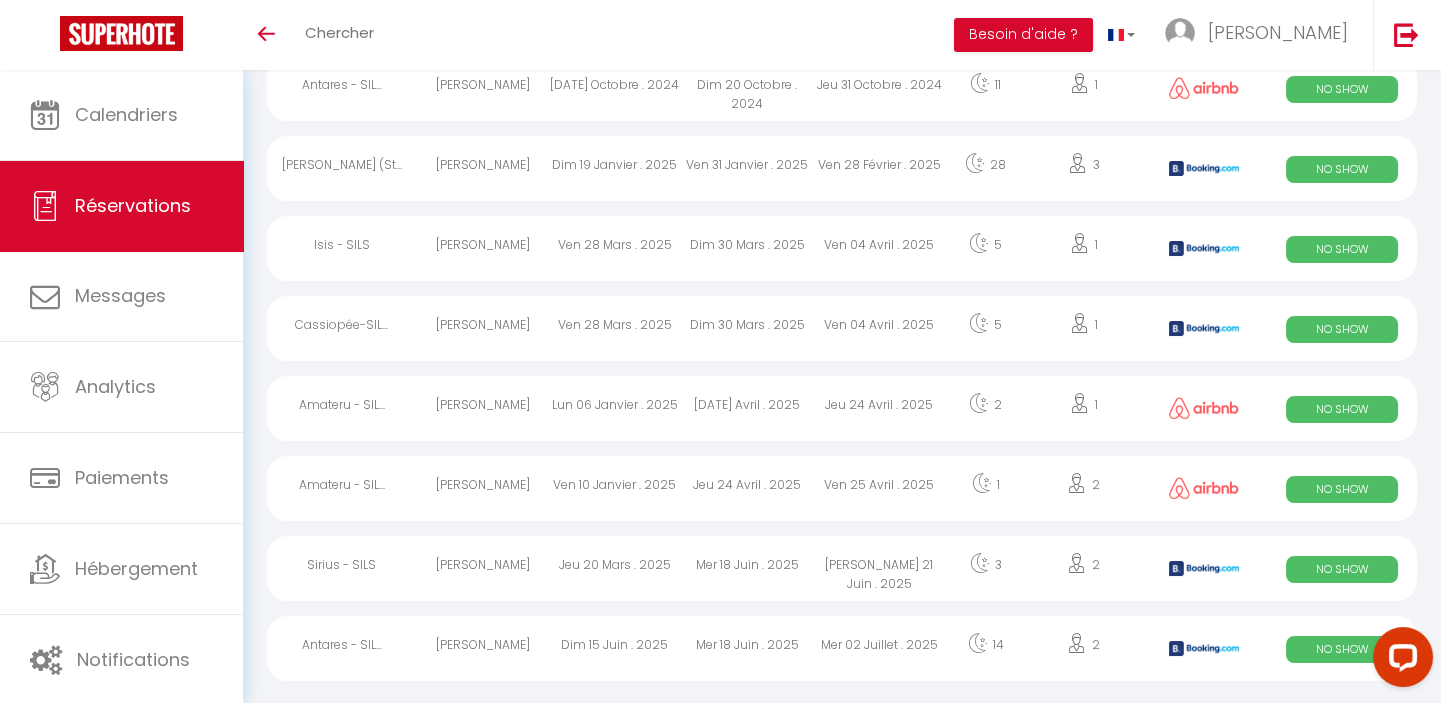 click on "Dim 15 Juin . 2025" at bounding box center [615, 648] 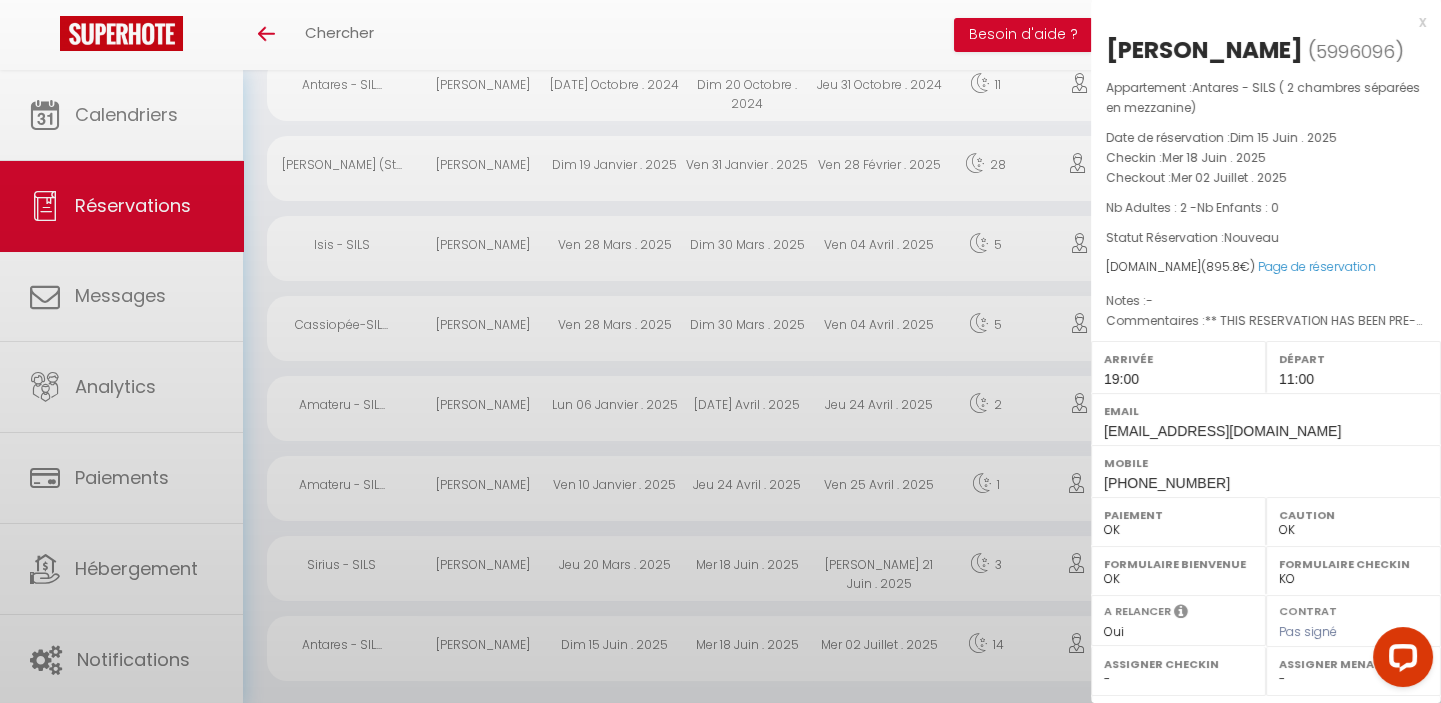 select on "10608" 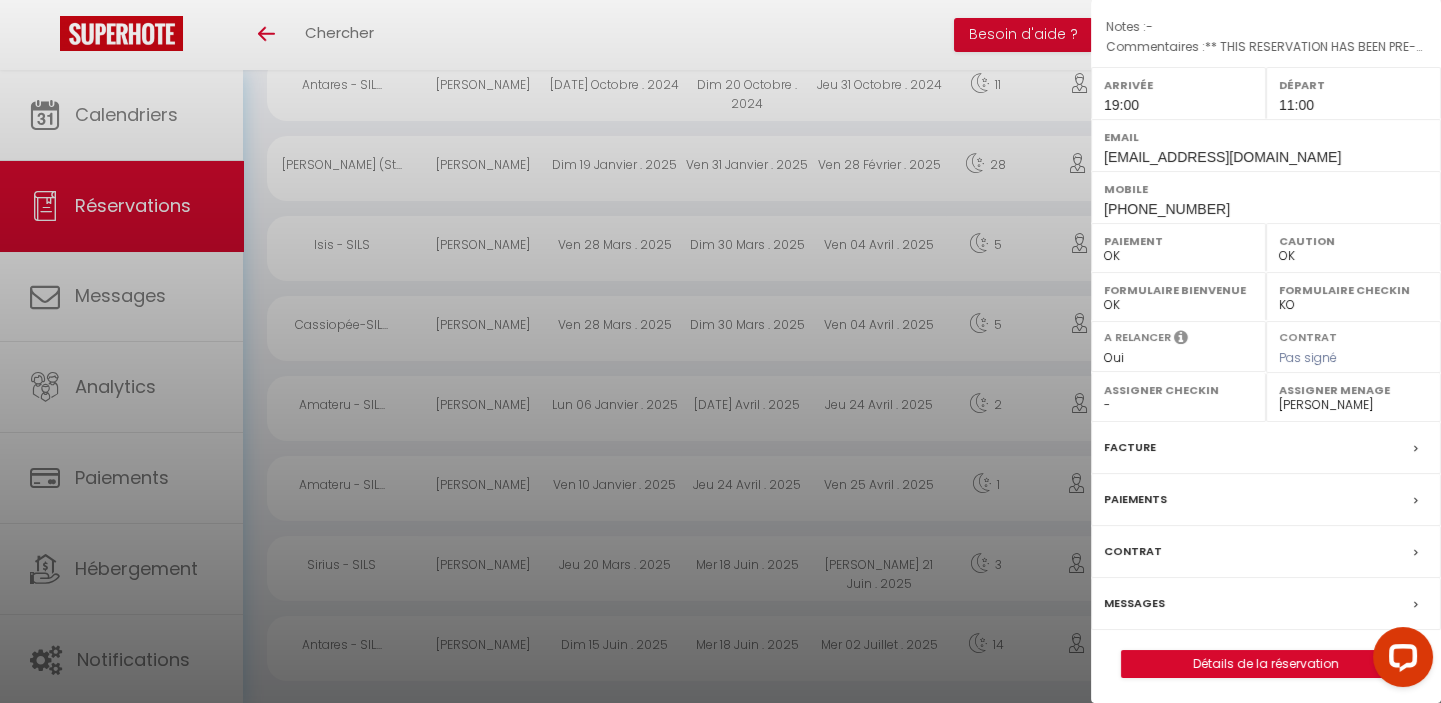 scroll, scrollTop: 277, scrollLeft: 0, axis: vertical 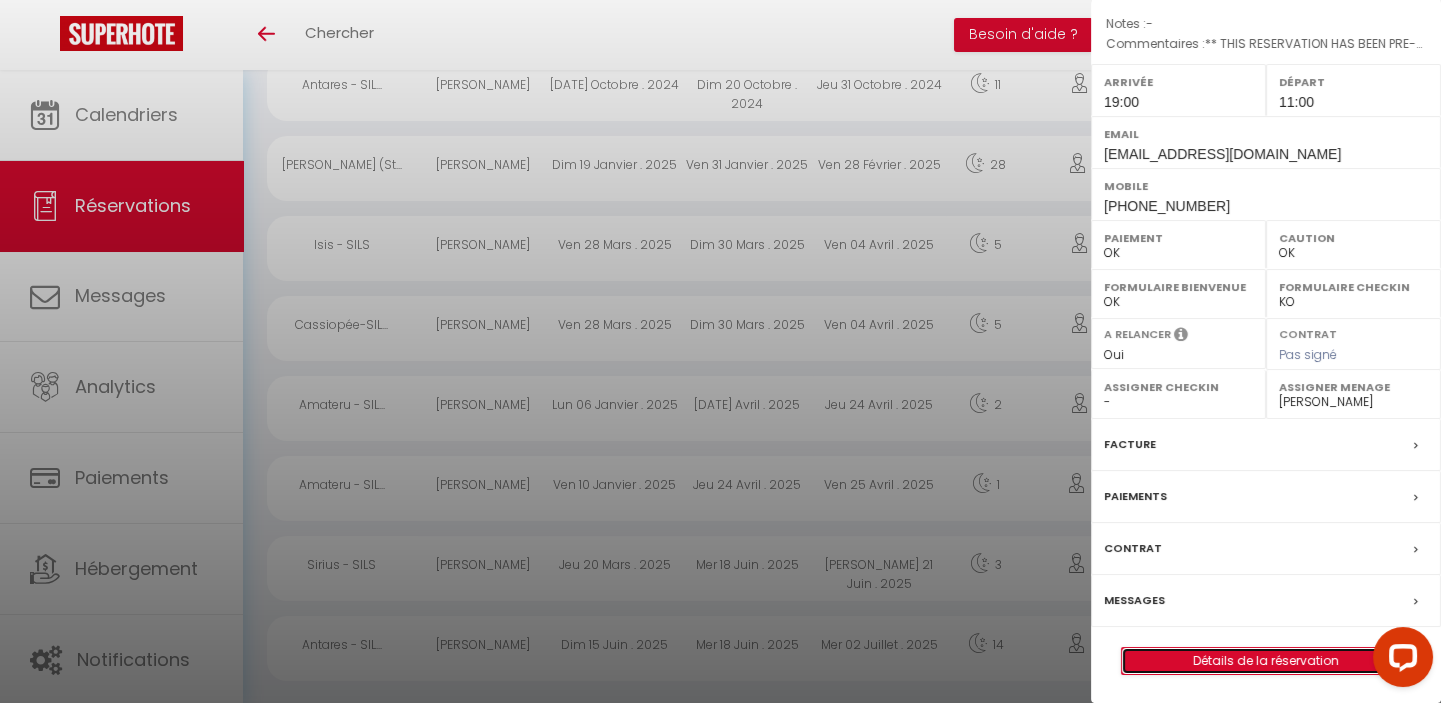 click on "Détails de la réservation" at bounding box center (1266, 661) 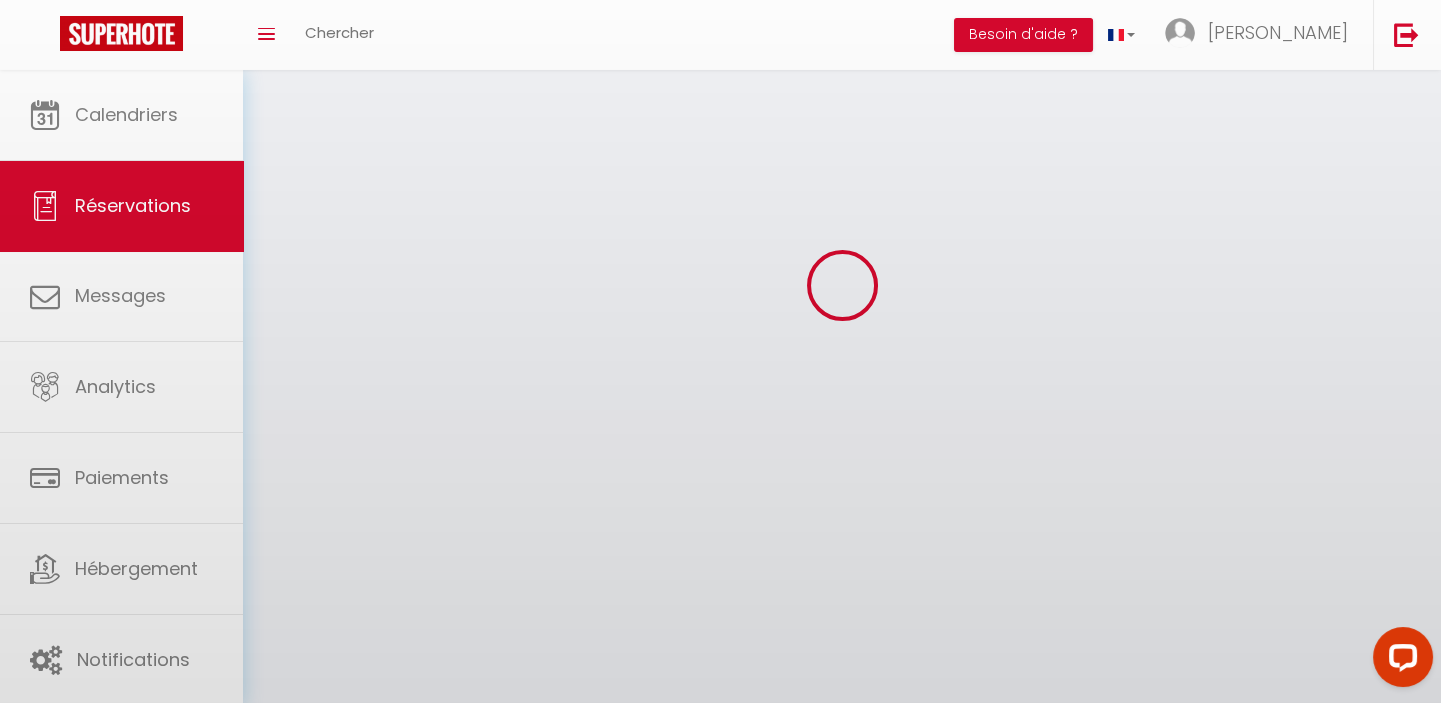 scroll, scrollTop: 0, scrollLeft: 0, axis: both 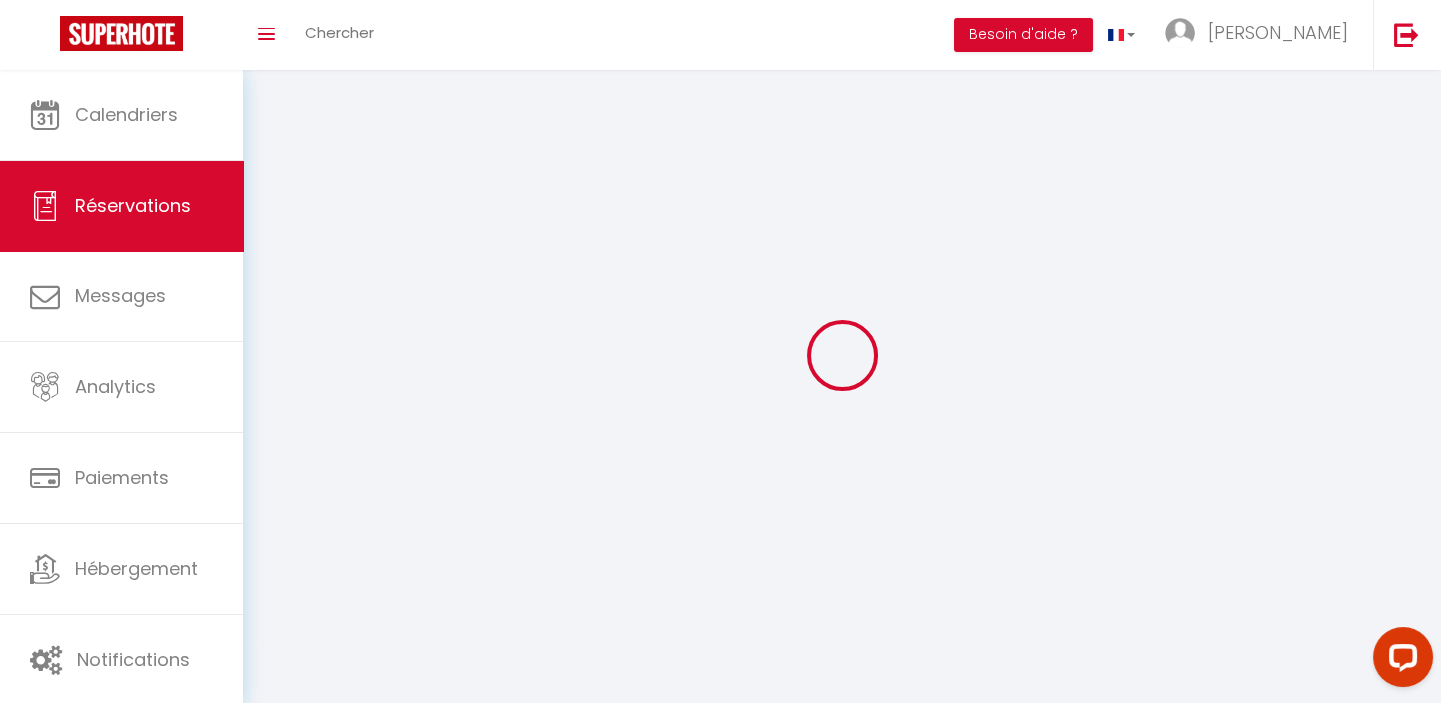 type on "[PERSON_NAME]" 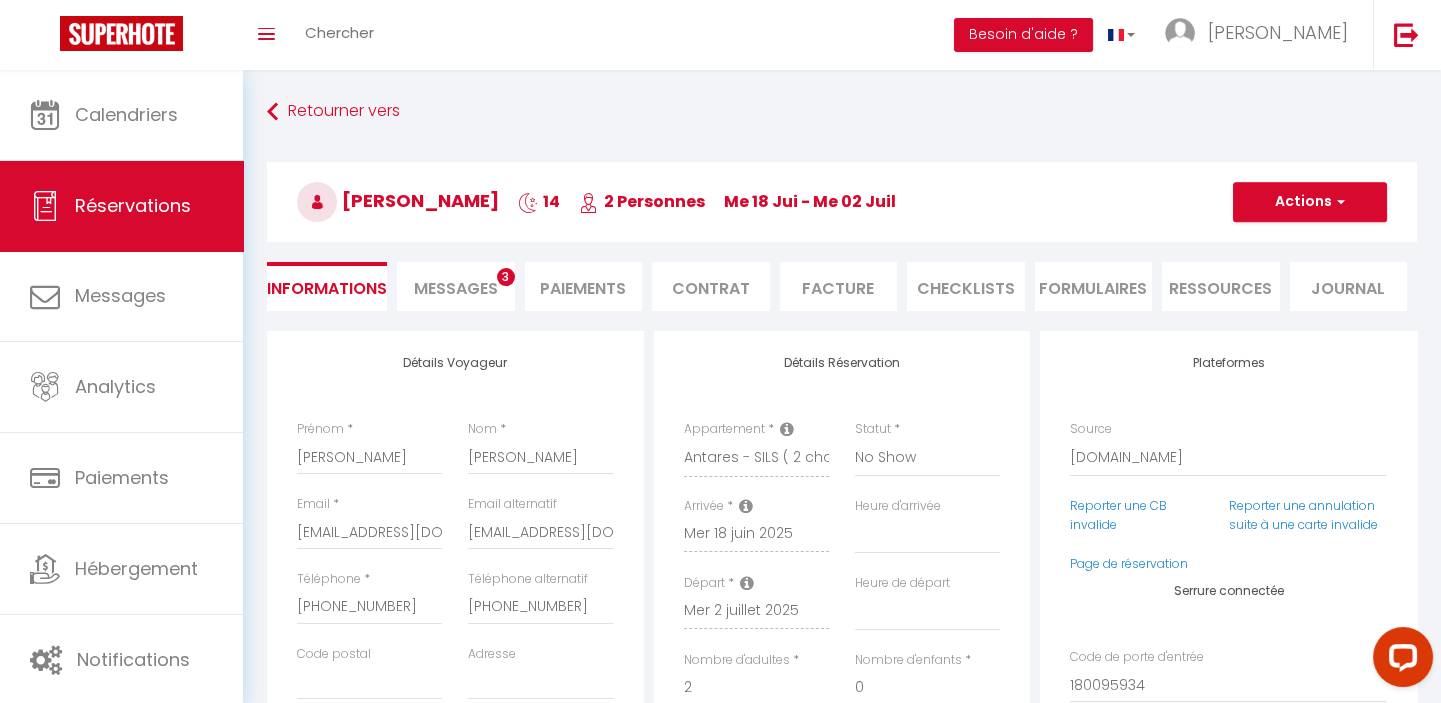 type on "30" 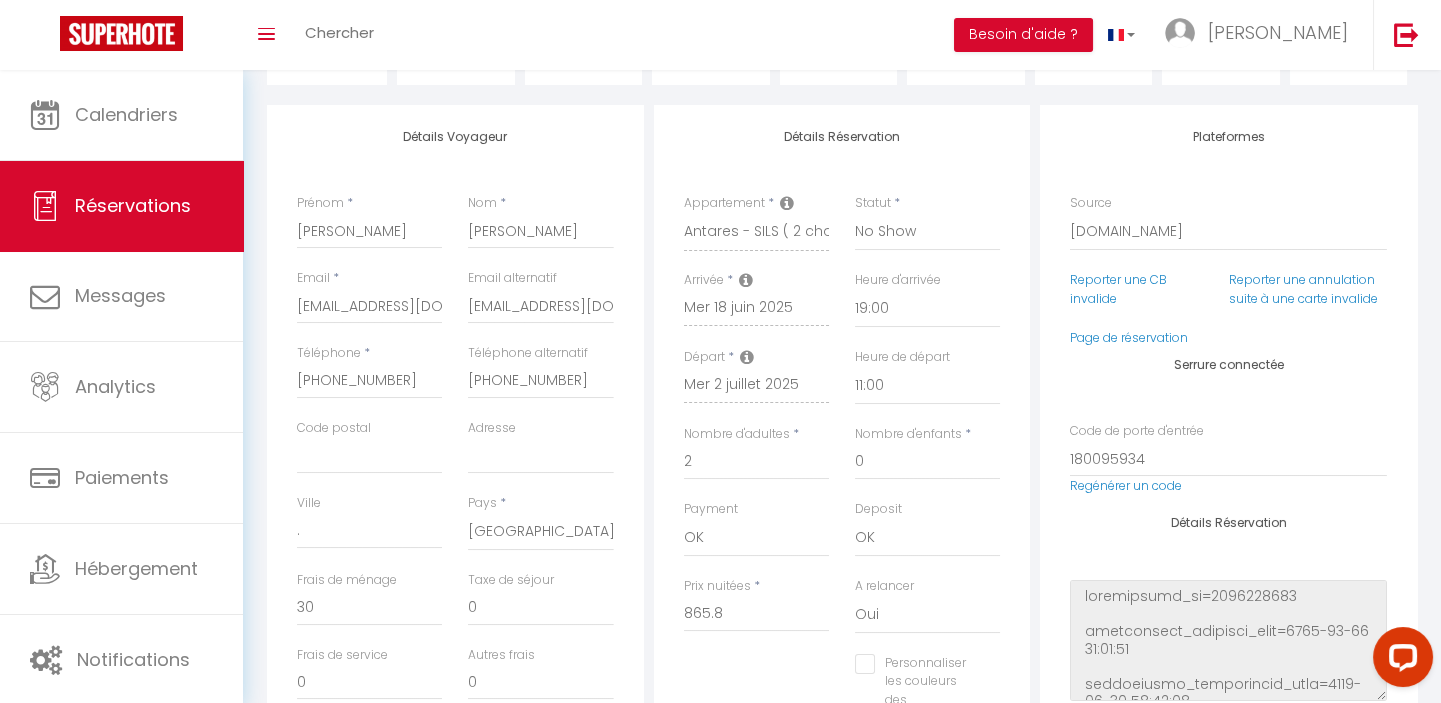 scroll, scrollTop: 272, scrollLeft: 0, axis: vertical 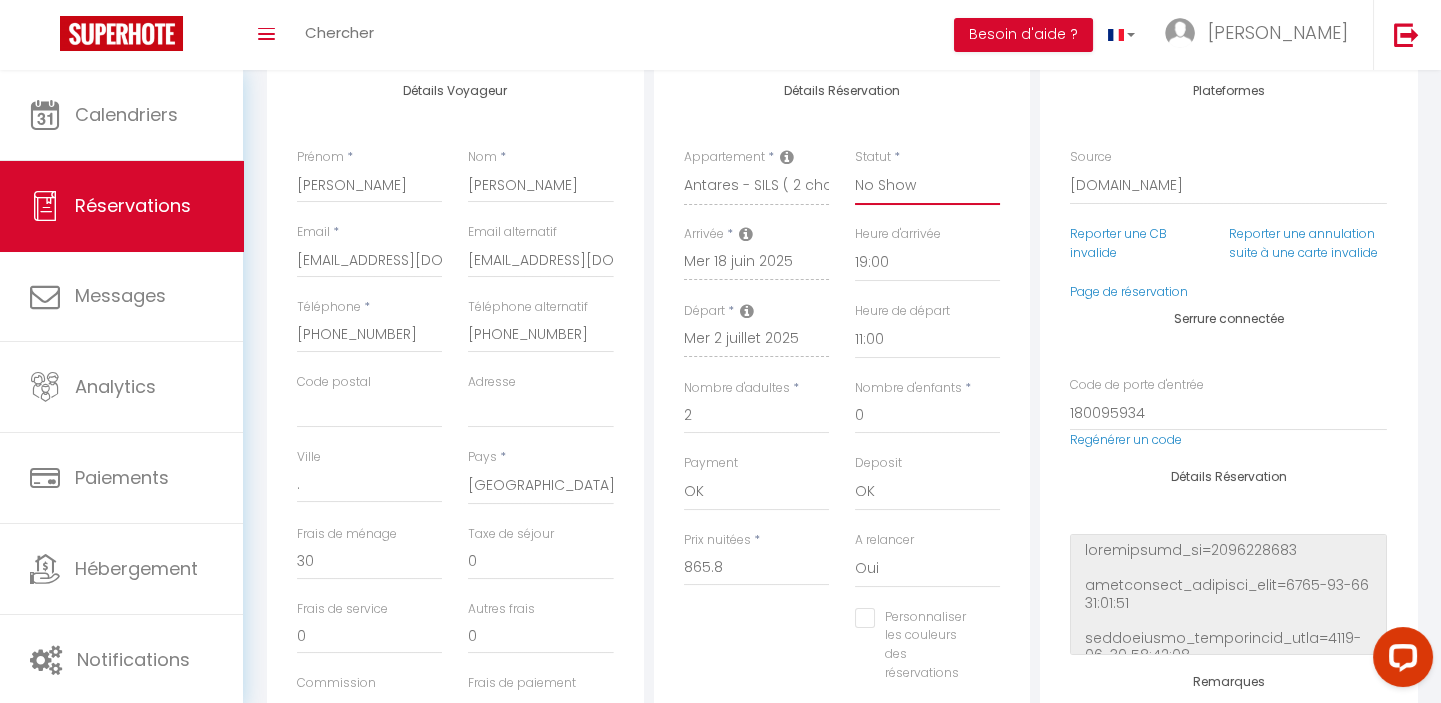 click on "Confirmé Non Confirmé [PERSON_NAME] par le voyageur No Show Request" at bounding box center (927, 186) 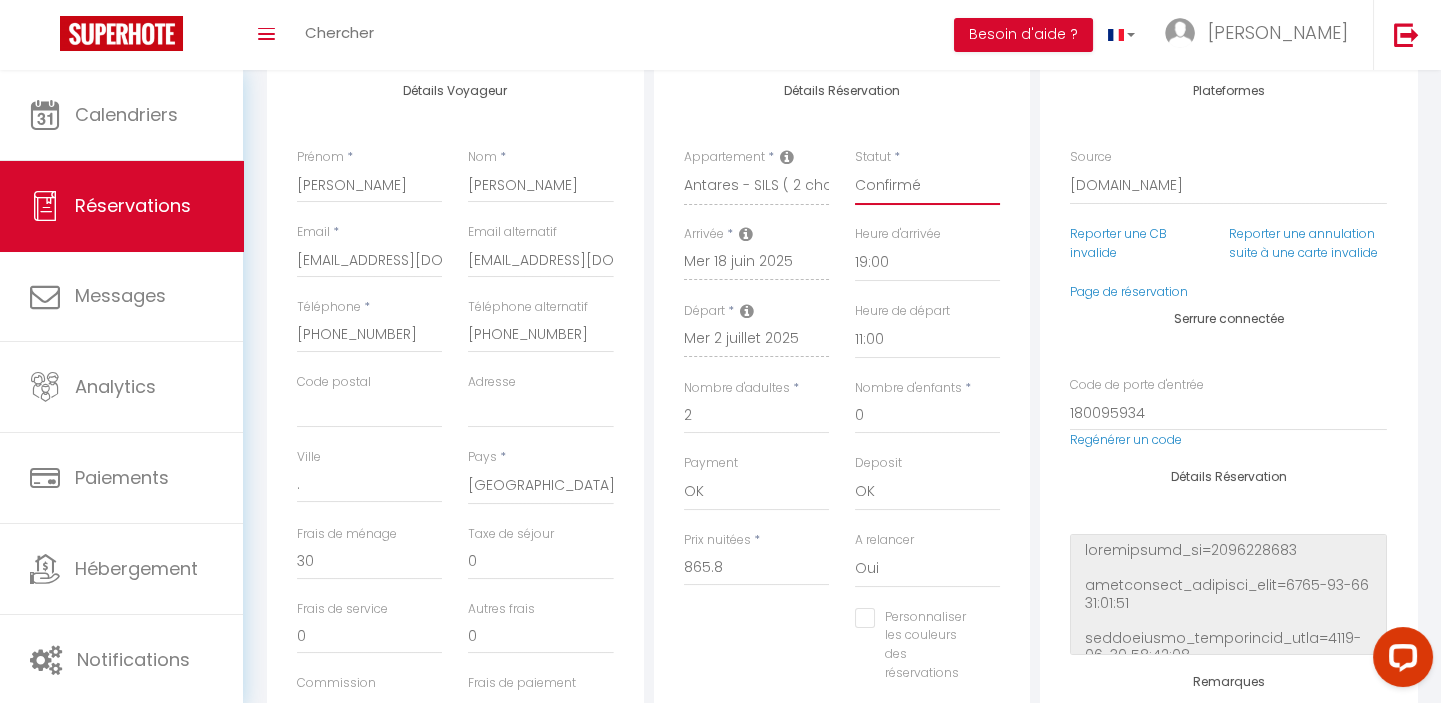 click on "Confirmé Non Confirmé [PERSON_NAME] par le voyageur No Show Request" at bounding box center [927, 186] 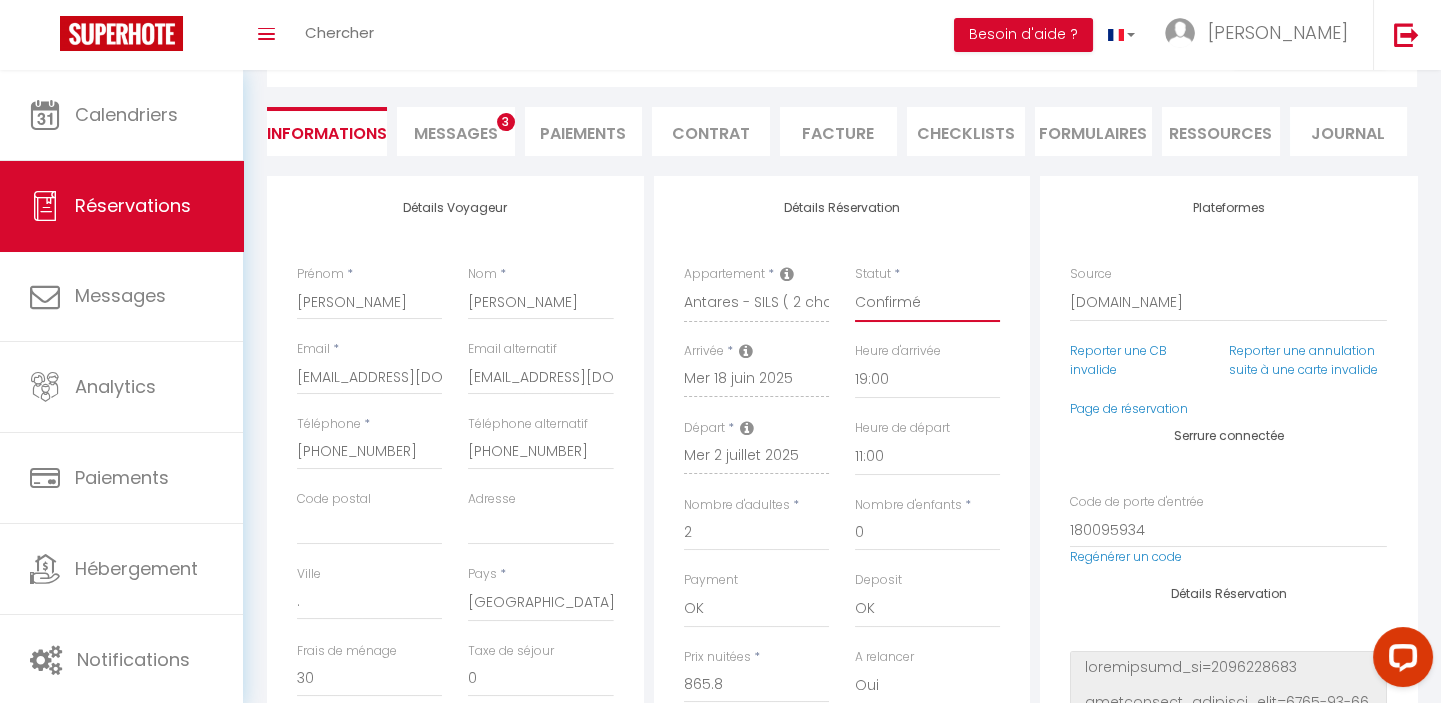 scroll, scrollTop: 0, scrollLeft: 0, axis: both 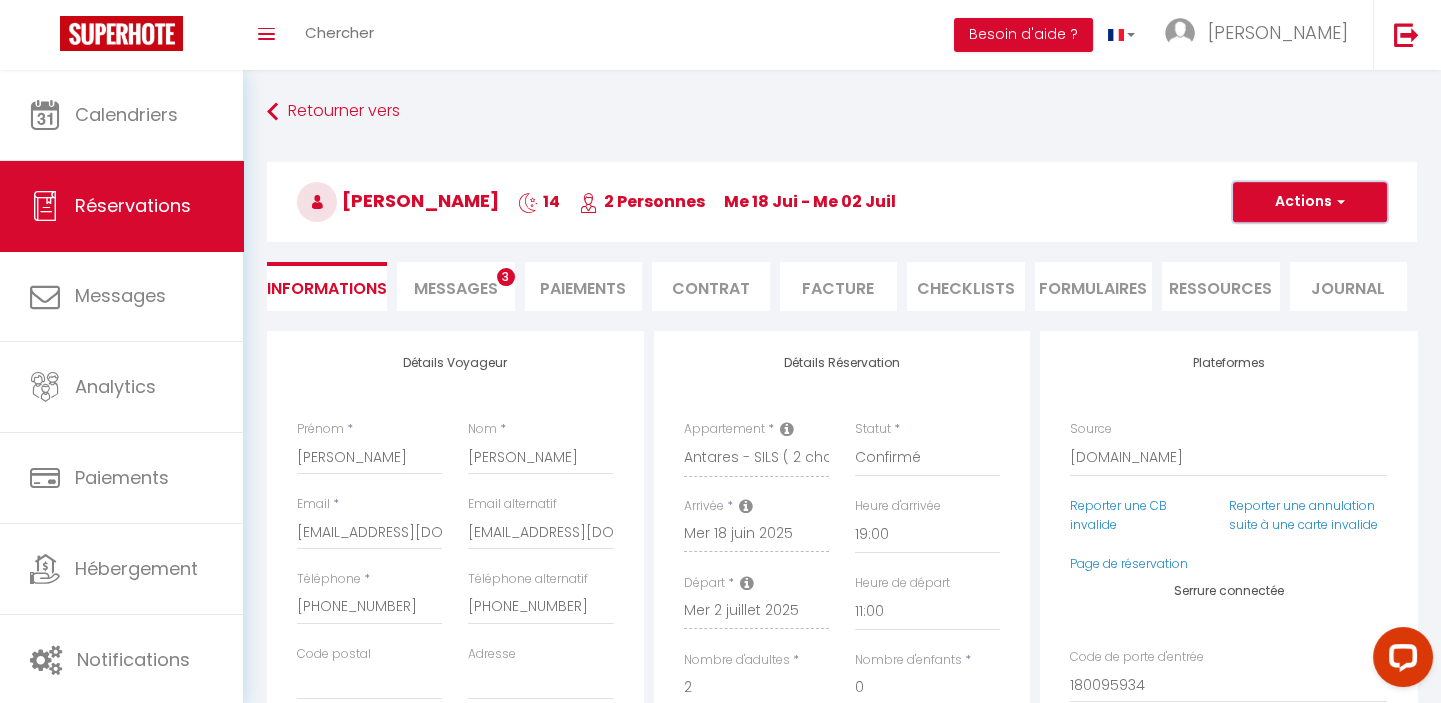 click on "Actions" at bounding box center [1310, 202] 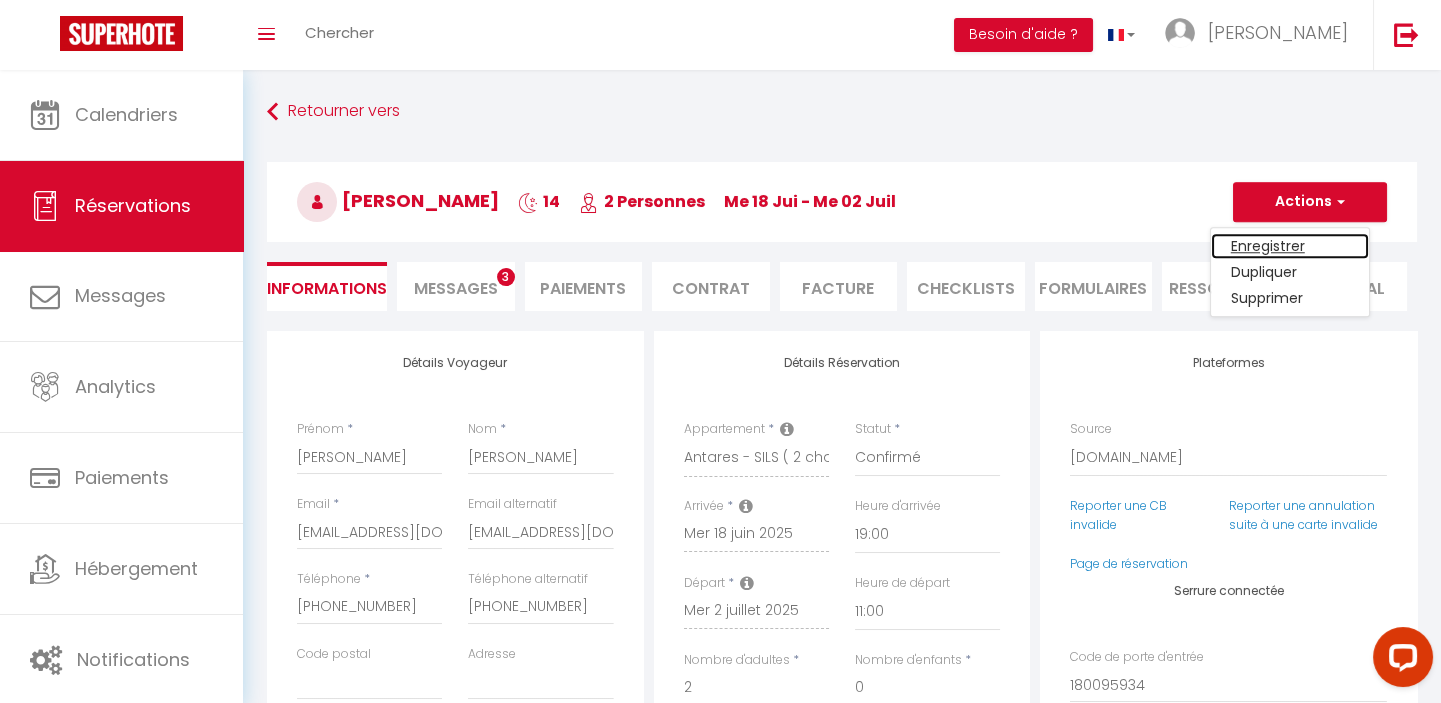 click on "Enregistrer" at bounding box center [1290, 246] 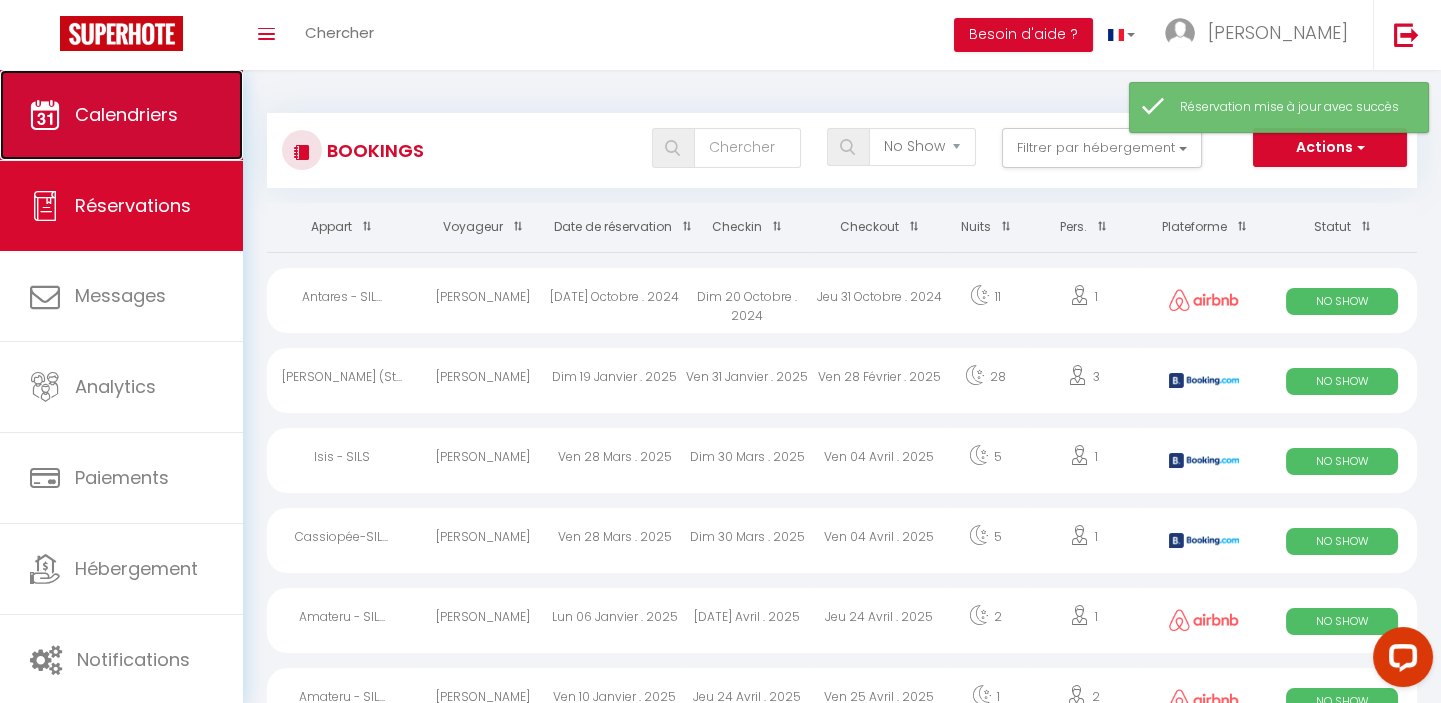 click on "Calendriers" at bounding box center (126, 114) 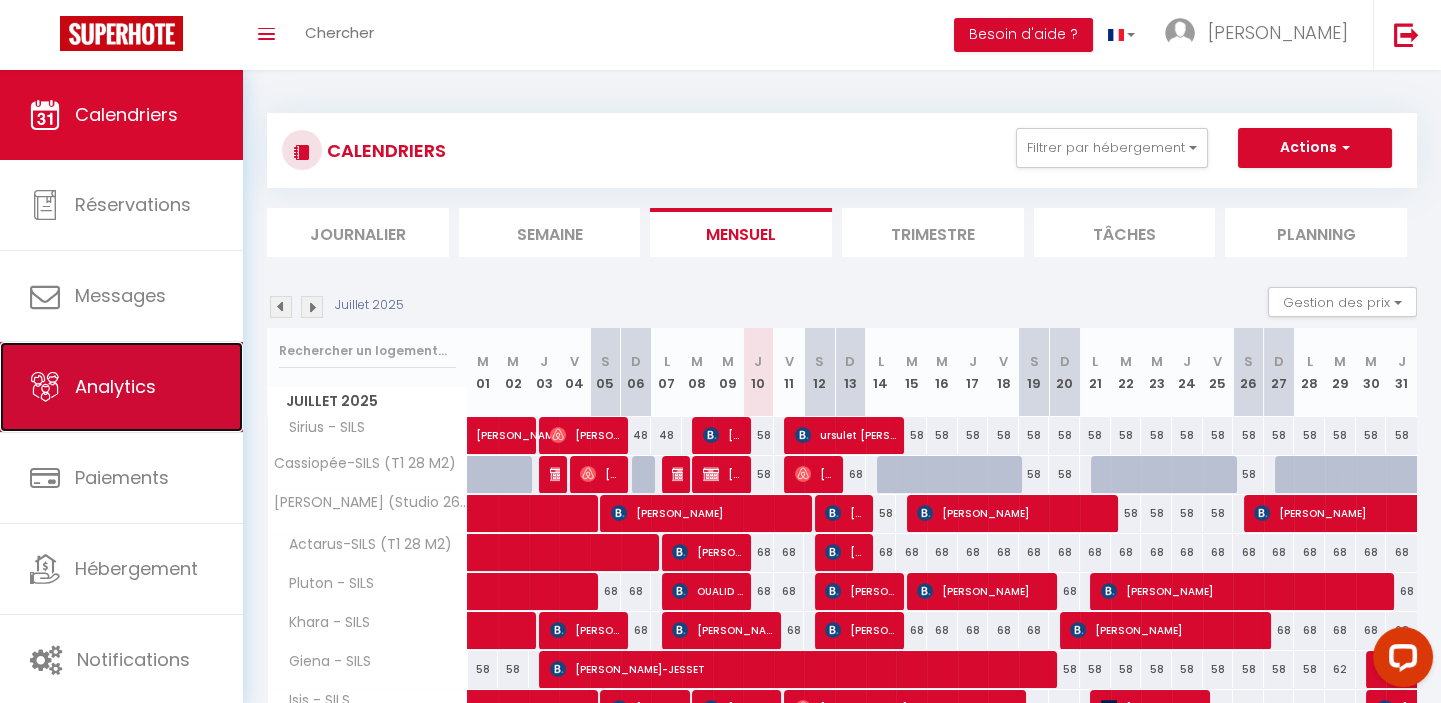 click on "Analytics" at bounding box center [115, 386] 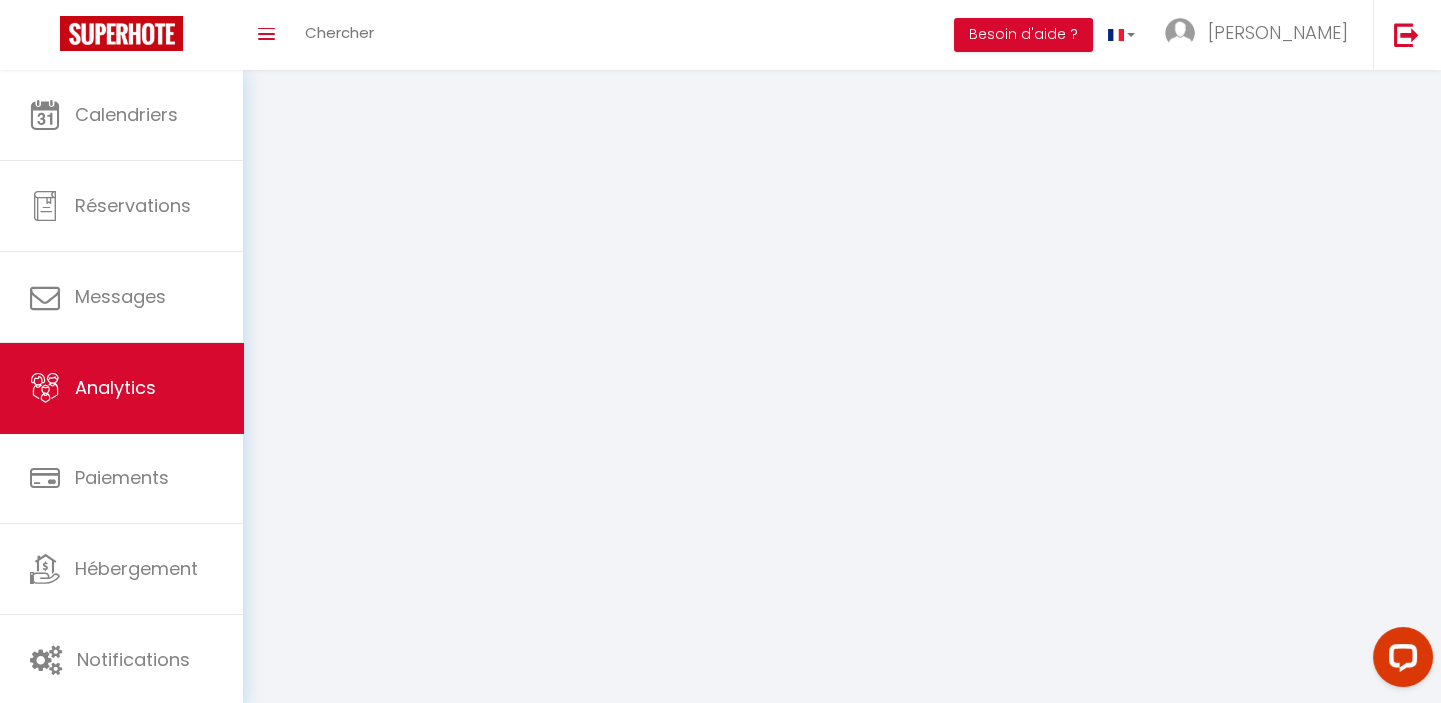 select on "2025" 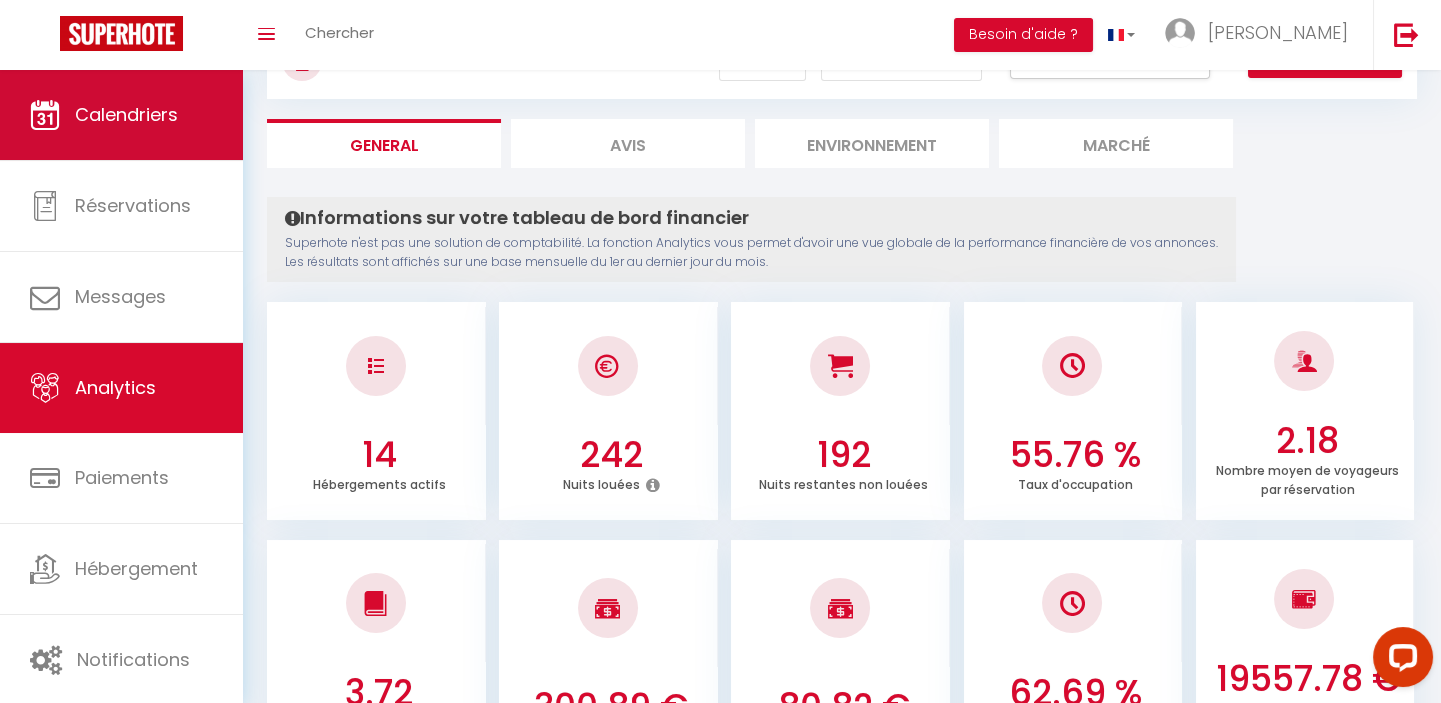 scroll, scrollTop: 0, scrollLeft: 0, axis: both 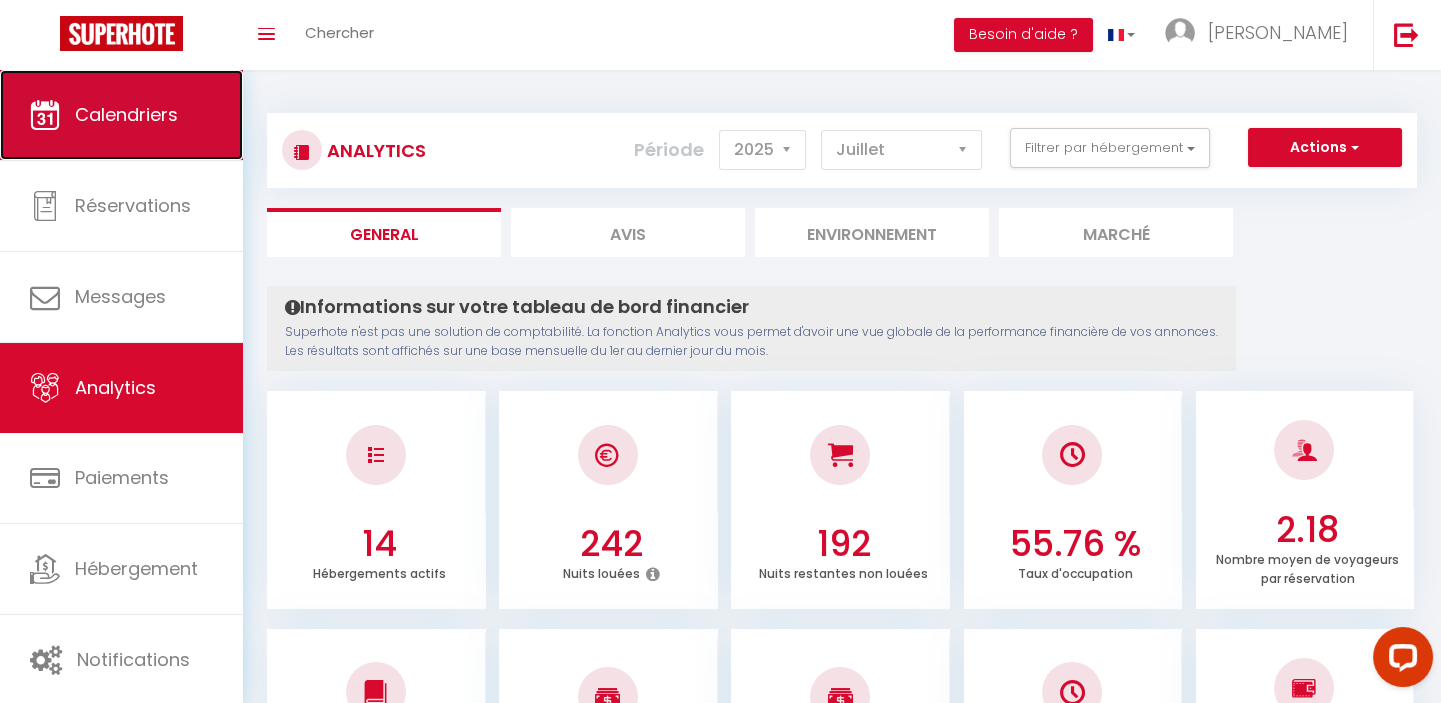 click on "Calendriers" at bounding box center (126, 114) 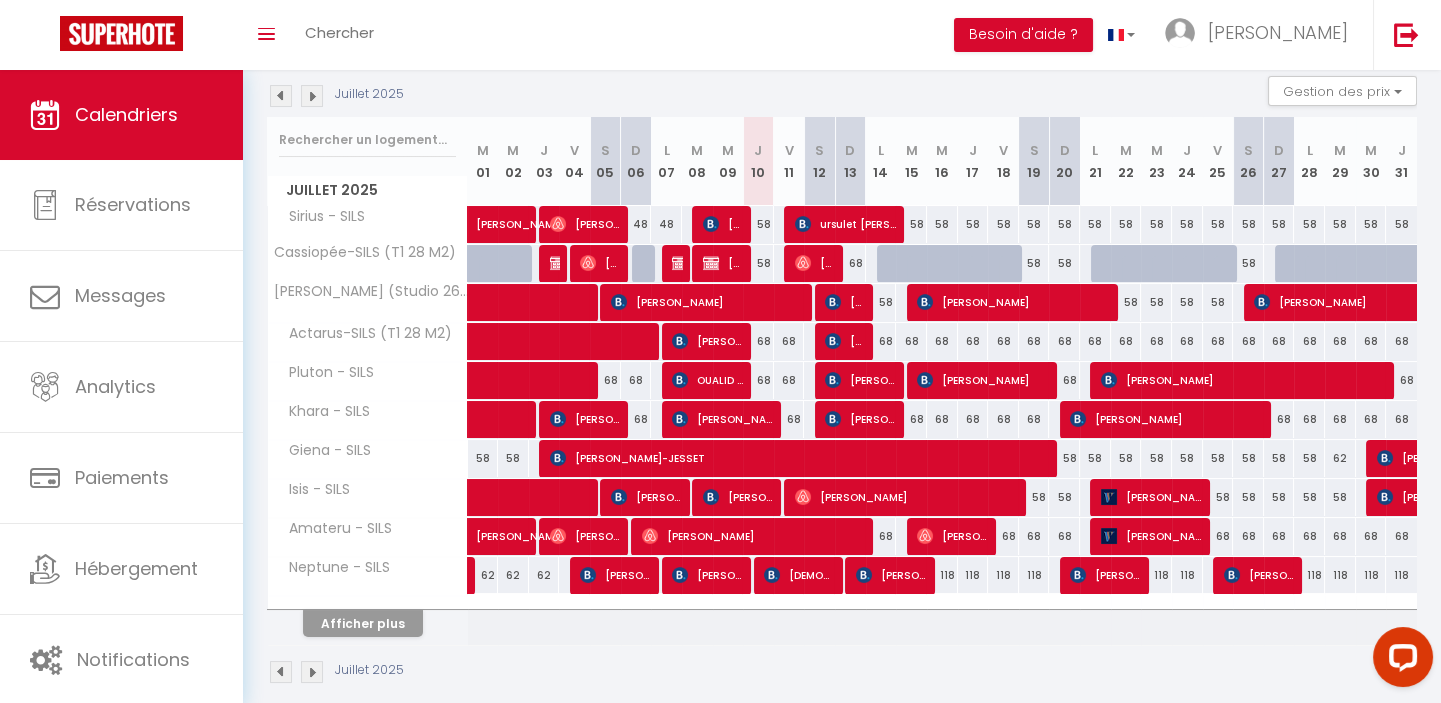 scroll, scrollTop: 234, scrollLeft: 0, axis: vertical 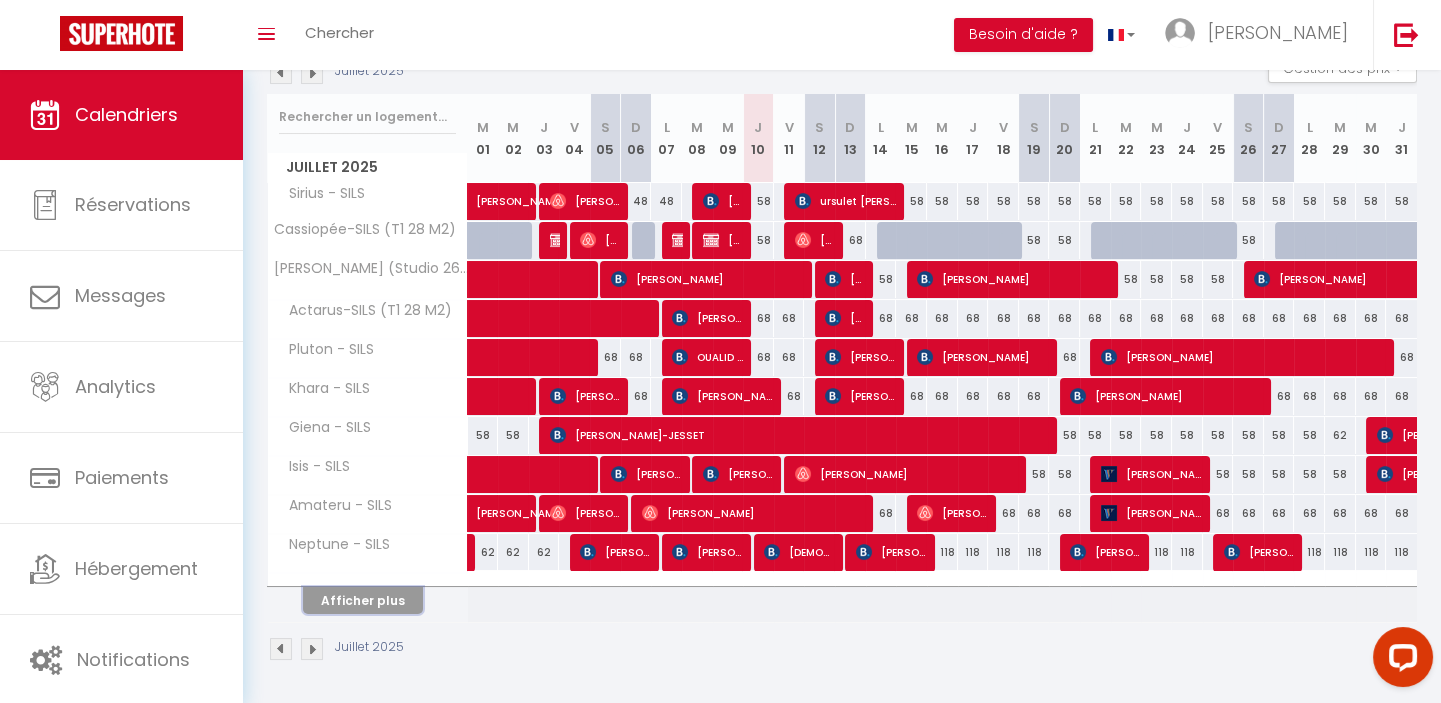 click on "Afficher plus" at bounding box center (363, 600) 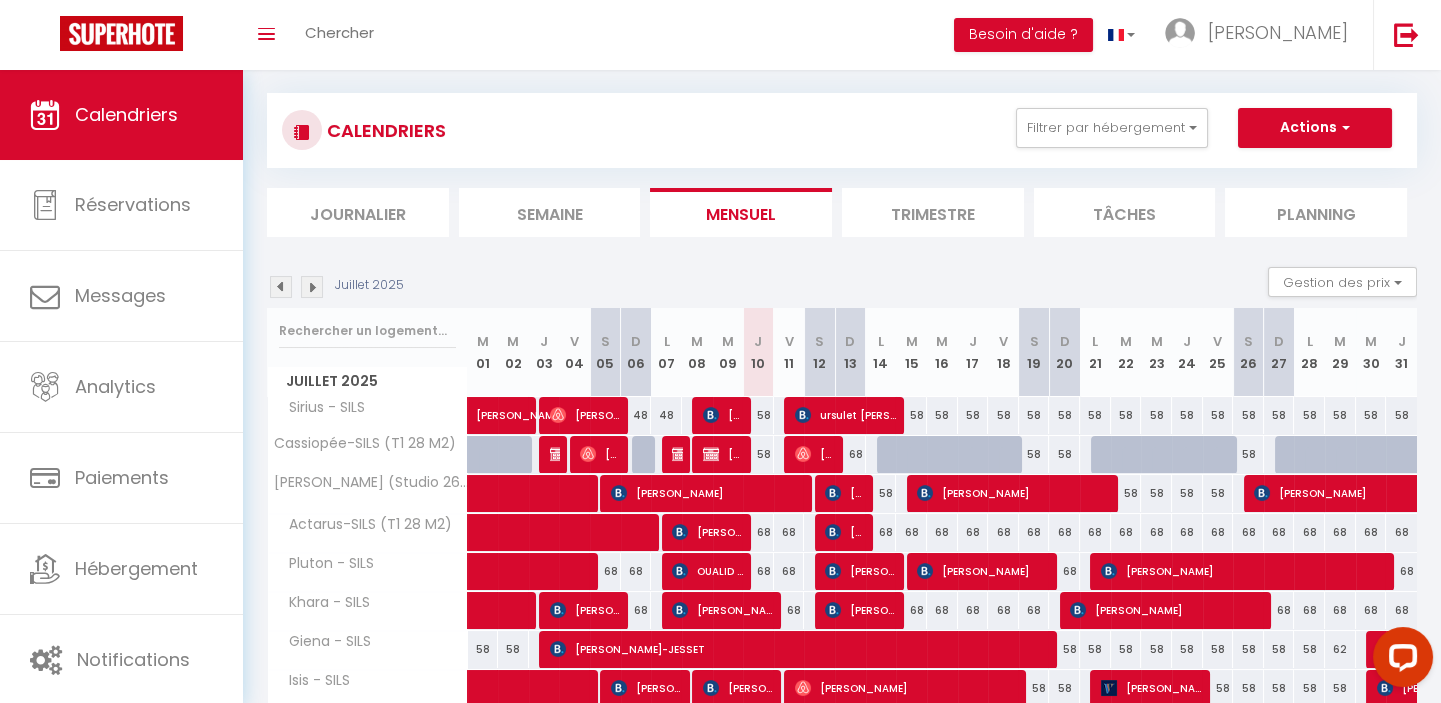 scroll, scrollTop: 0, scrollLeft: 0, axis: both 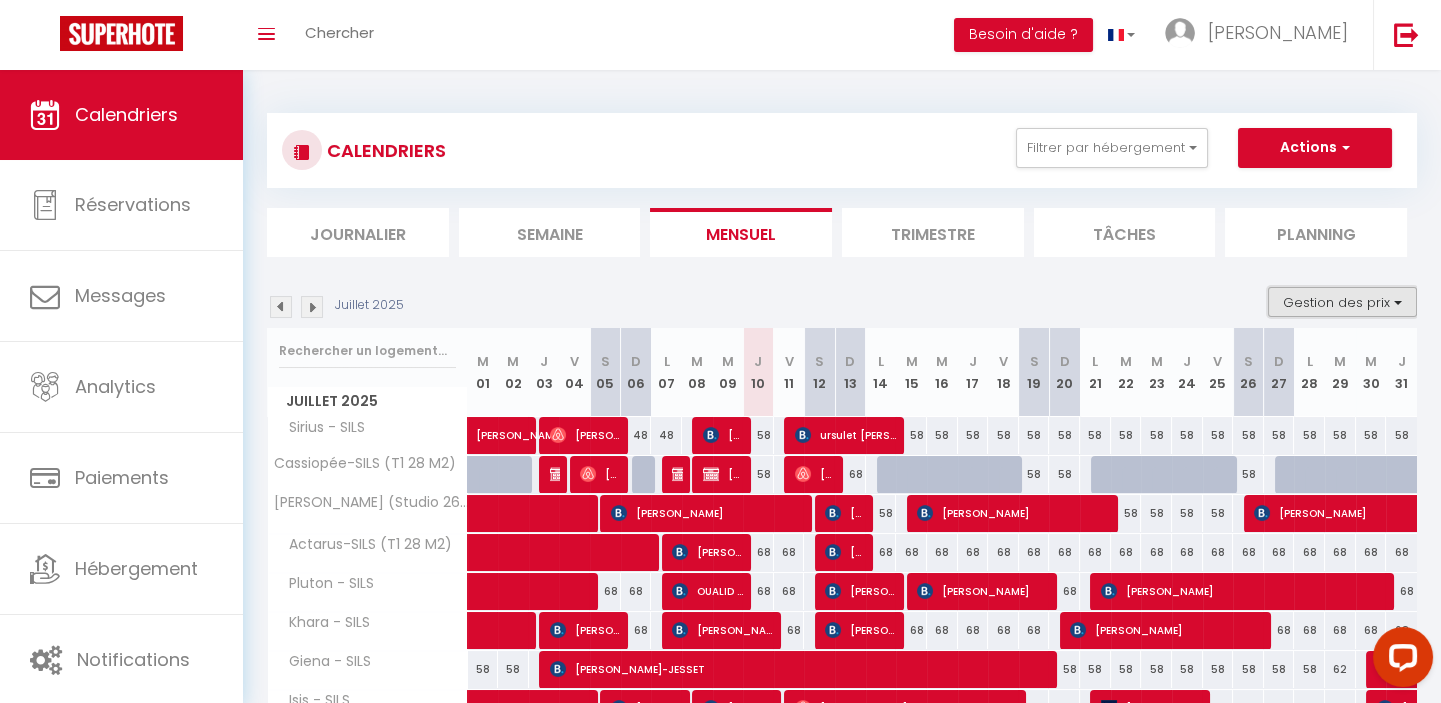 click on "Gestion des prix" at bounding box center (1342, 302) 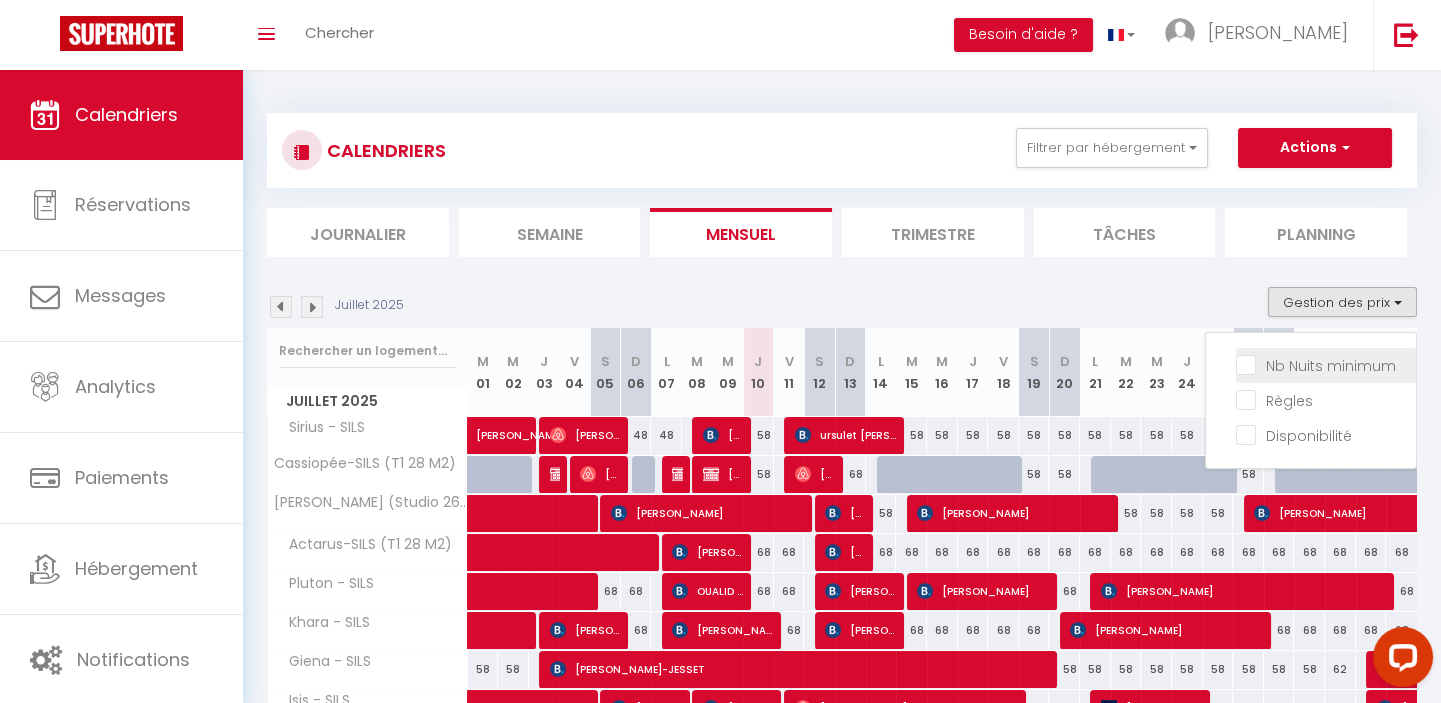 click on "Nb Nuits minimum" at bounding box center (1326, 364) 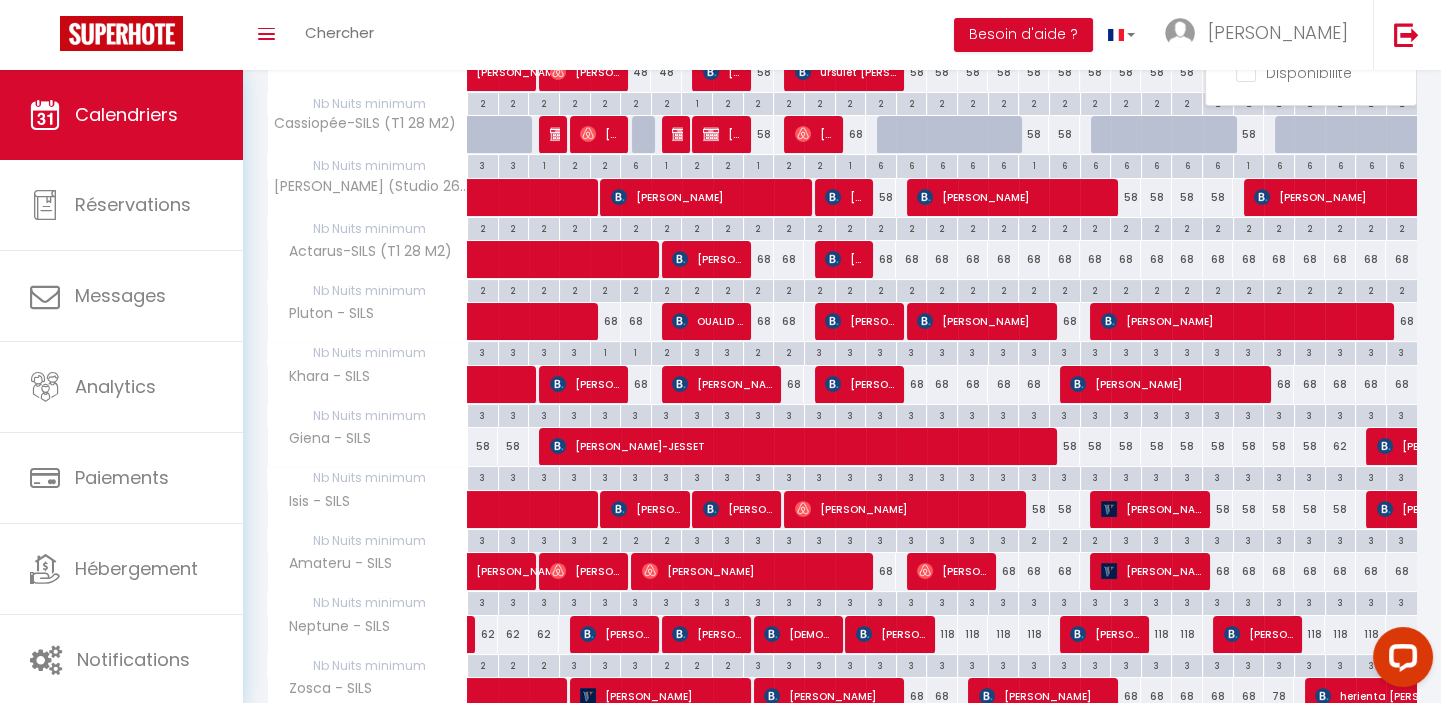 scroll, scrollTop: 272, scrollLeft: 0, axis: vertical 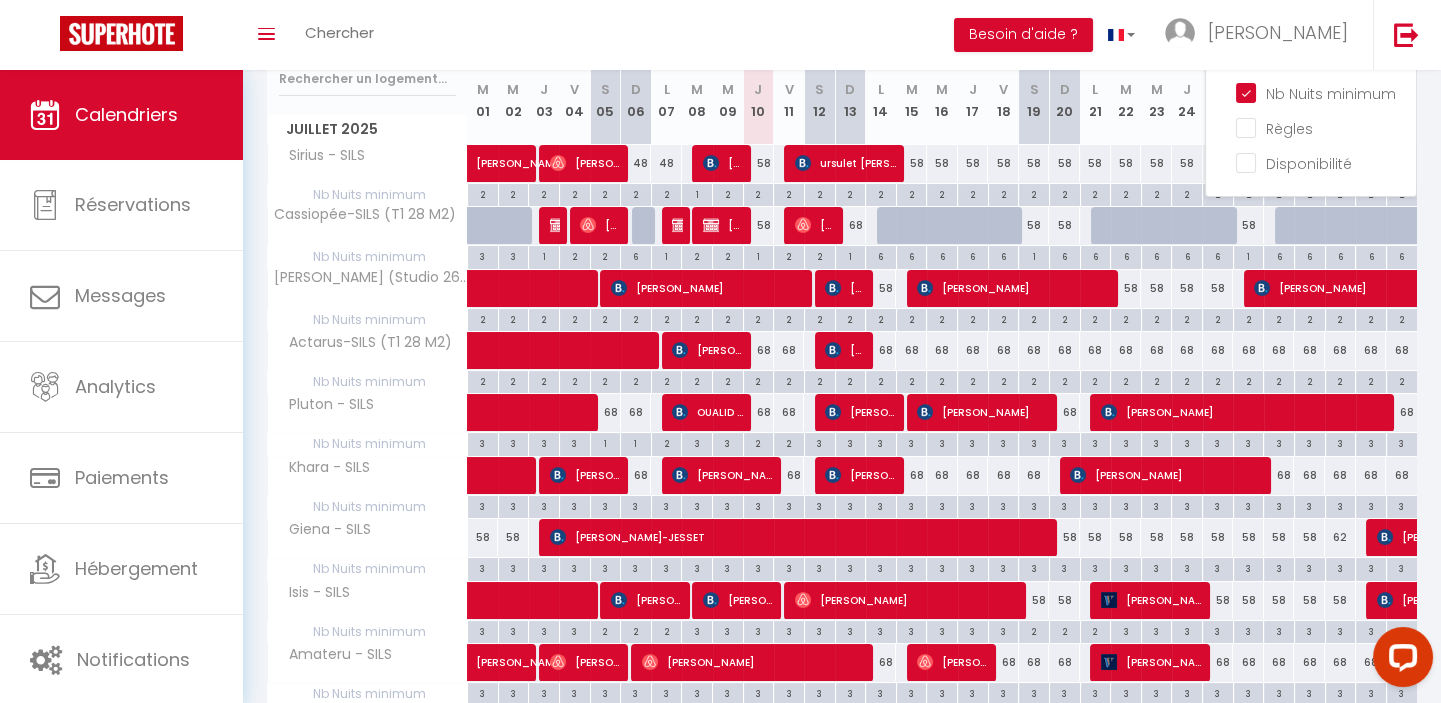 click on "1" at bounding box center (1034, 255) 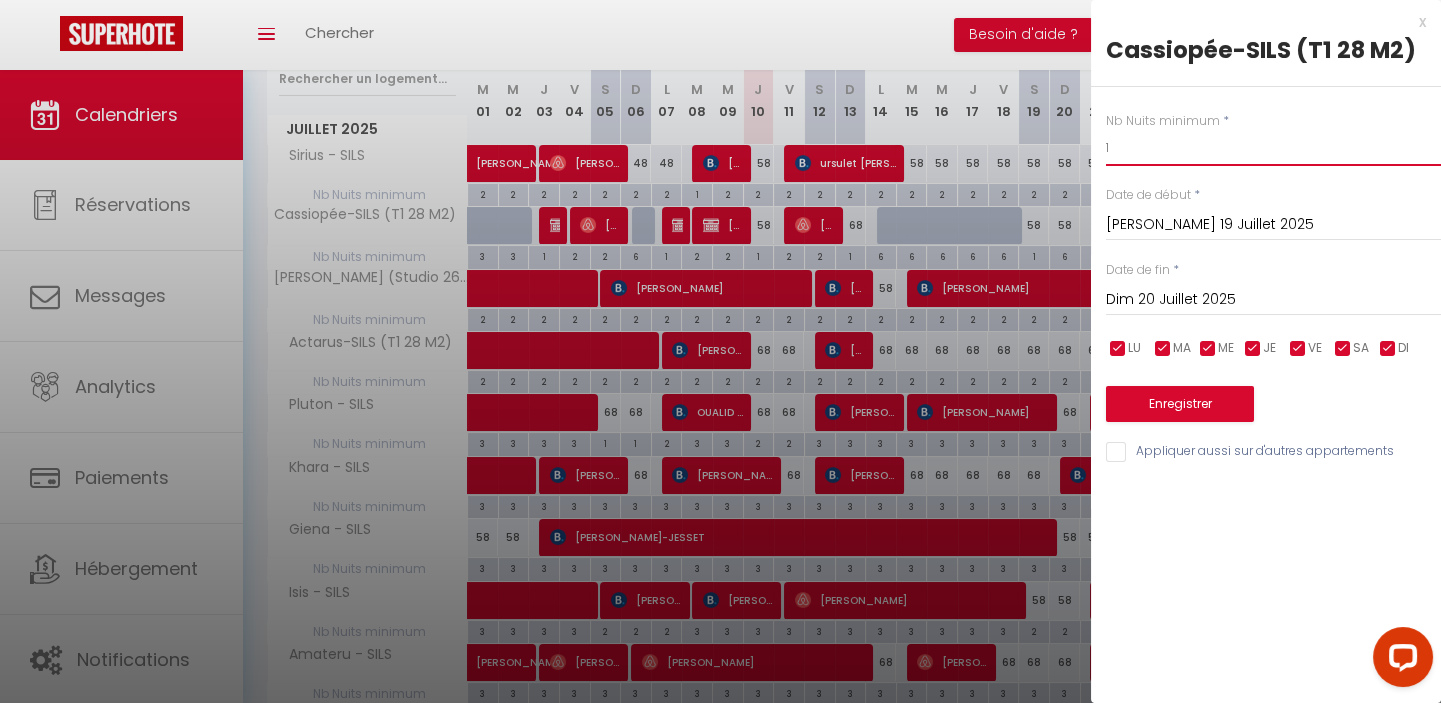 click on "1" at bounding box center (1273, 148) 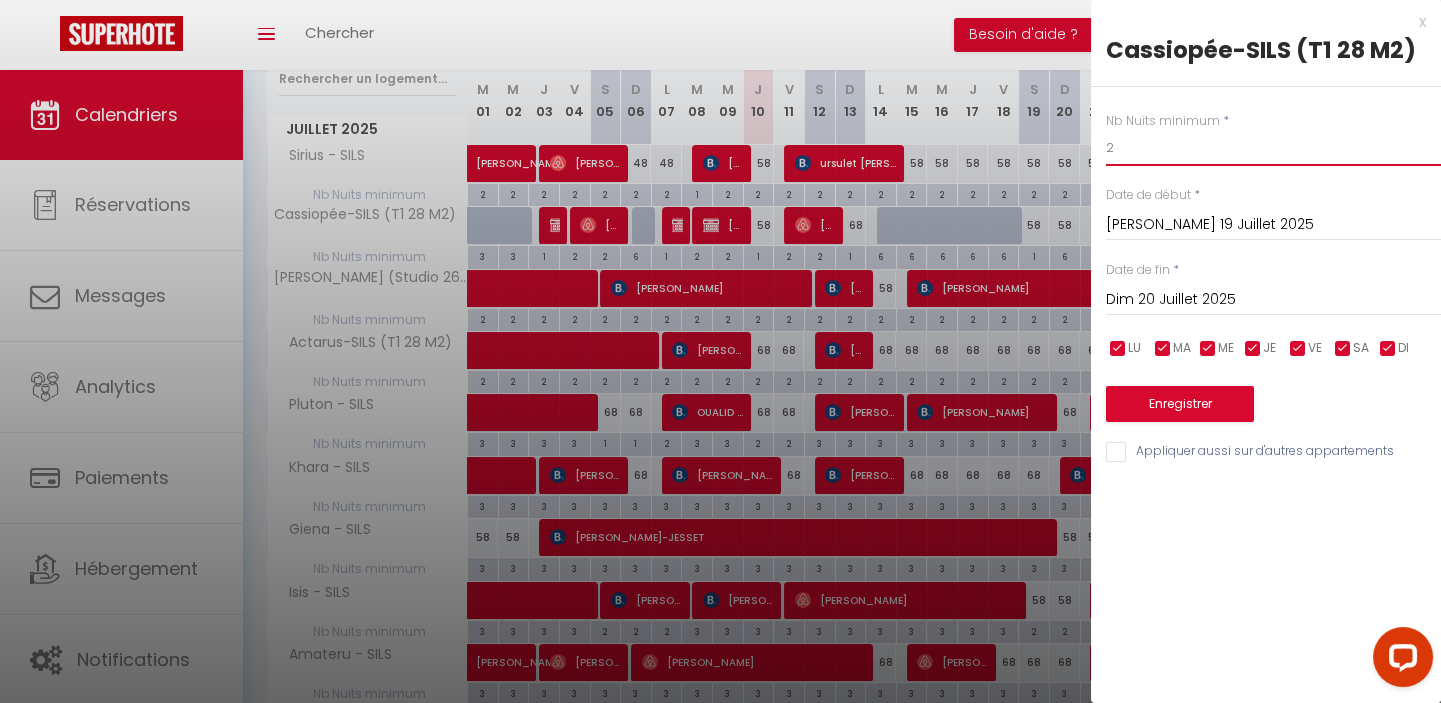 type on "2" 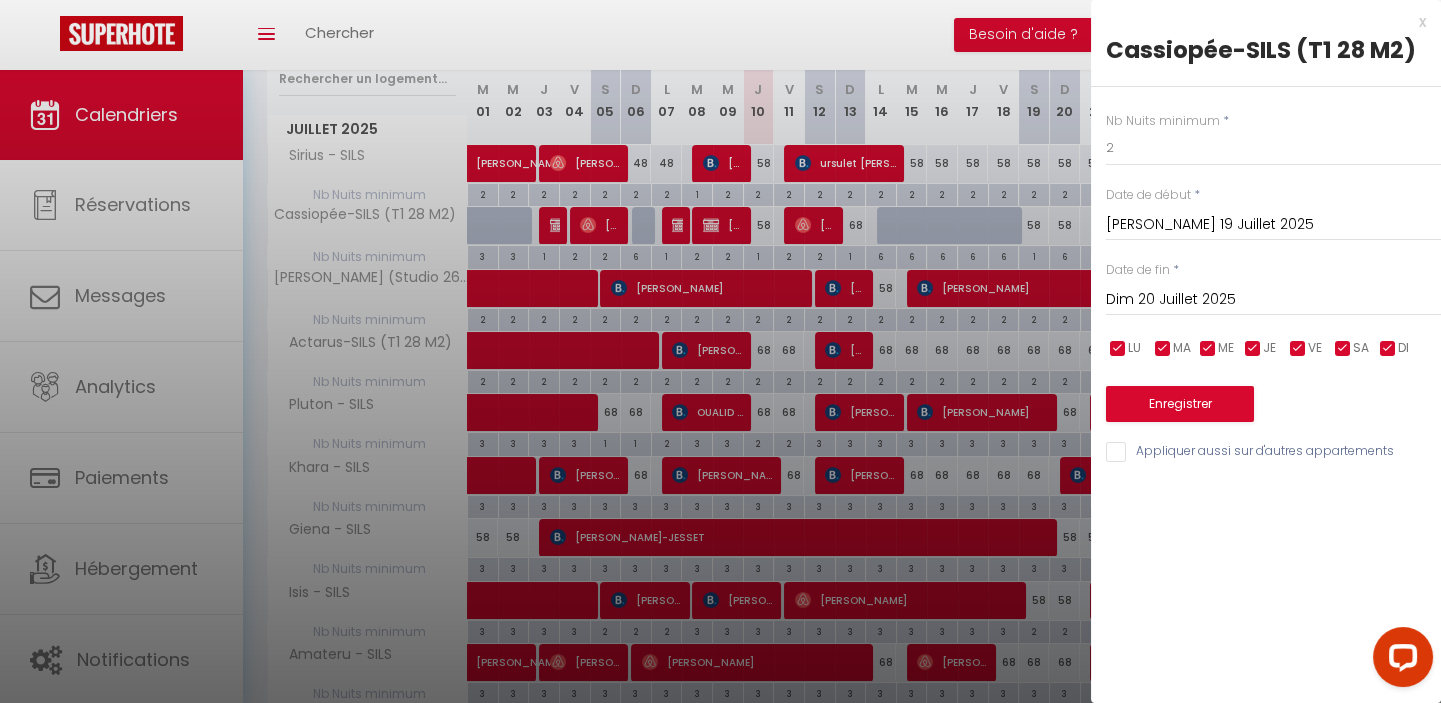 click on "Dim 20 Juillet 2025" at bounding box center [1273, 300] 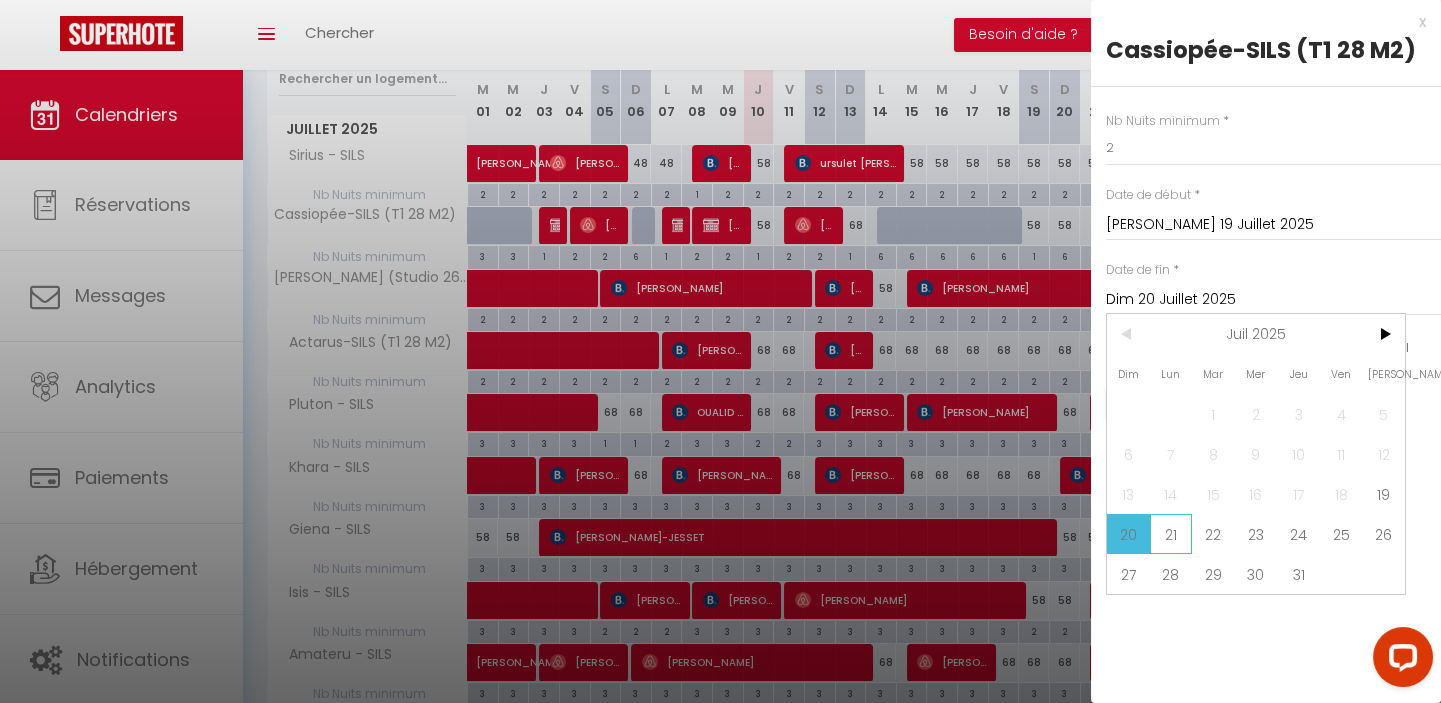 click on "21" at bounding box center [1171, 534] 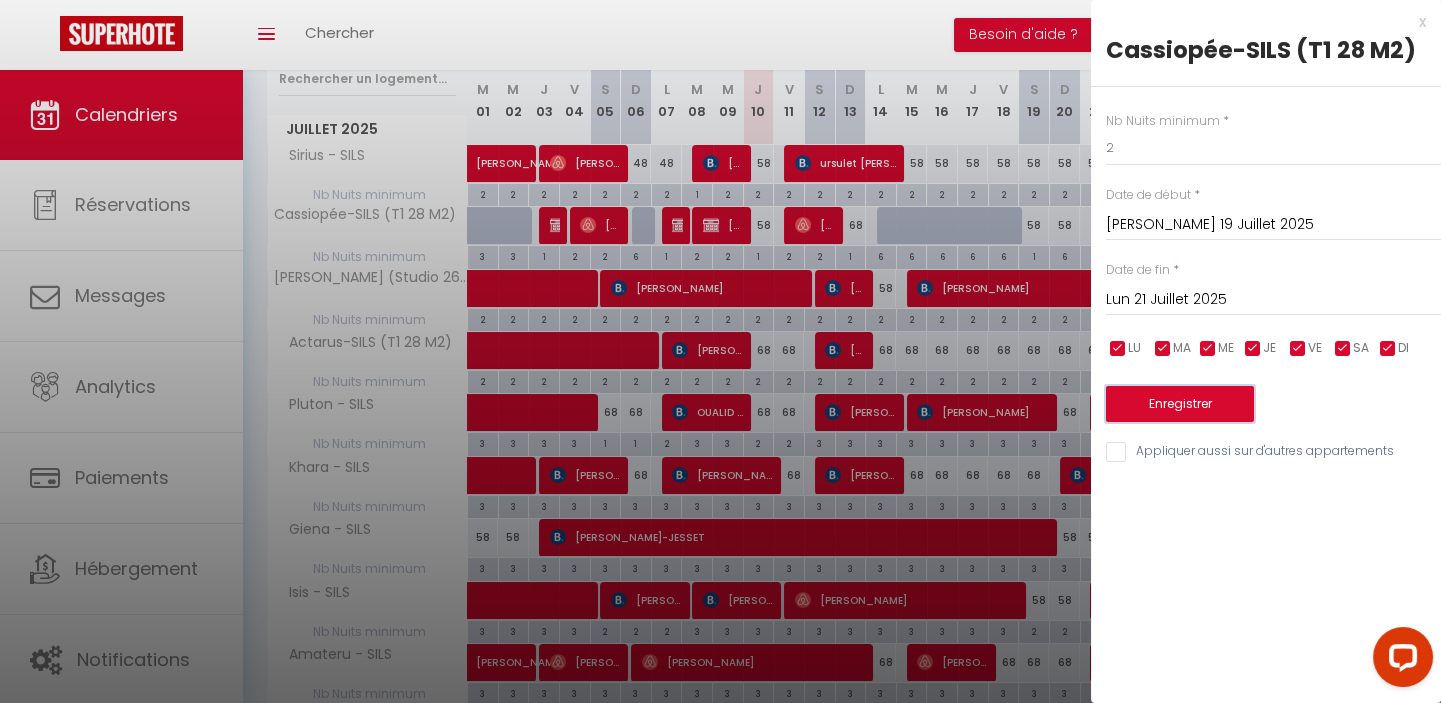 click on "Enregistrer" at bounding box center [1180, 404] 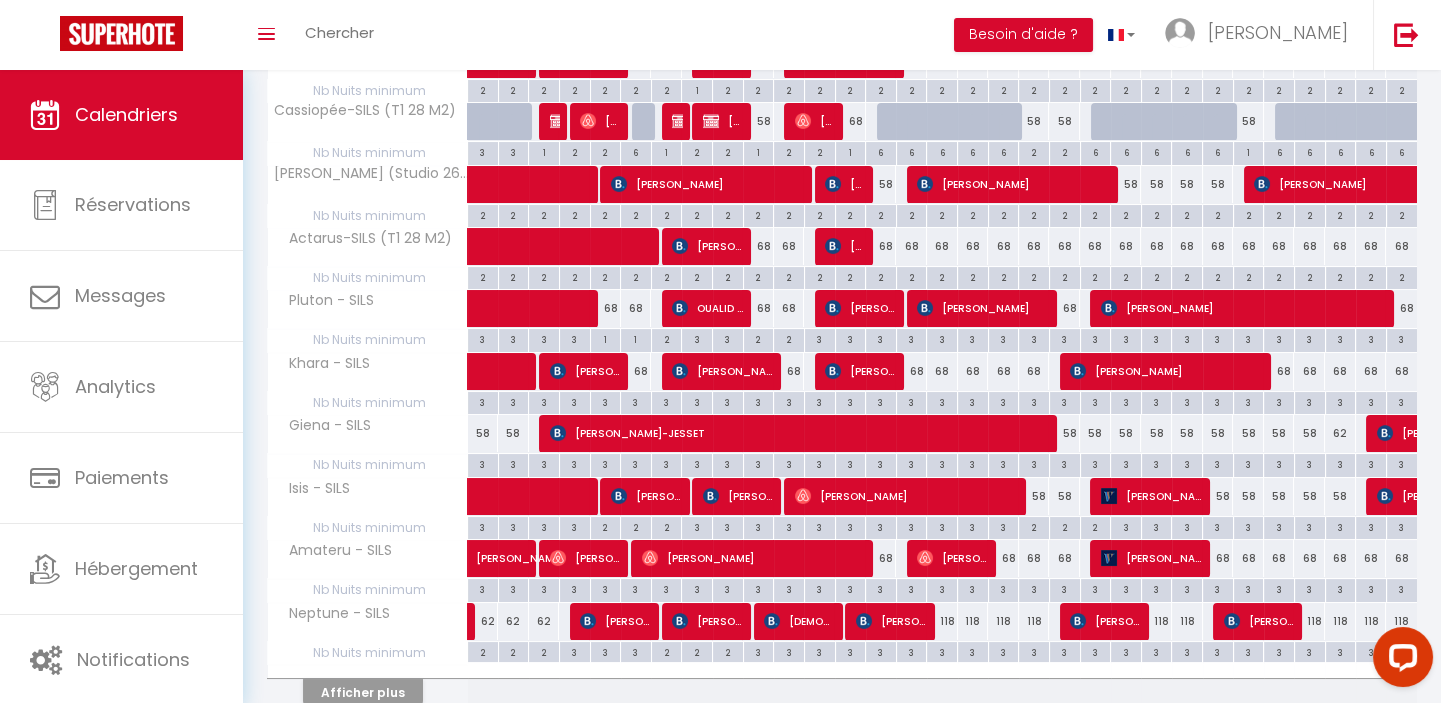 scroll, scrollTop: 467, scrollLeft: 0, axis: vertical 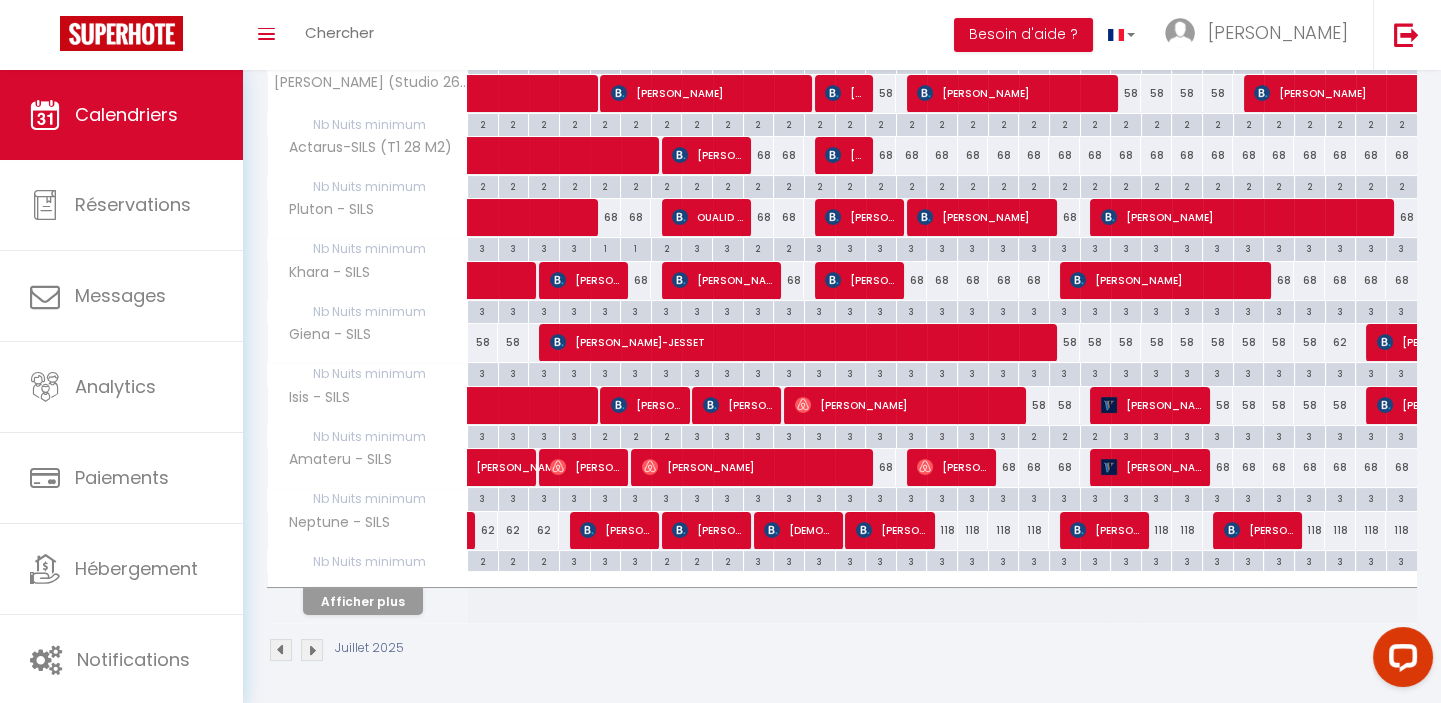 click on "3" at bounding box center [881, 497] 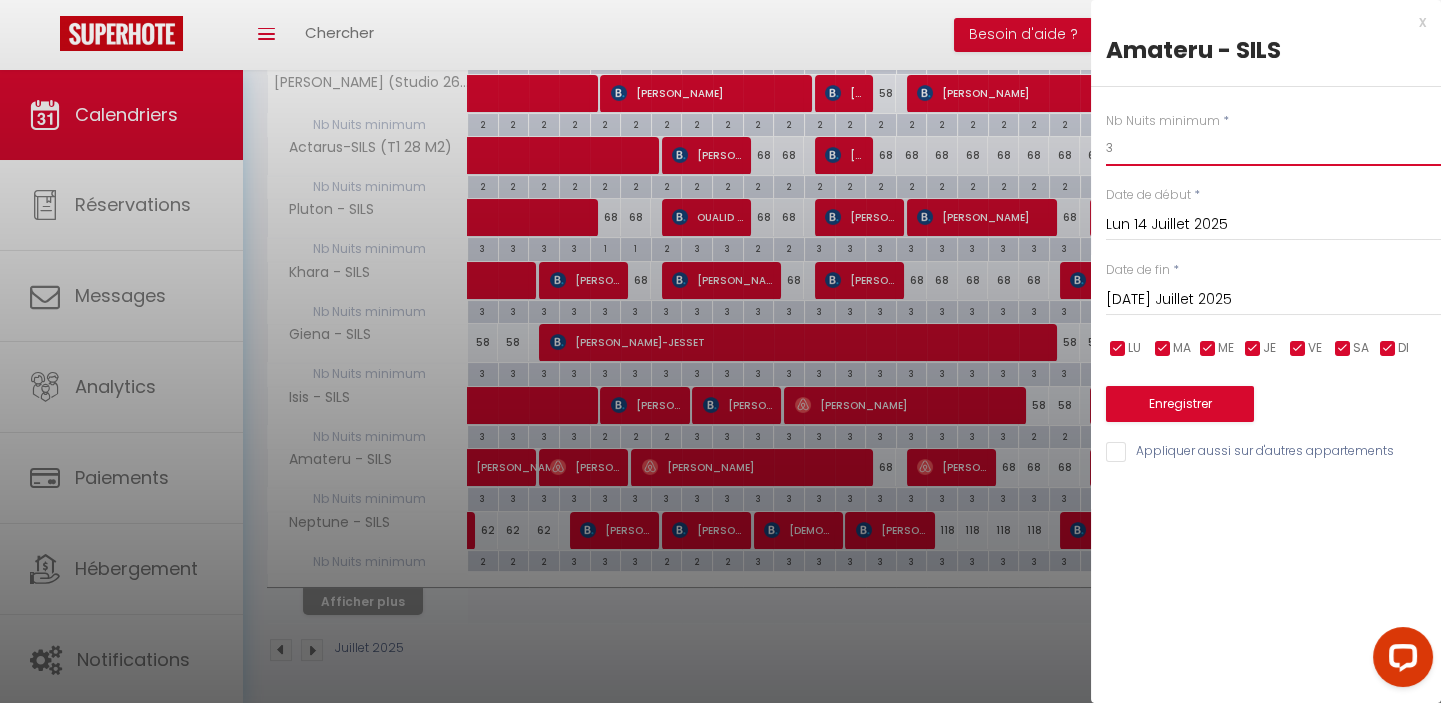 click on "3" at bounding box center [1273, 148] 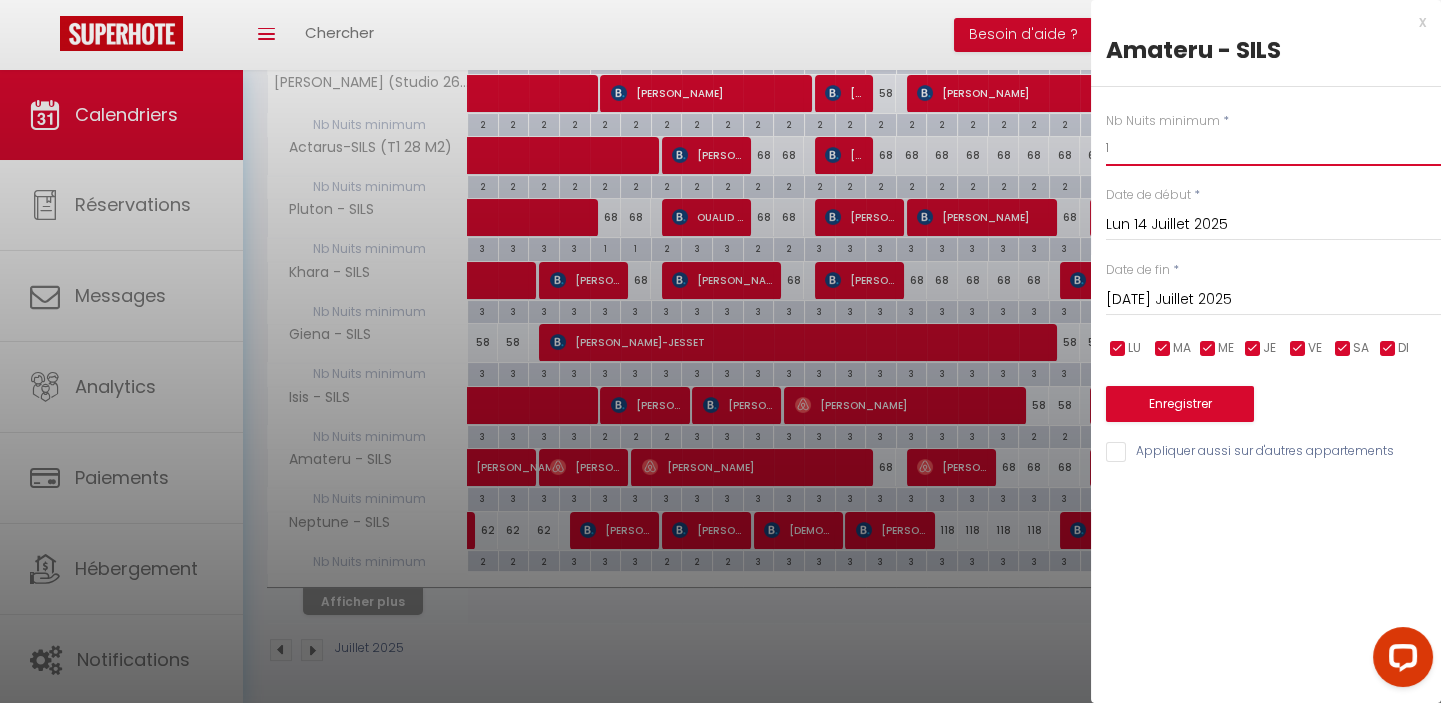 type on "1" 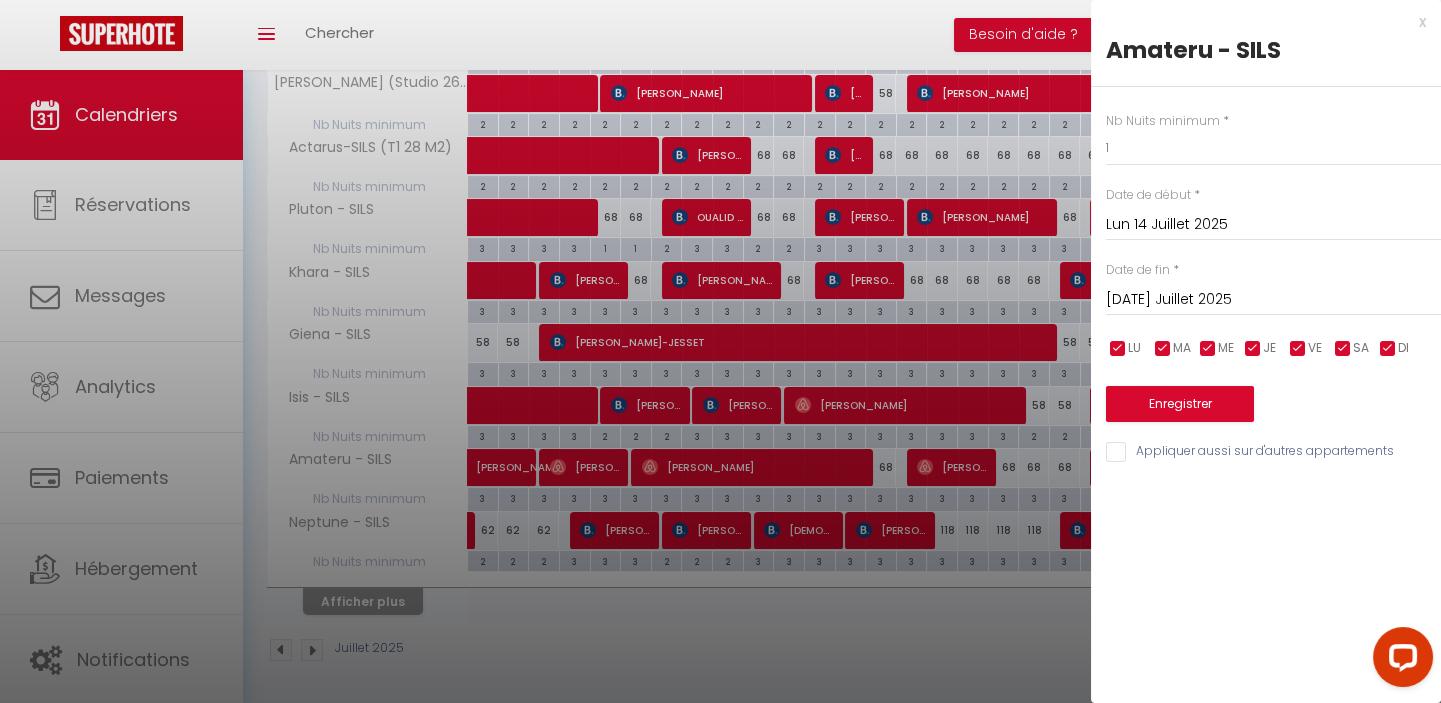 click on "[DATE] Juillet 2025" at bounding box center (1273, 300) 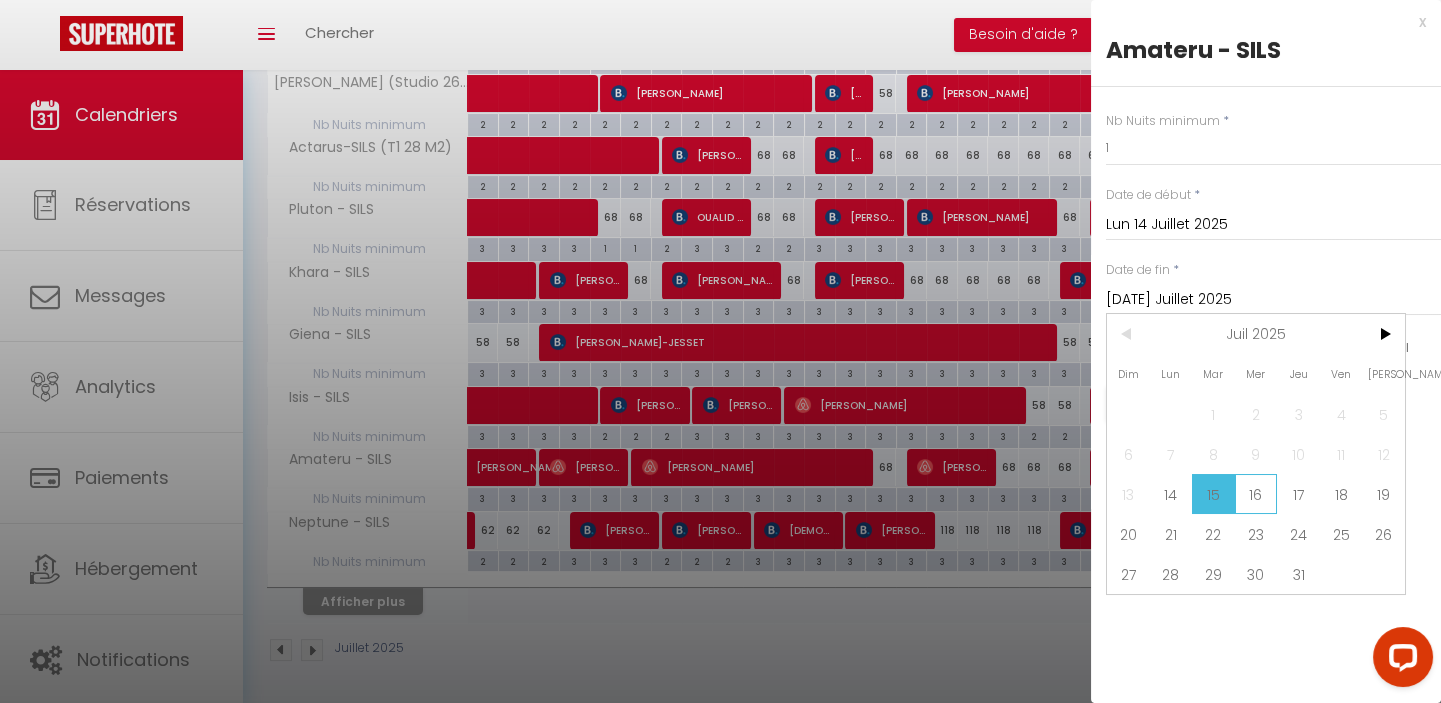 click on "16" at bounding box center [1256, 494] 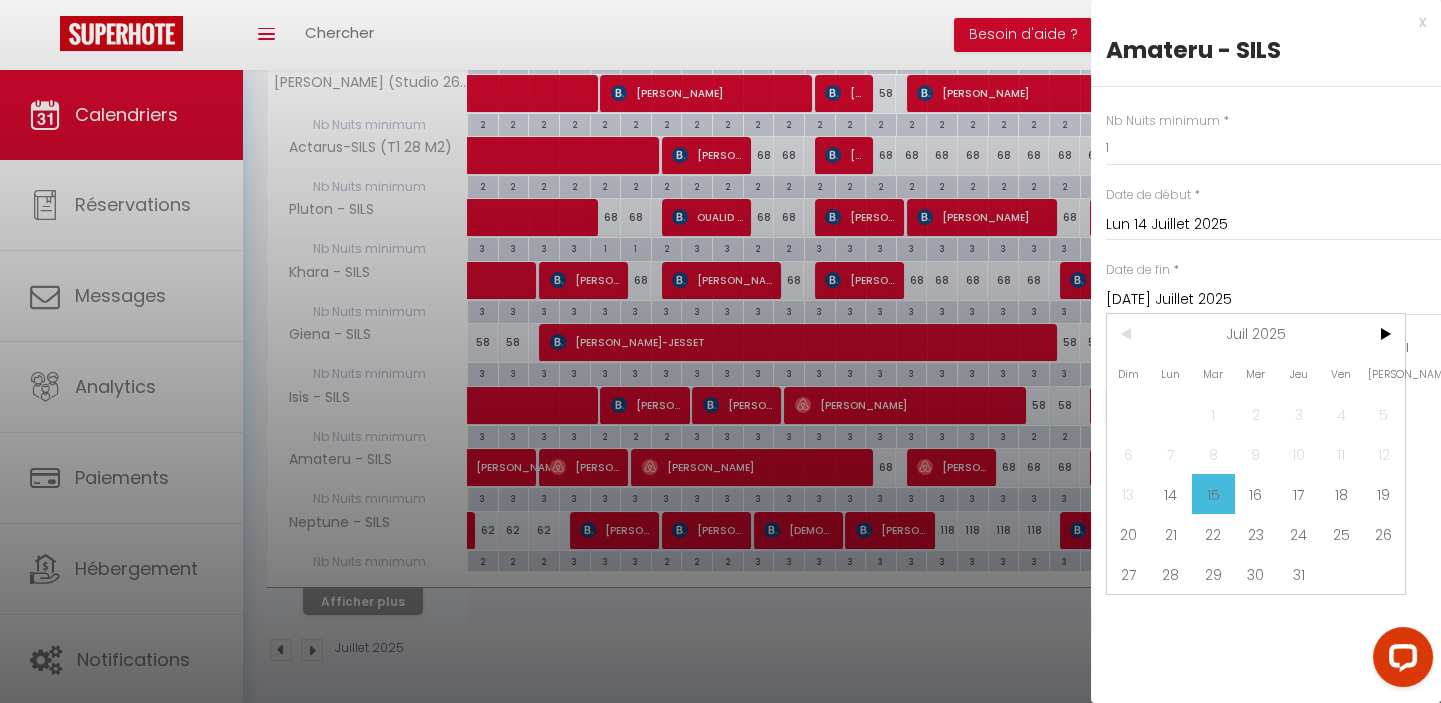 type on "Mer 16 Juillet 2025" 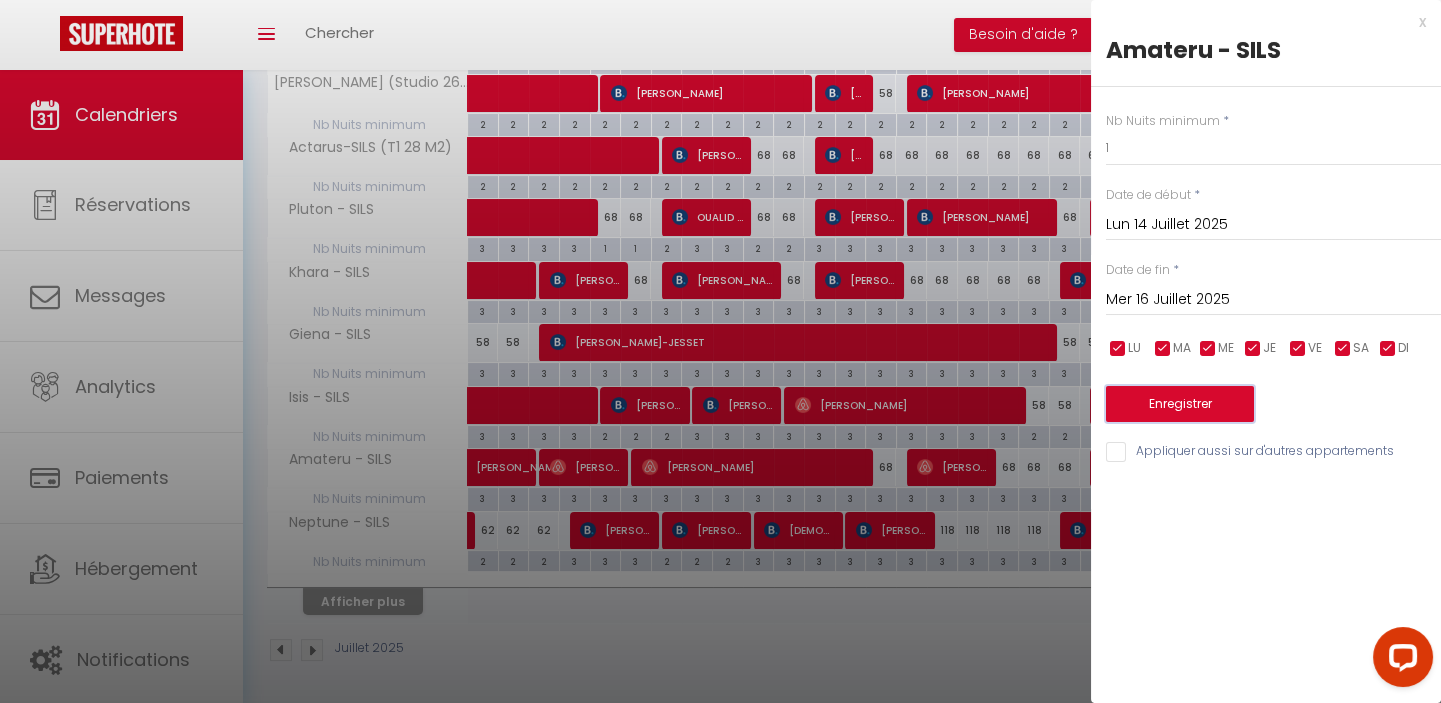 click on "Enregistrer" at bounding box center (1180, 404) 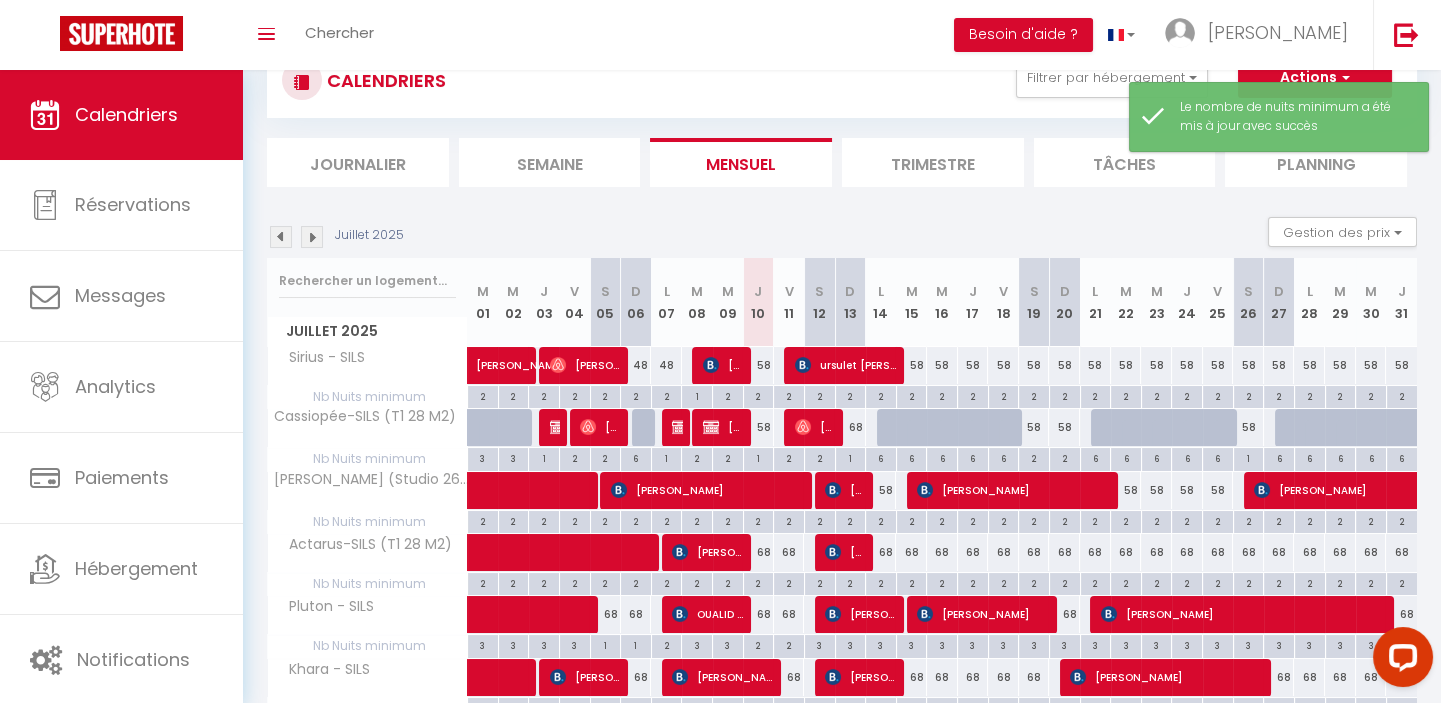 scroll, scrollTop: 467, scrollLeft: 0, axis: vertical 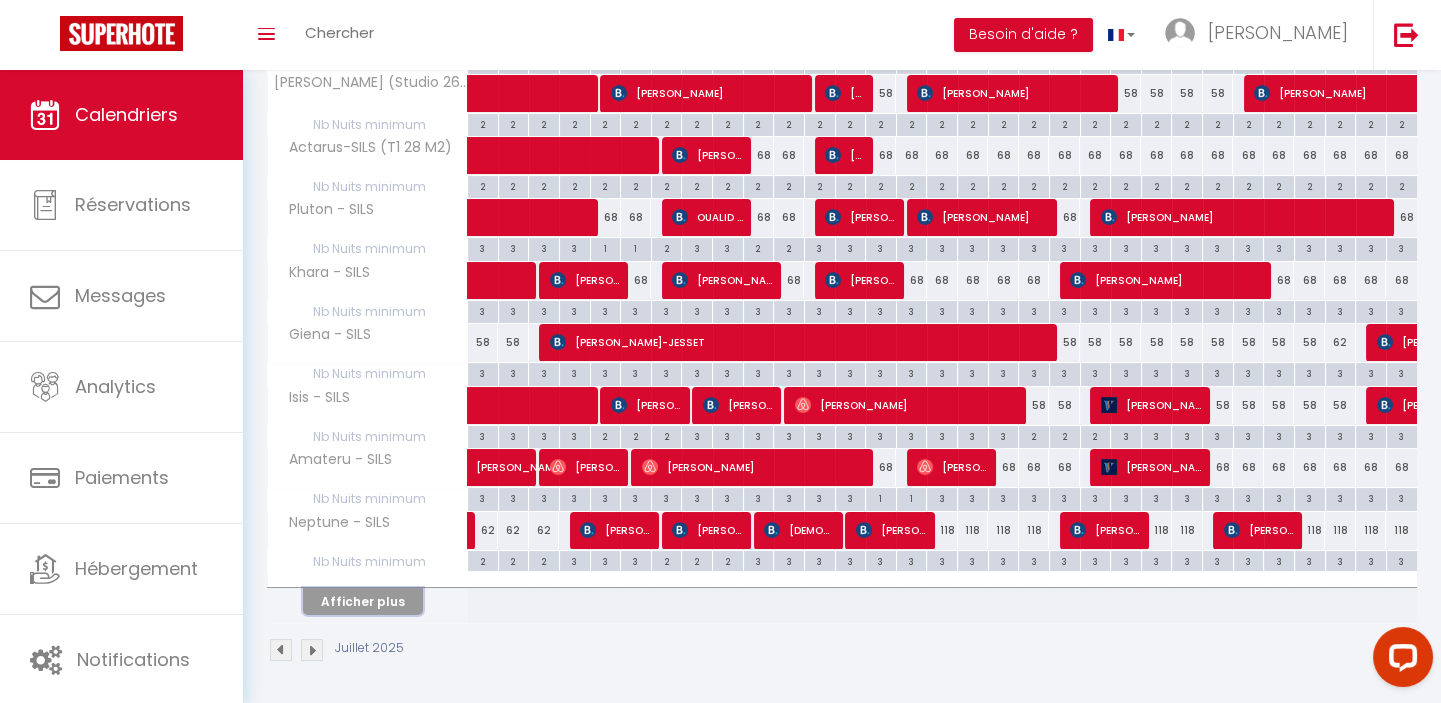 click on "Afficher plus" at bounding box center (363, 601) 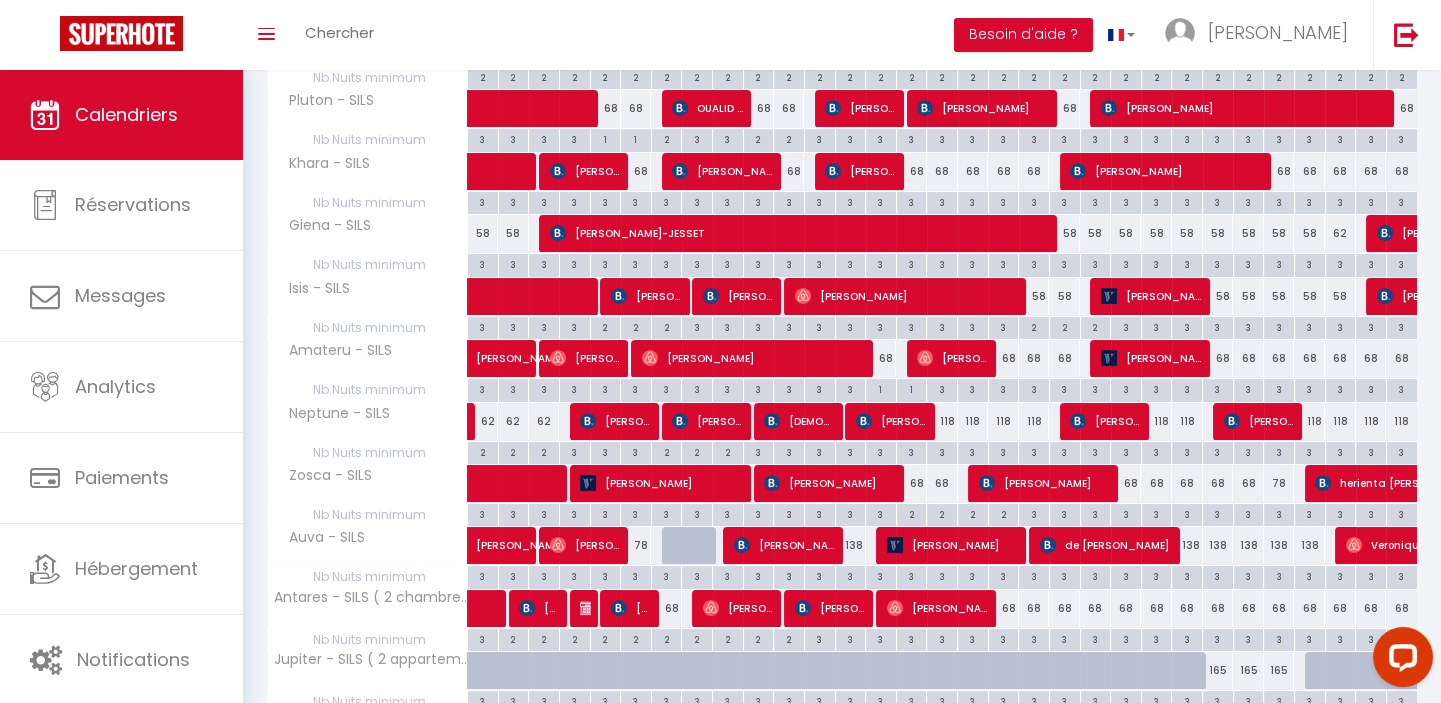 scroll, scrollTop: 667, scrollLeft: 0, axis: vertical 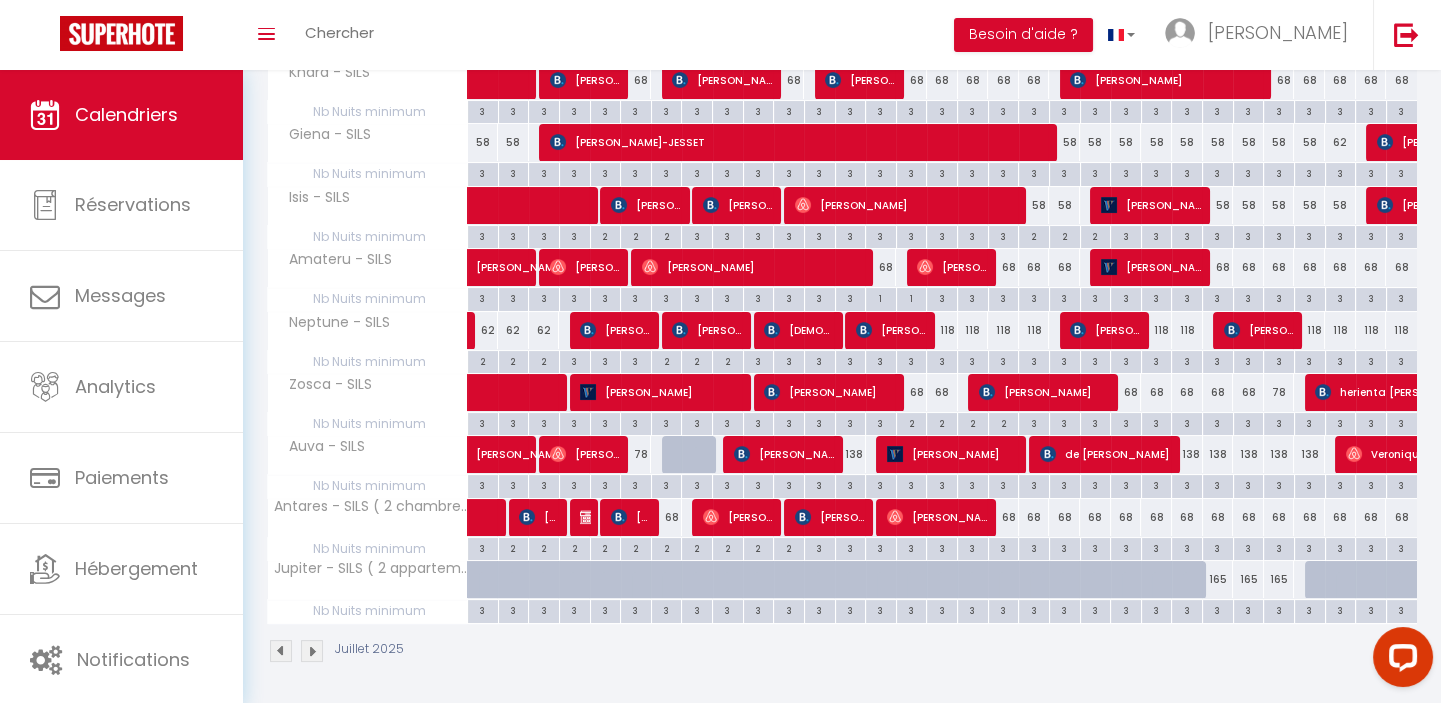 click on "3" at bounding box center [851, 484] 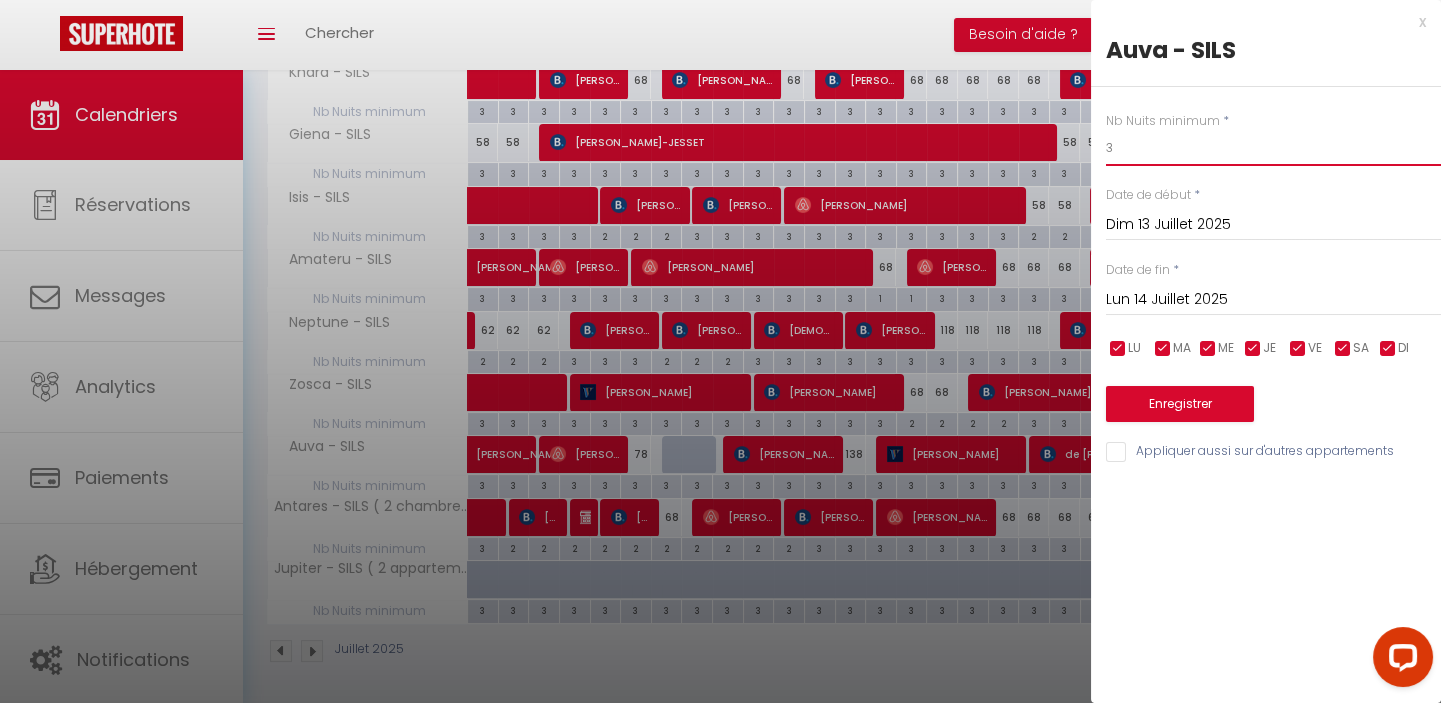 click on "3" at bounding box center [1273, 148] 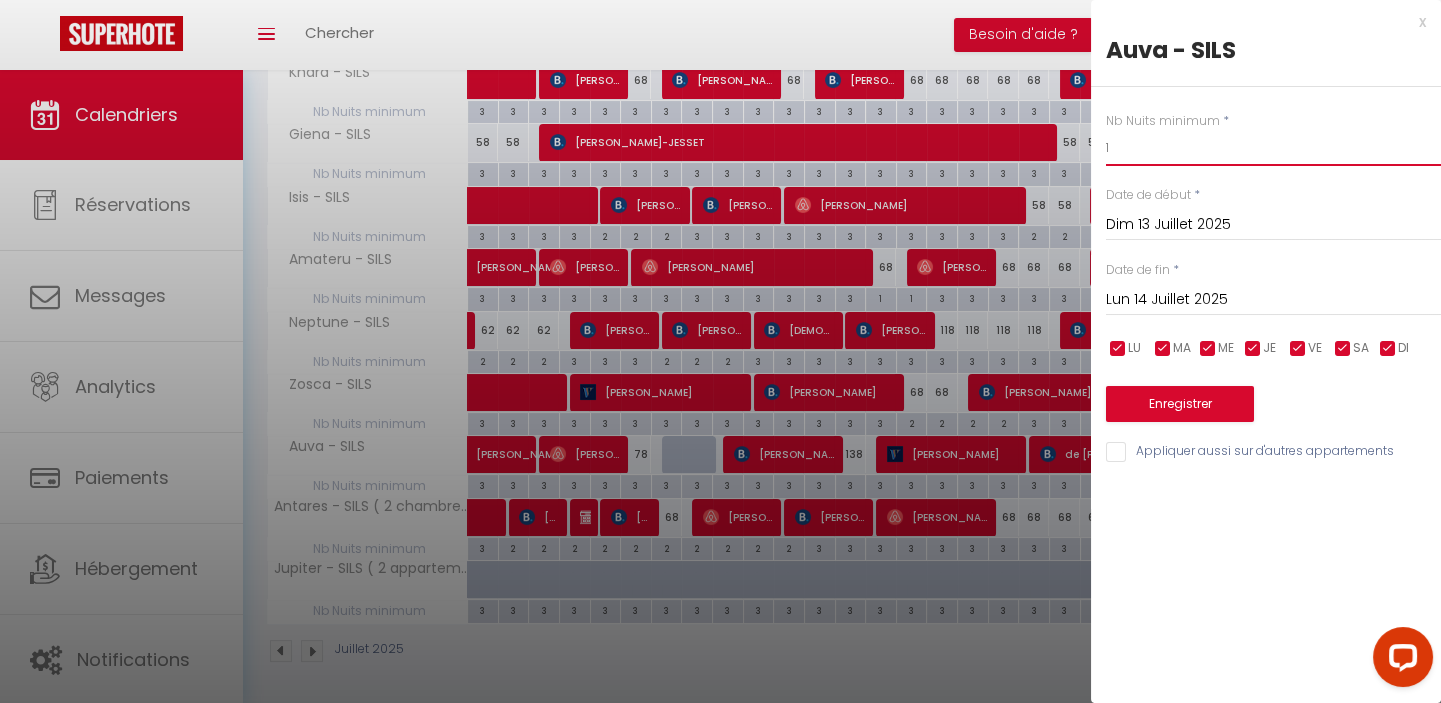 type on "1" 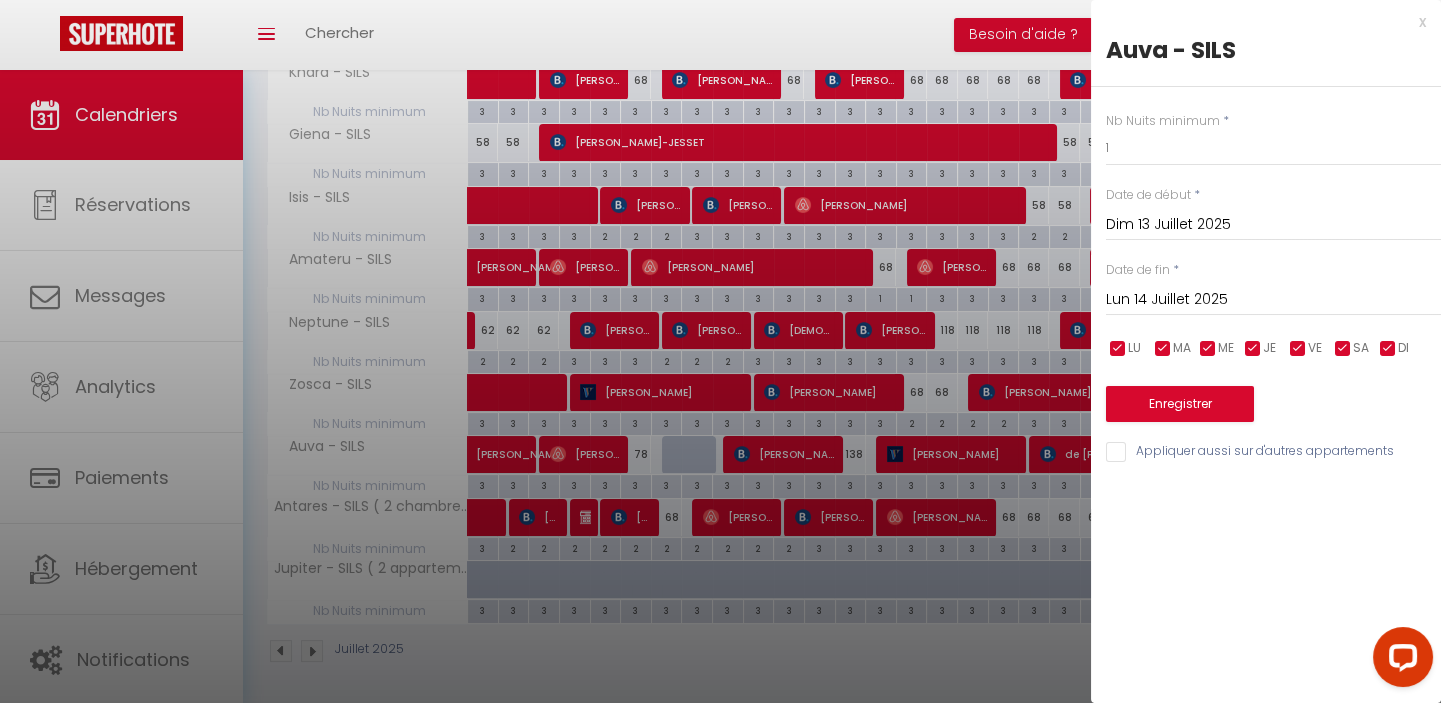 click on "Lun 14 Juillet 2025" at bounding box center (1273, 300) 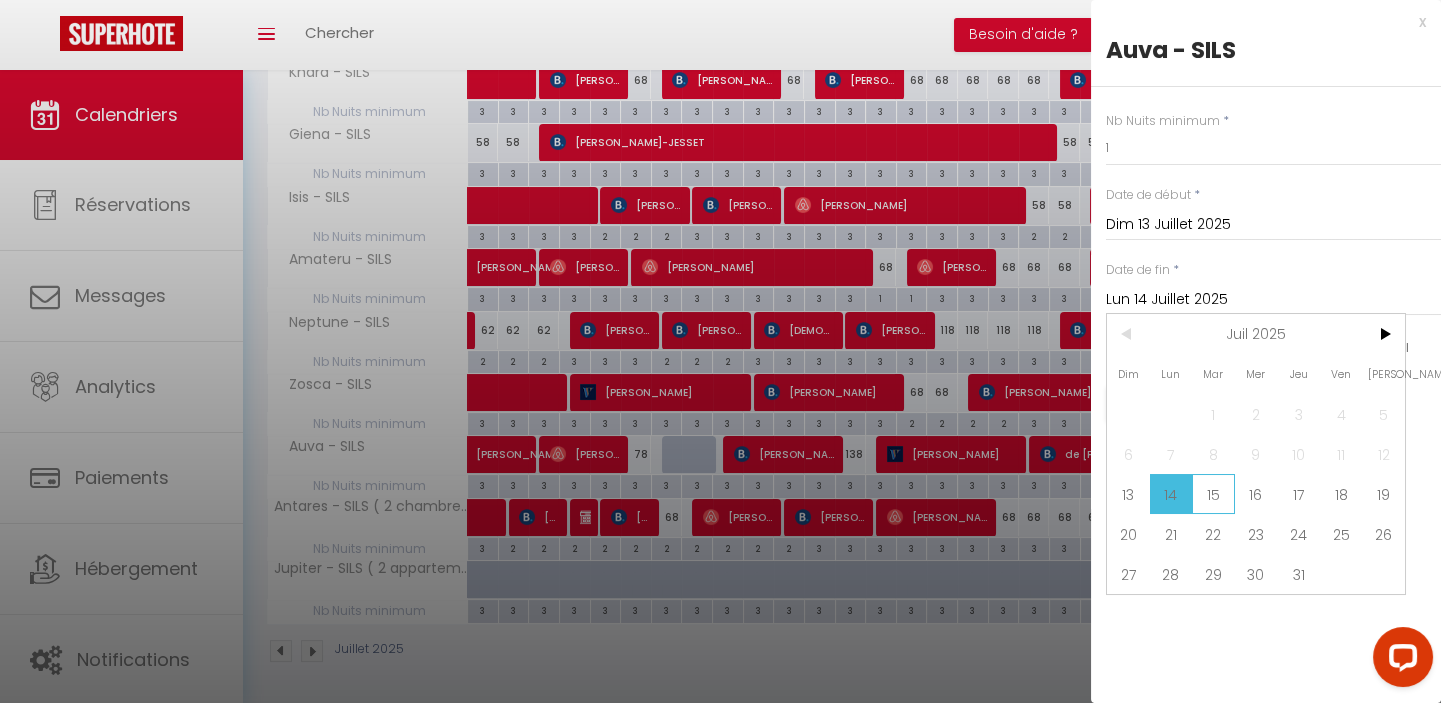 click on "15" at bounding box center (1213, 494) 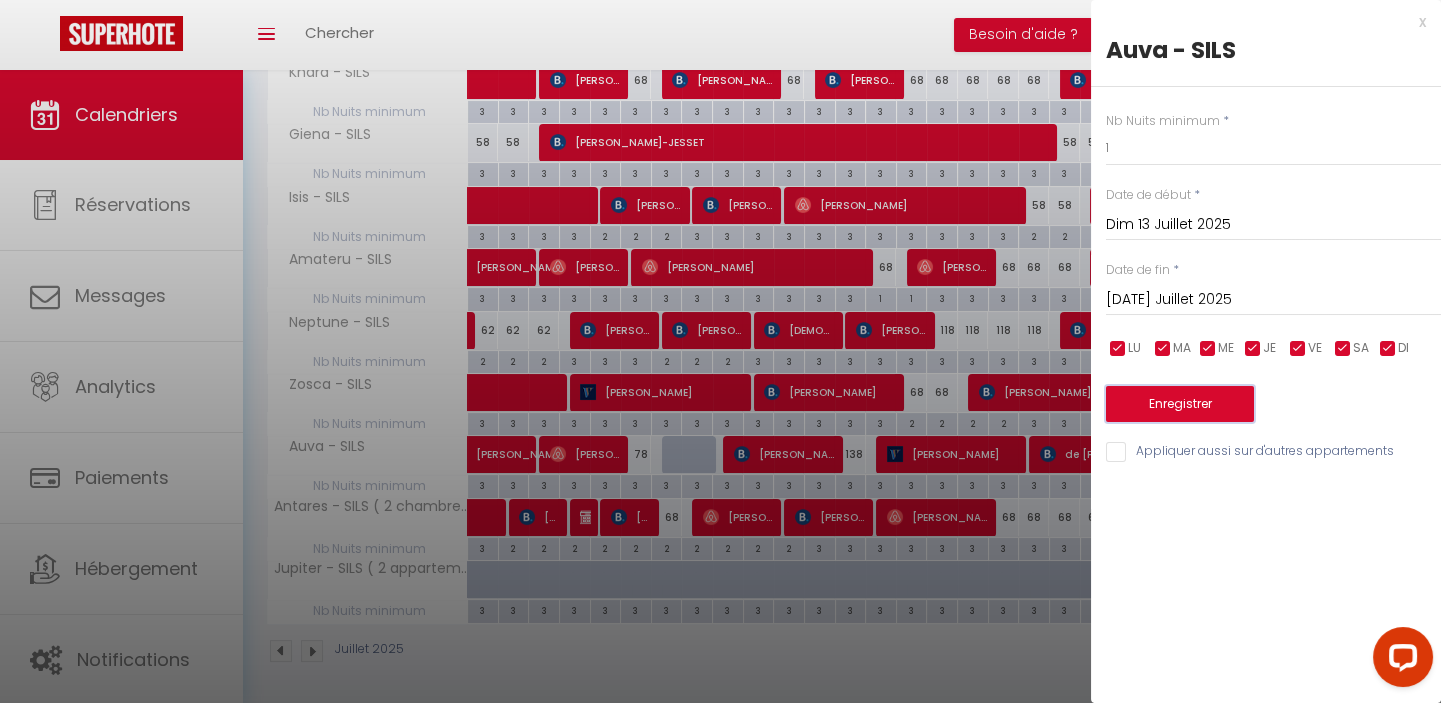 click on "Enregistrer" at bounding box center [1180, 404] 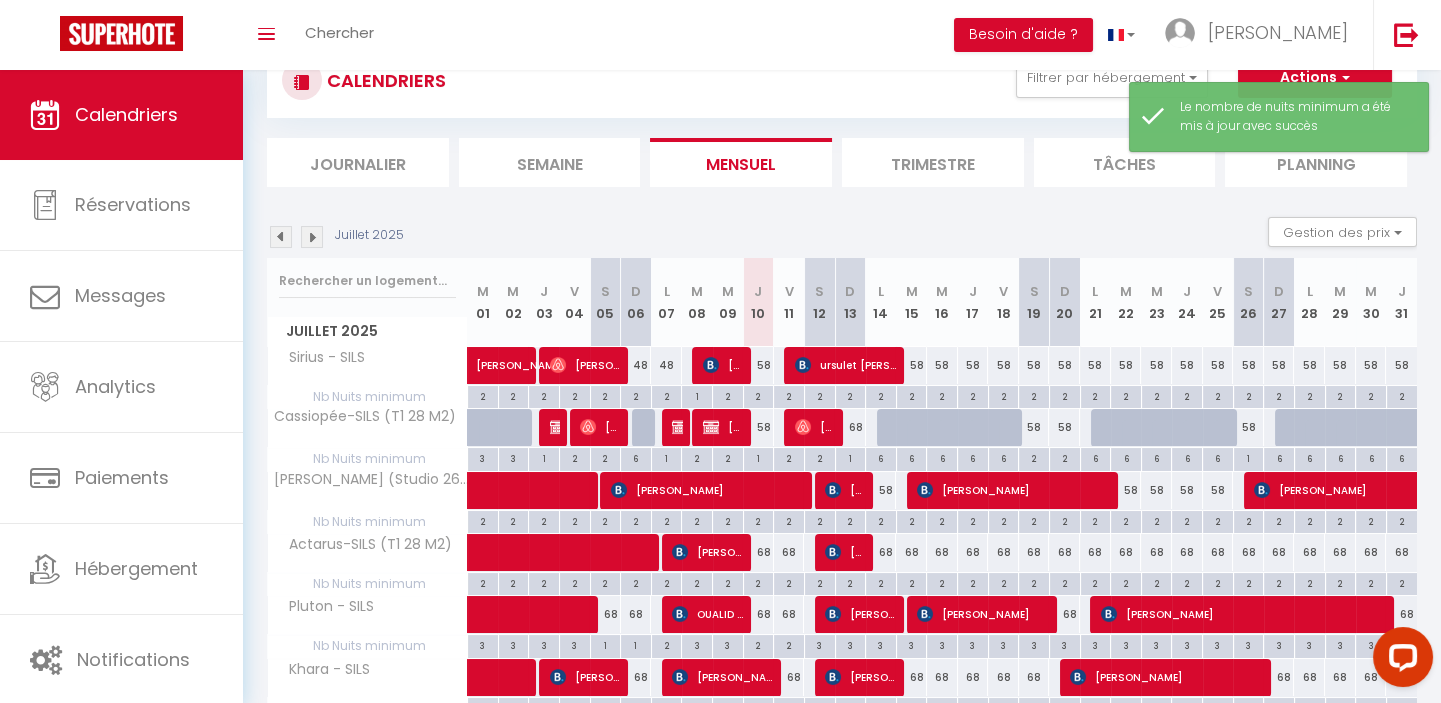 scroll, scrollTop: 467, scrollLeft: 0, axis: vertical 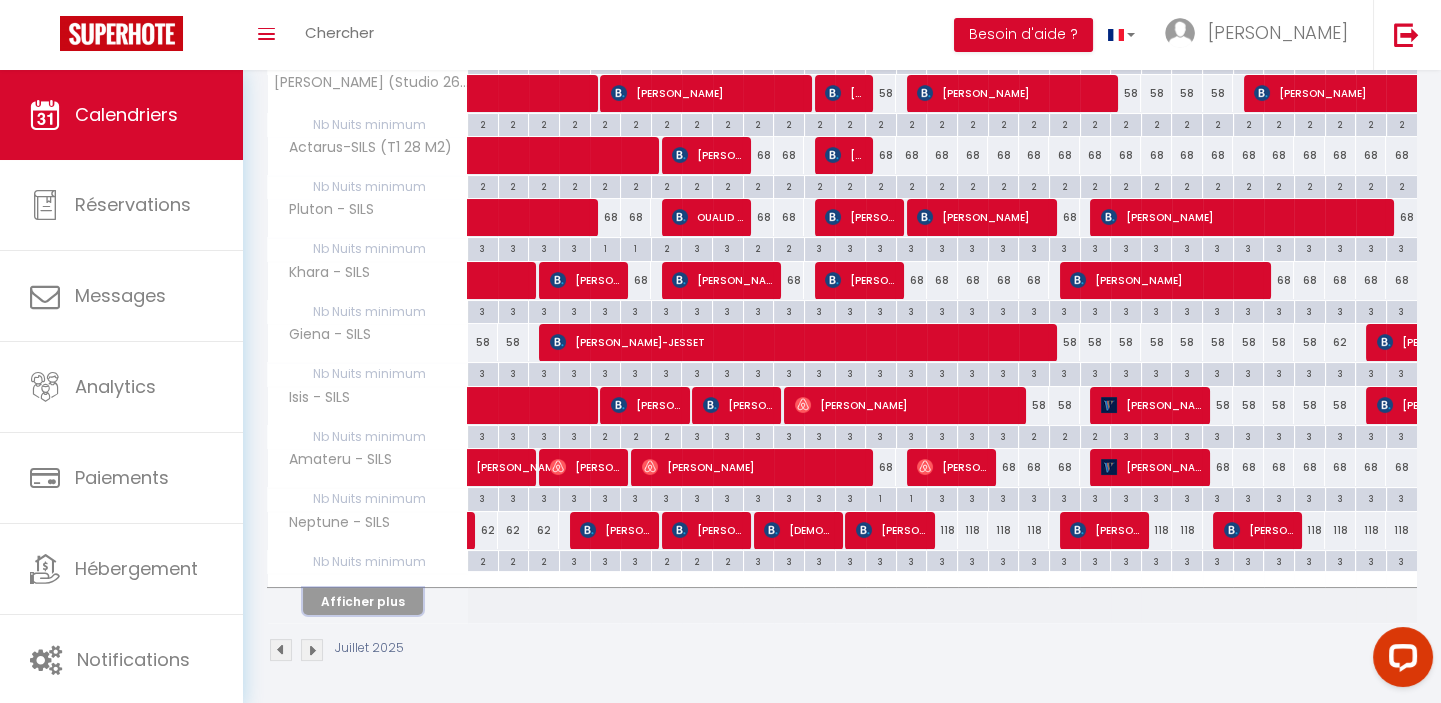 click on "Afficher plus" at bounding box center [363, 601] 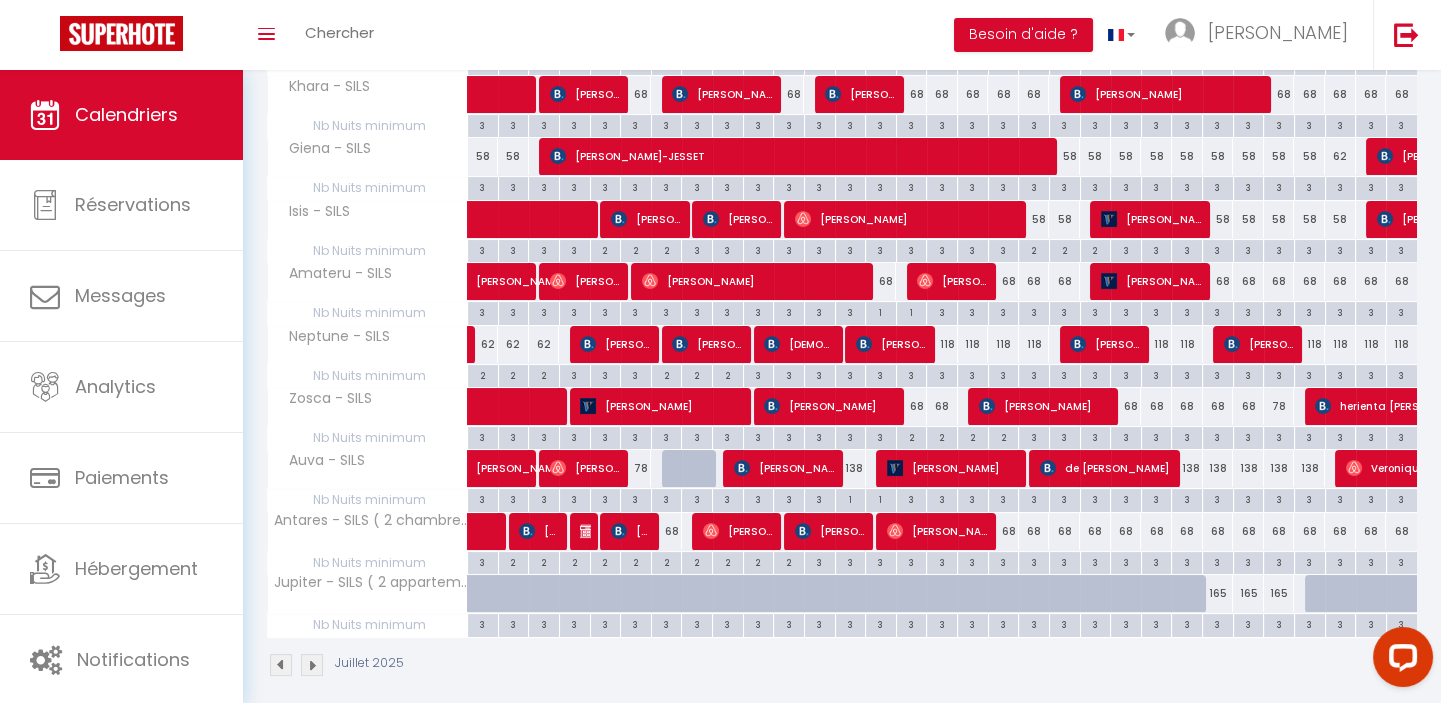 scroll, scrollTop: 667, scrollLeft: 0, axis: vertical 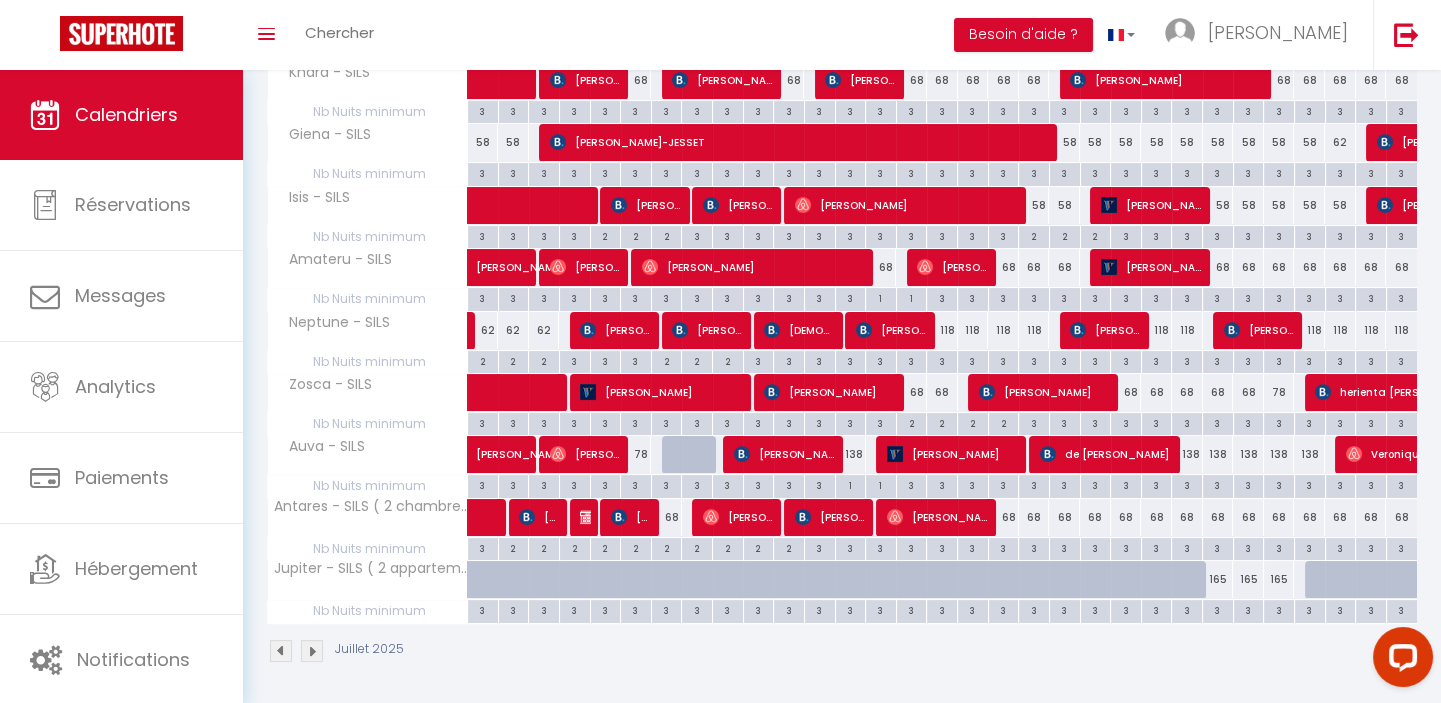 click on "3" at bounding box center (1157, 360) 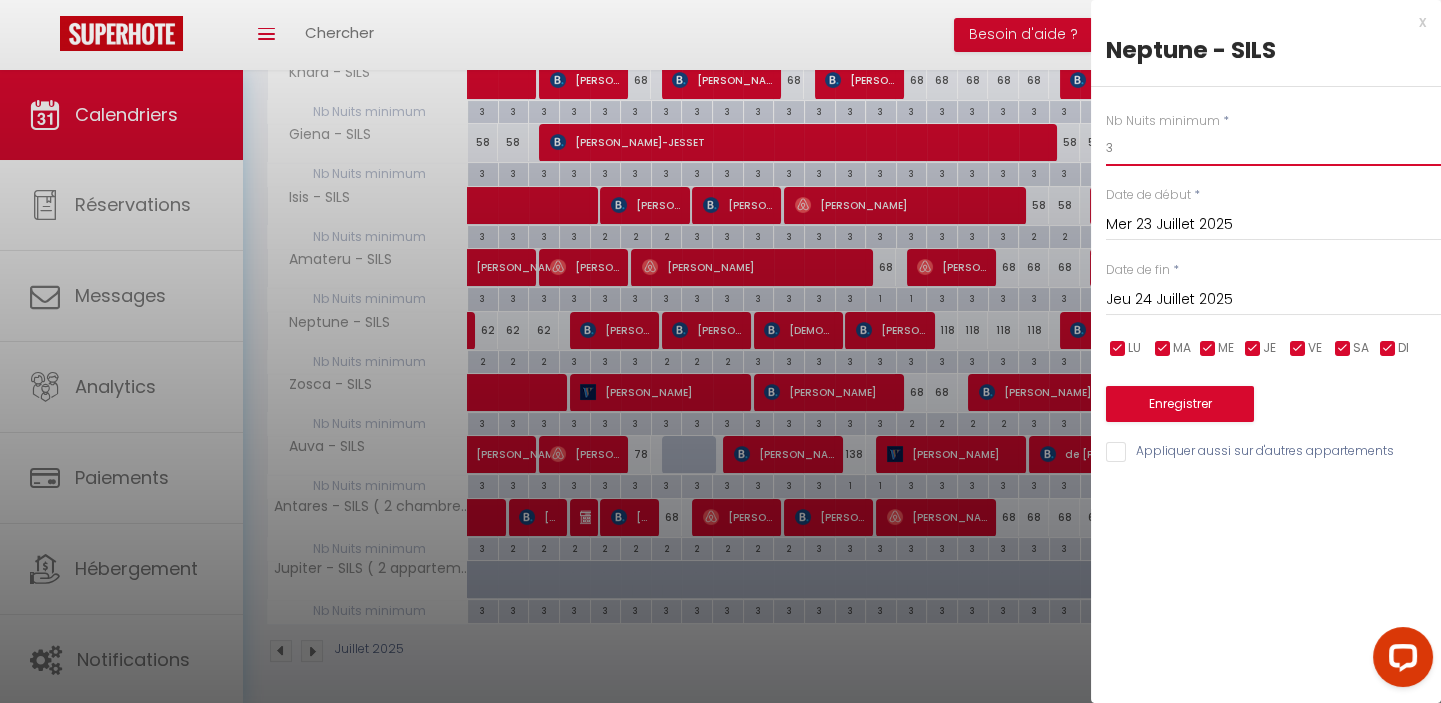 click on "3" at bounding box center (1273, 148) 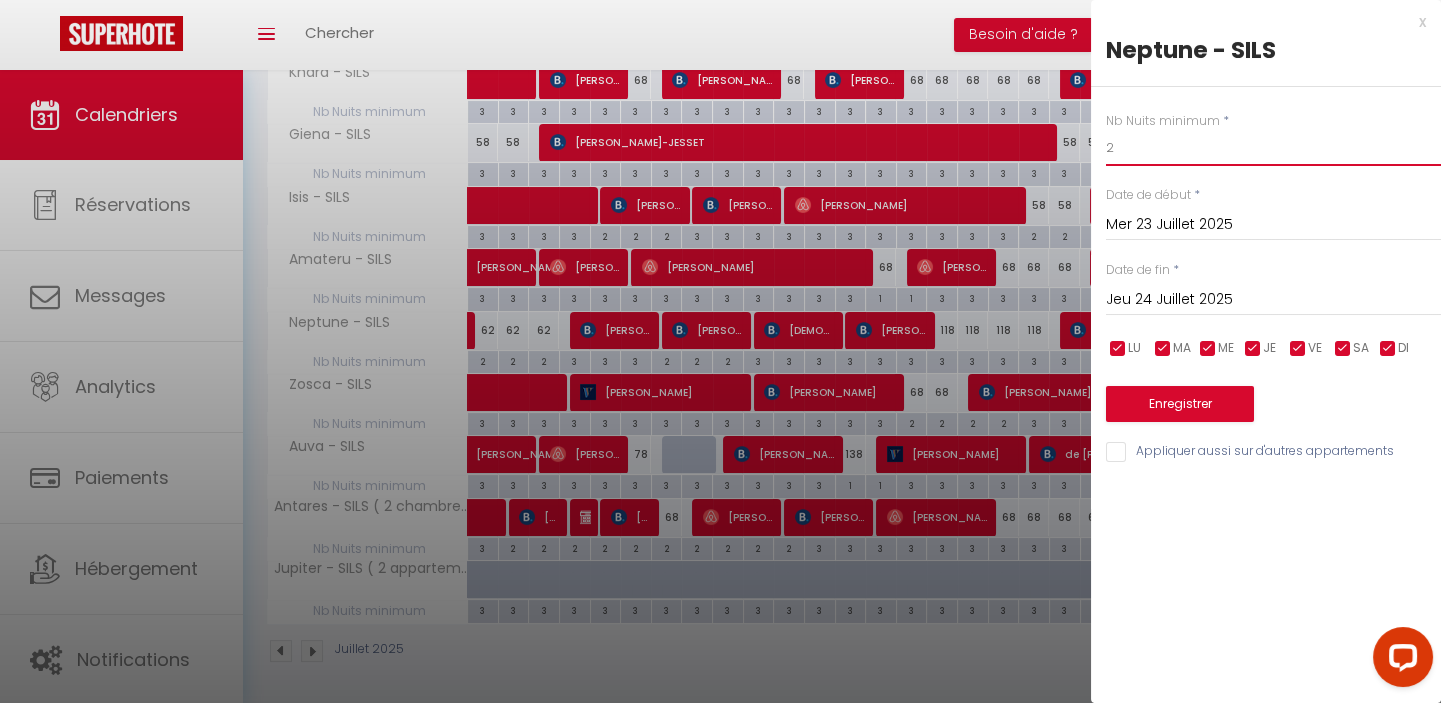 type on "2" 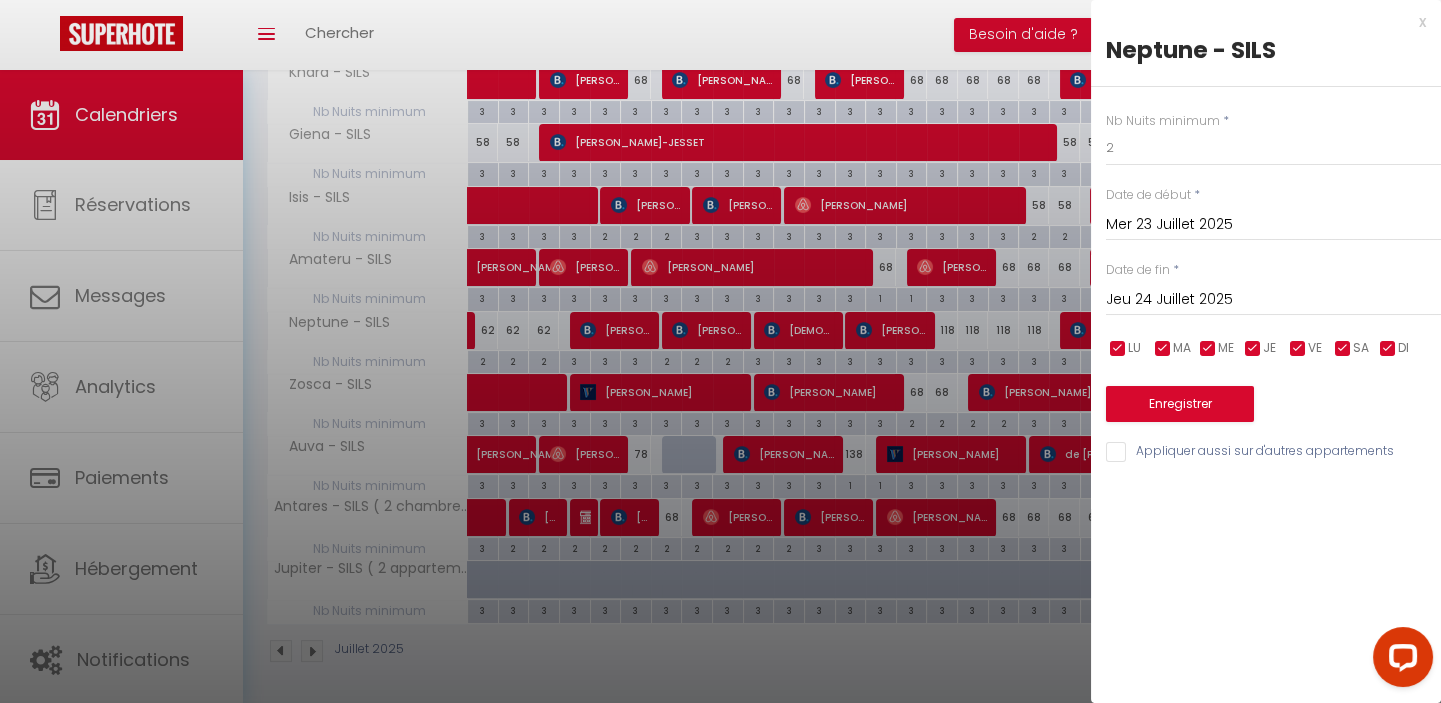 click on "Jeu 24 Juillet 2025" at bounding box center (1273, 300) 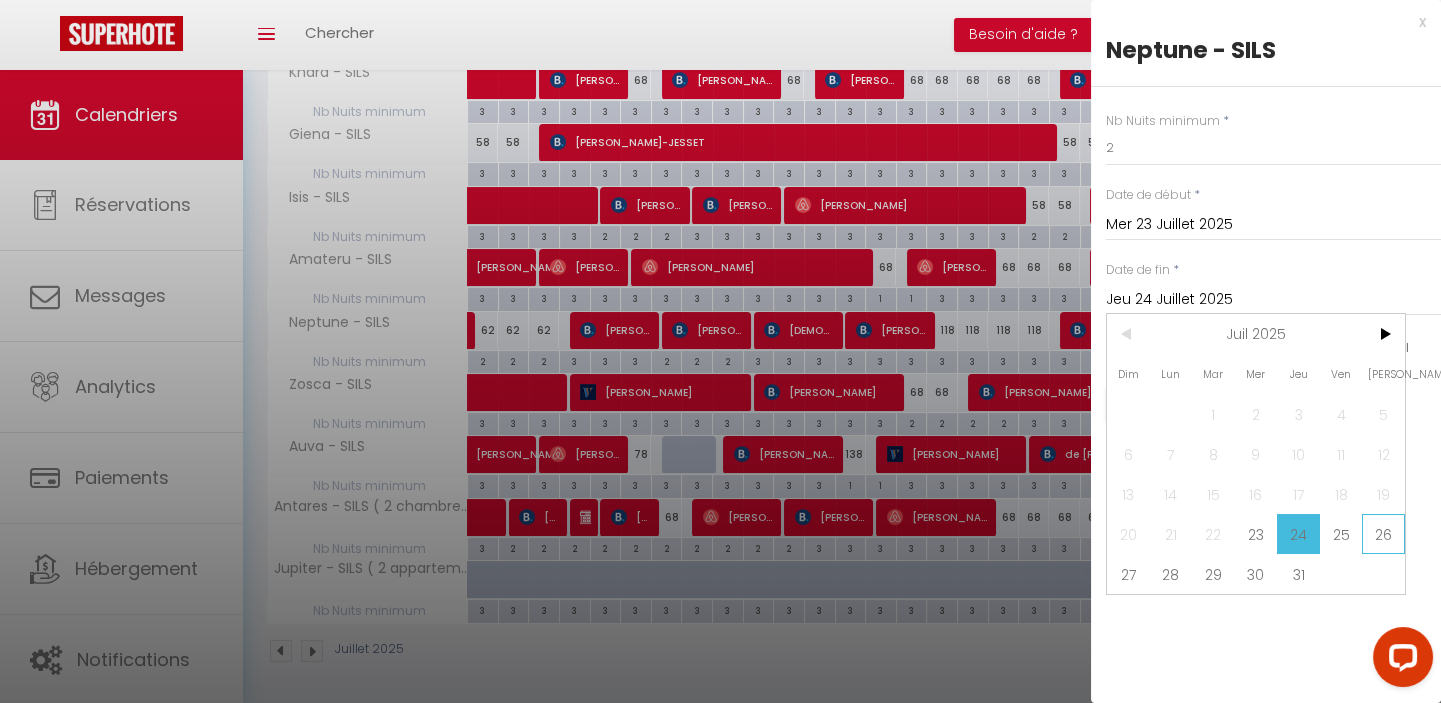 click on "26" at bounding box center (1383, 534) 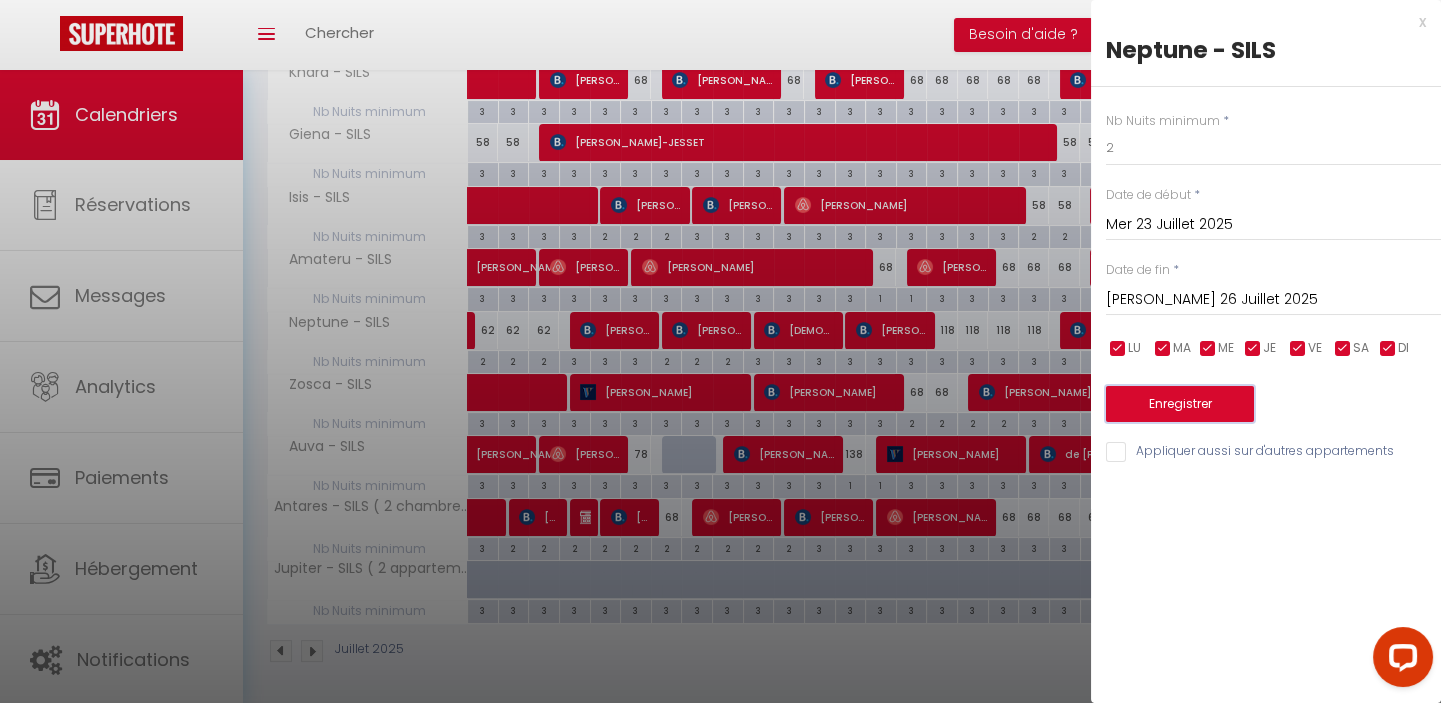 click on "Enregistrer" at bounding box center [1180, 404] 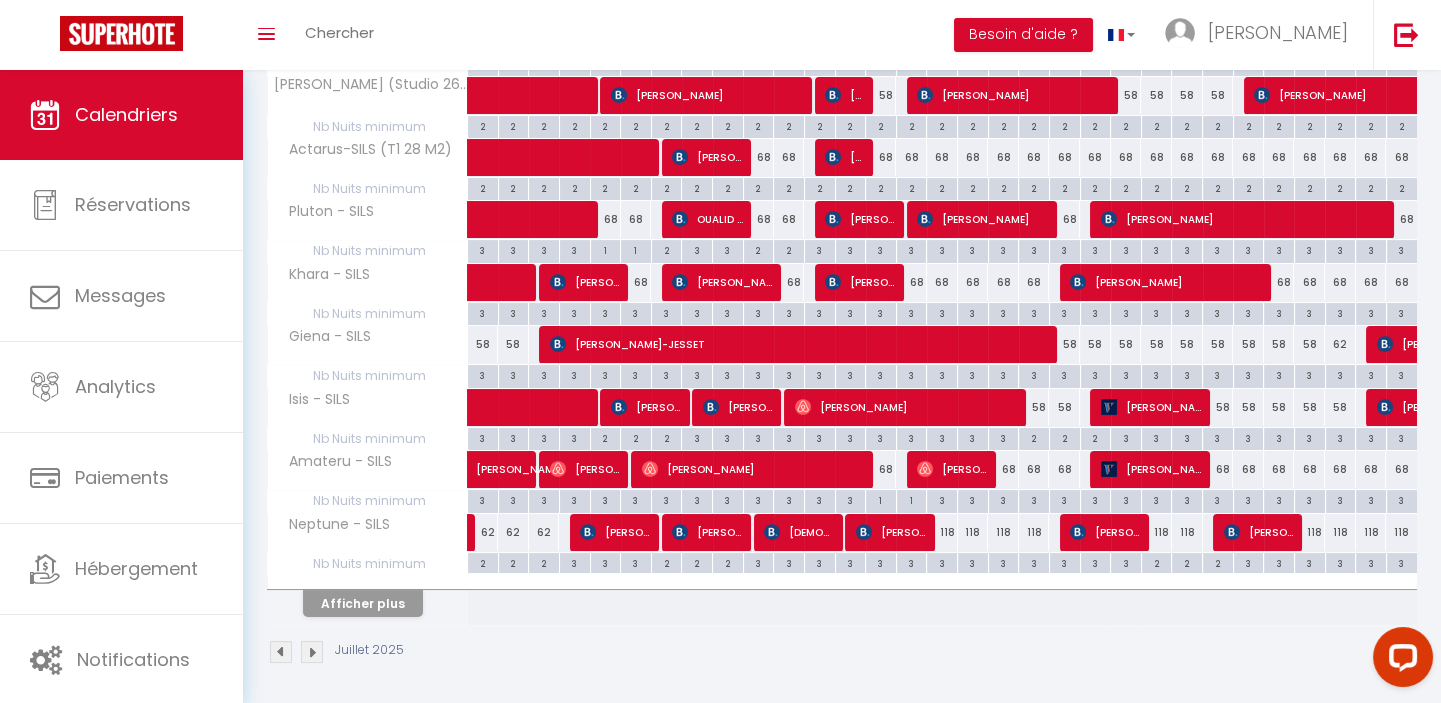 scroll, scrollTop: 467, scrollLeft: 0, axis: vertical 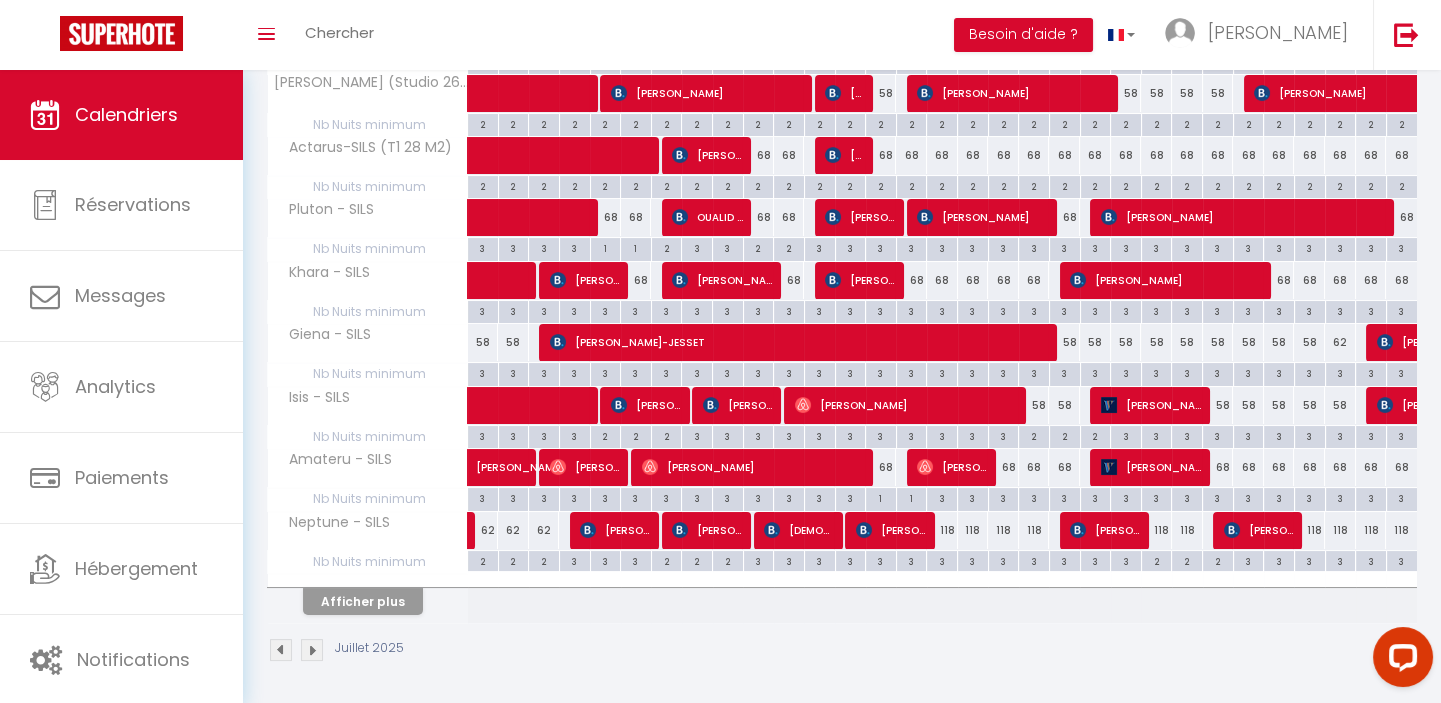 click on "3" at bounding box center (1065, 247) 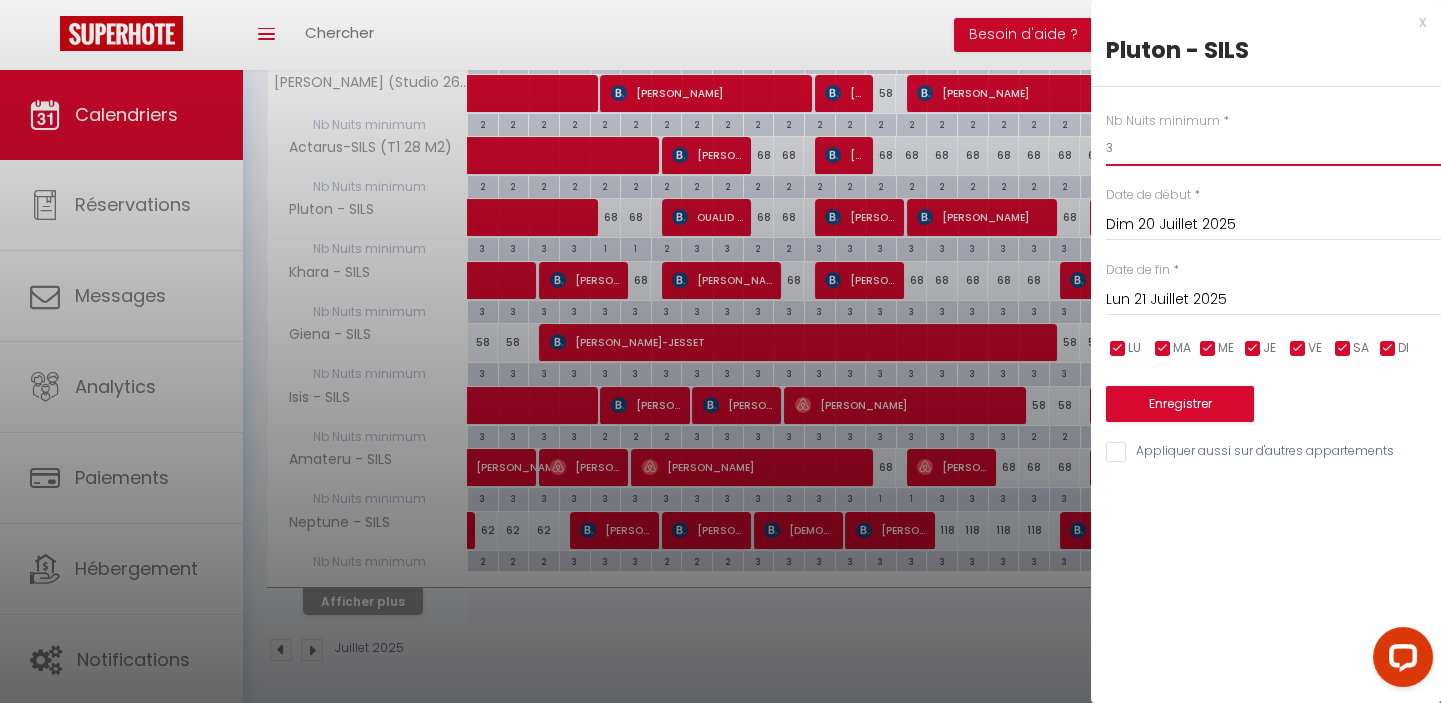 click on "3" at bounding box center [1273, 148] 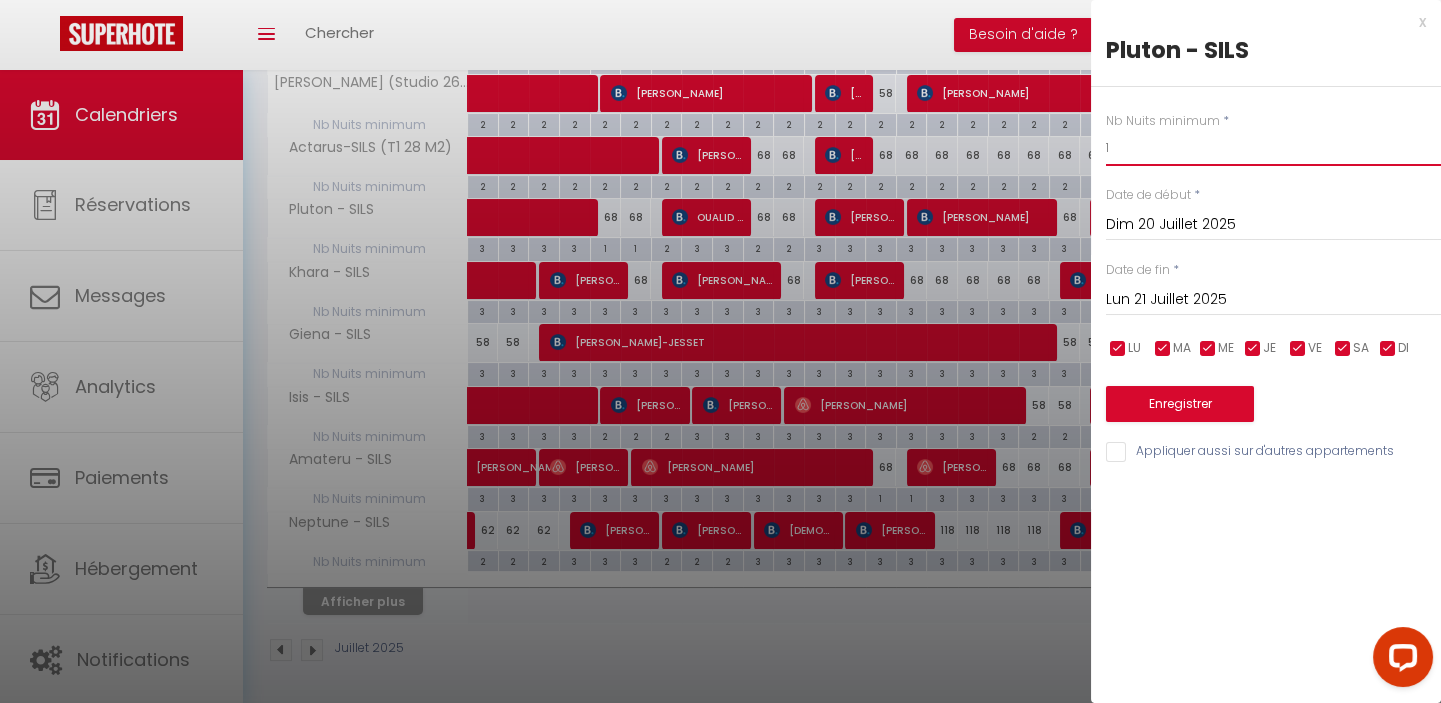 type on "1" 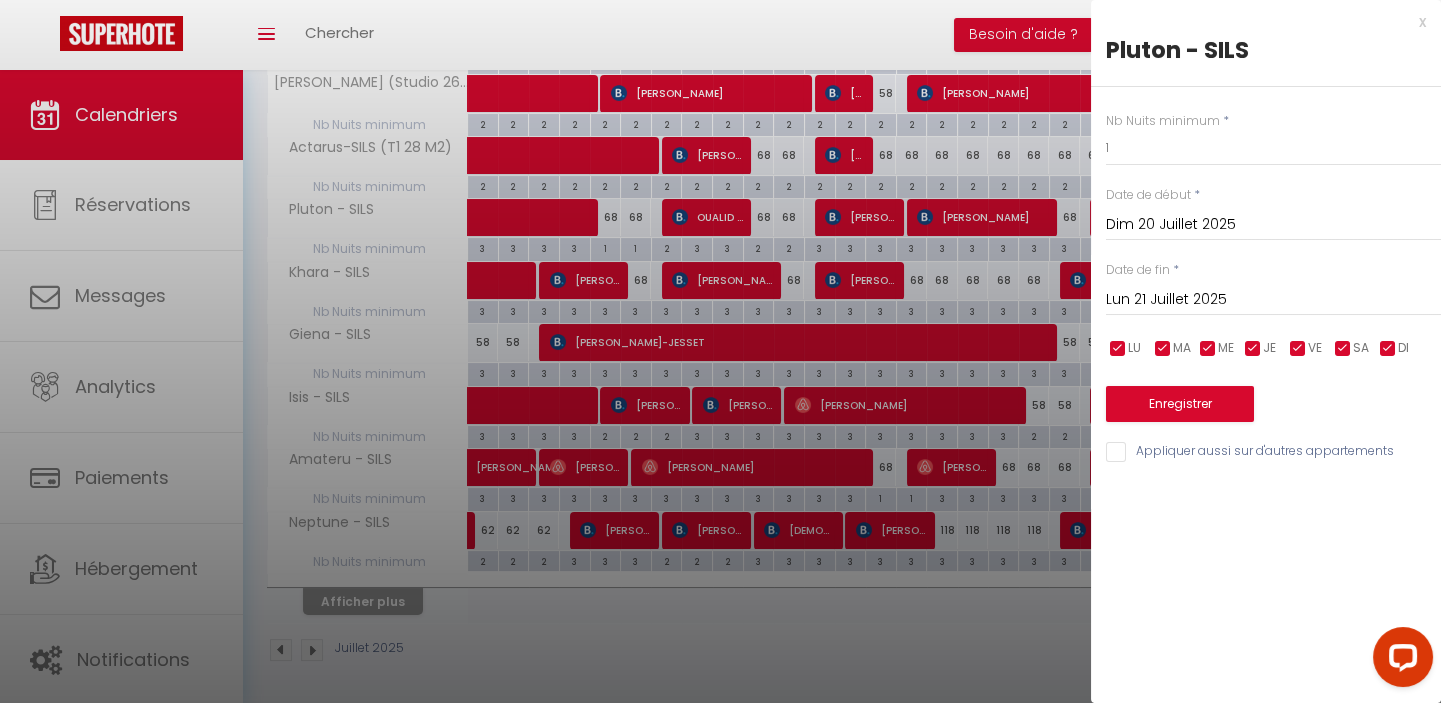 click on "Lun 21 Juillet 2025" at bounding box center [1273, 300] 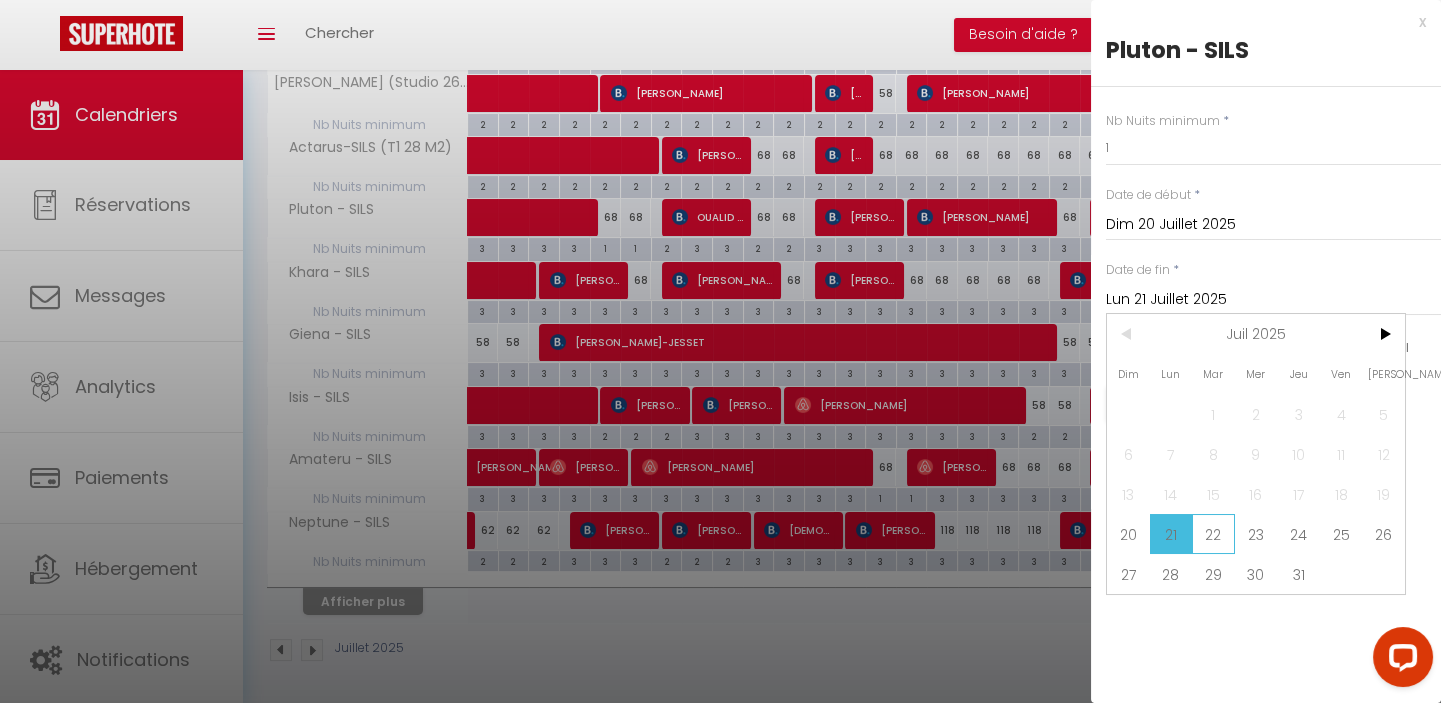 click on "22" at bounding box center (1213, 534) 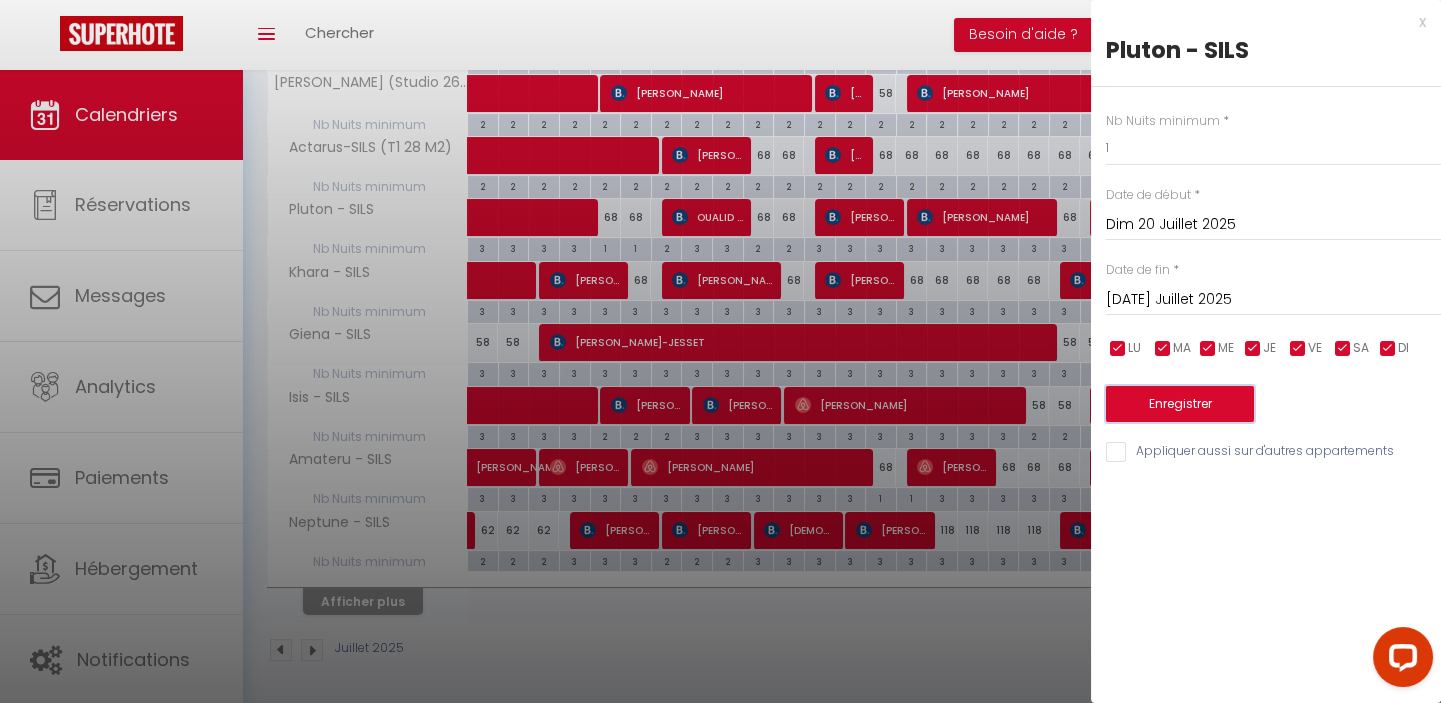 click on "Enregistrer" at bounding box center [1180, 404] 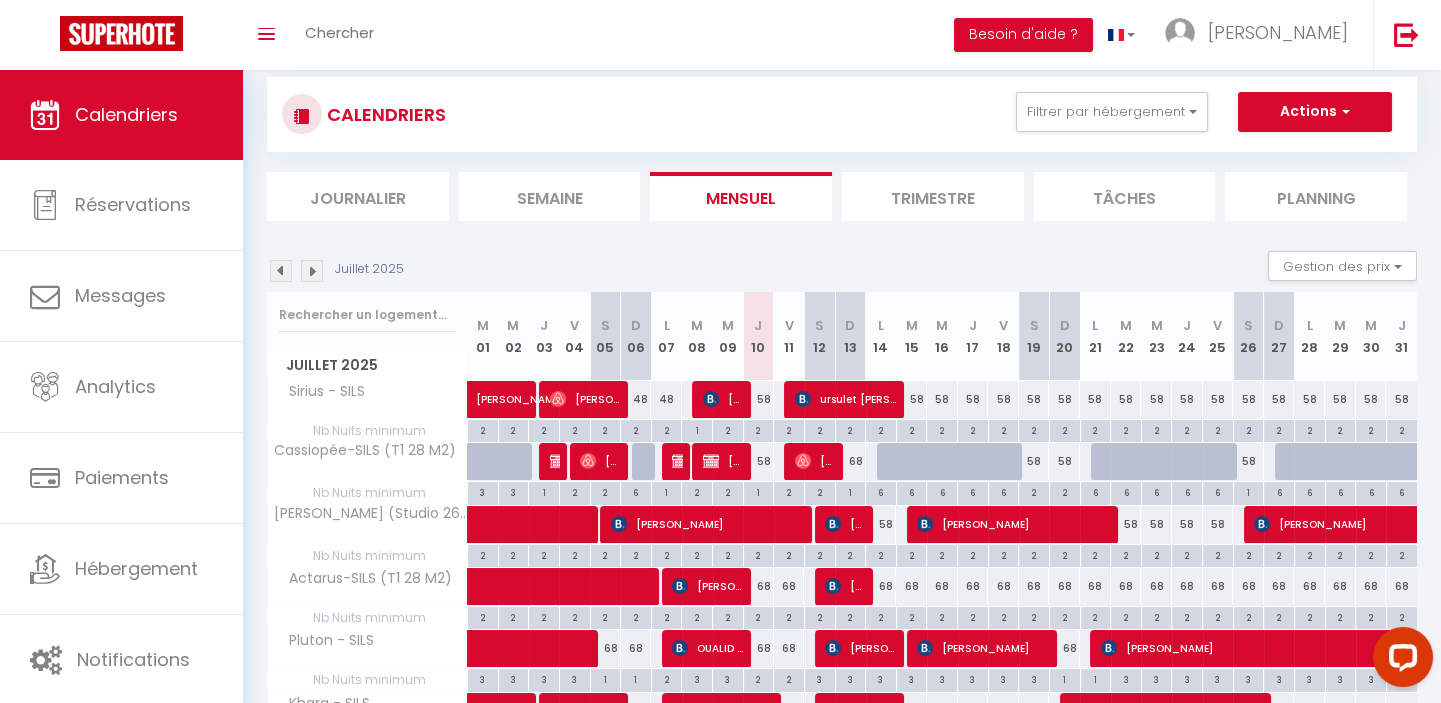 scroll, scrollTop: 12, scrollLeft: 0, axis: vertical 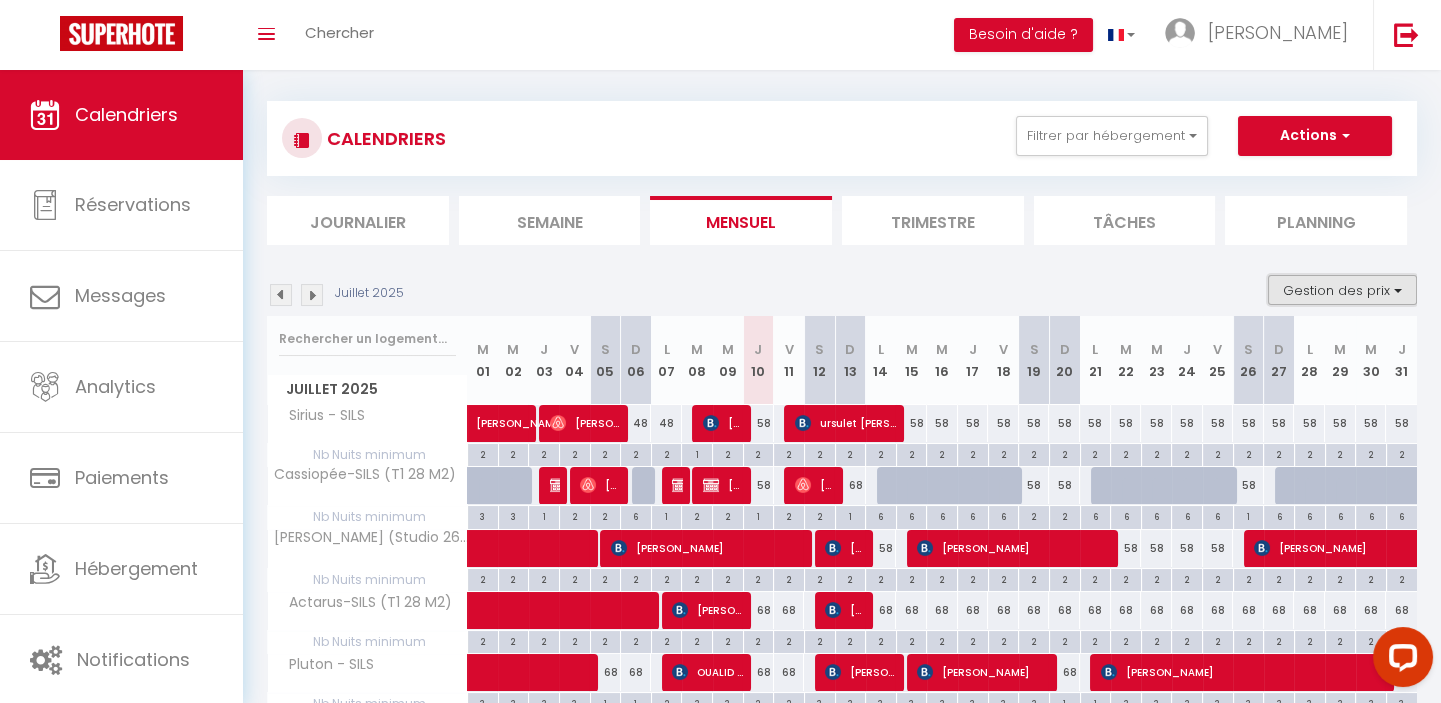 click on "Gestion des prix" at bounding box center (1342, 290) 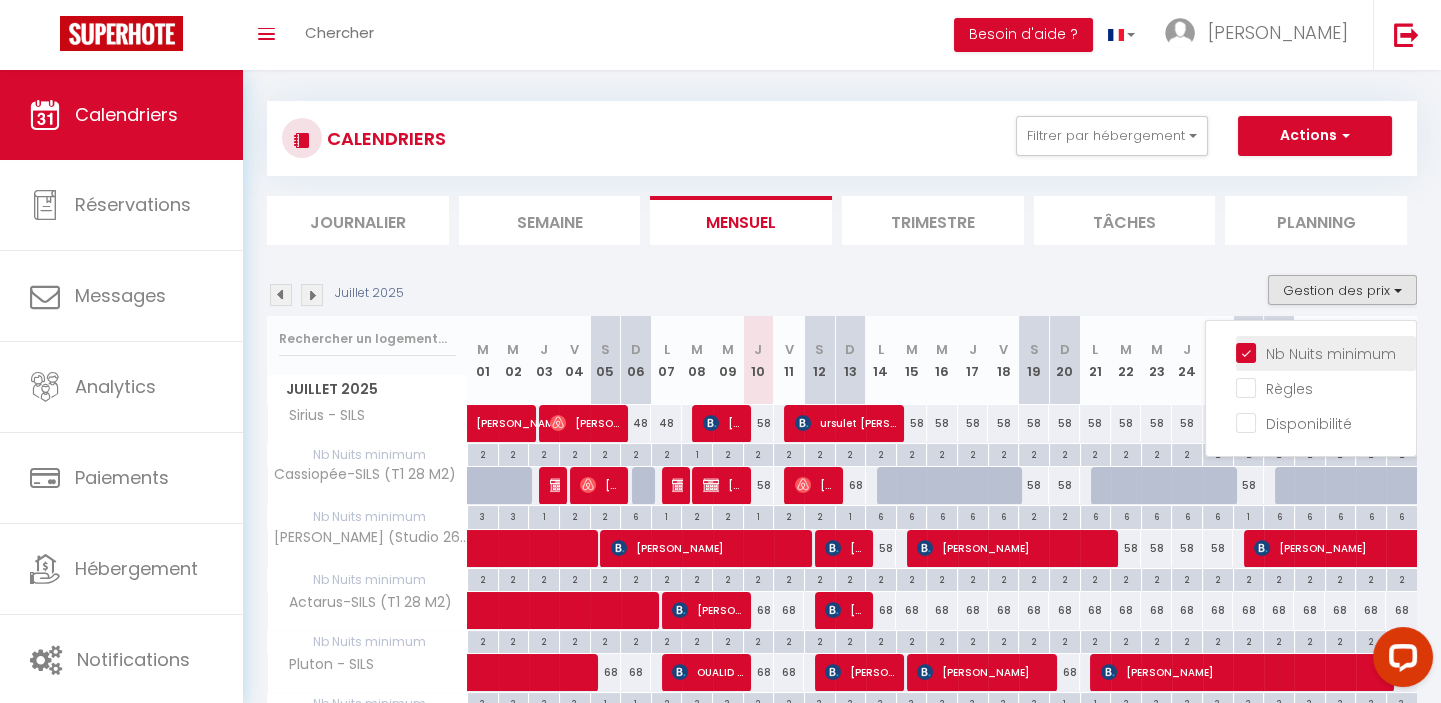 click on "Nb Nuits minimum" at bounding box center (1326, 352) 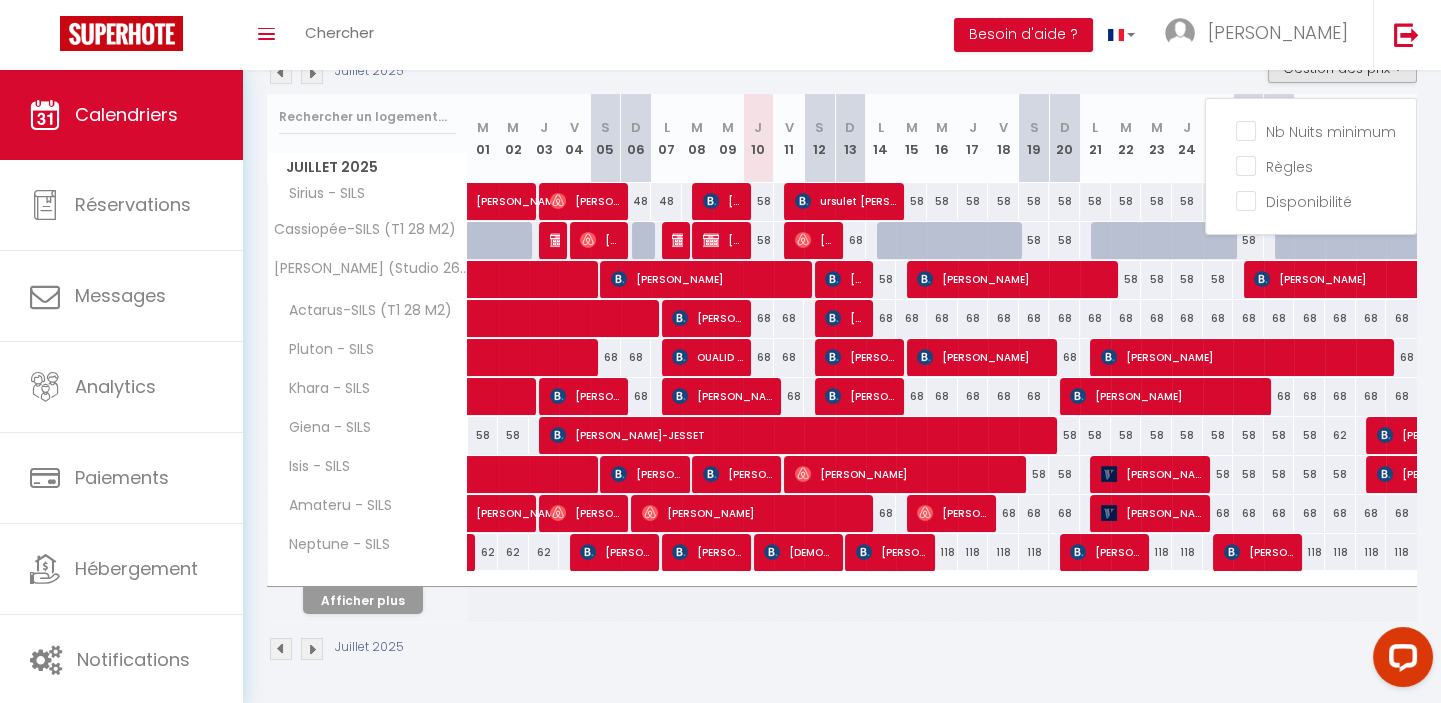 scroll, scrollTop: 52, scrollLeft: 0, axis: vertical 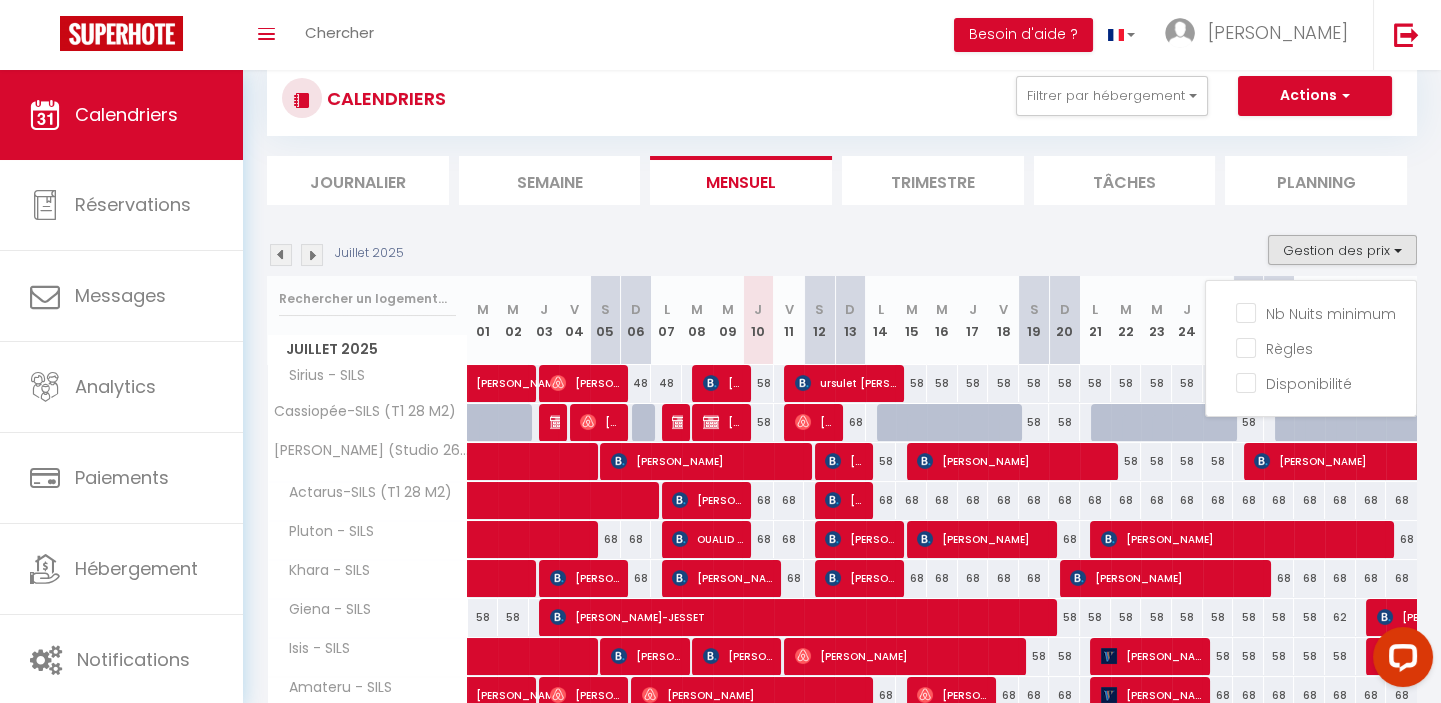 click on "Trimestre" at bounding box center [933, 180] 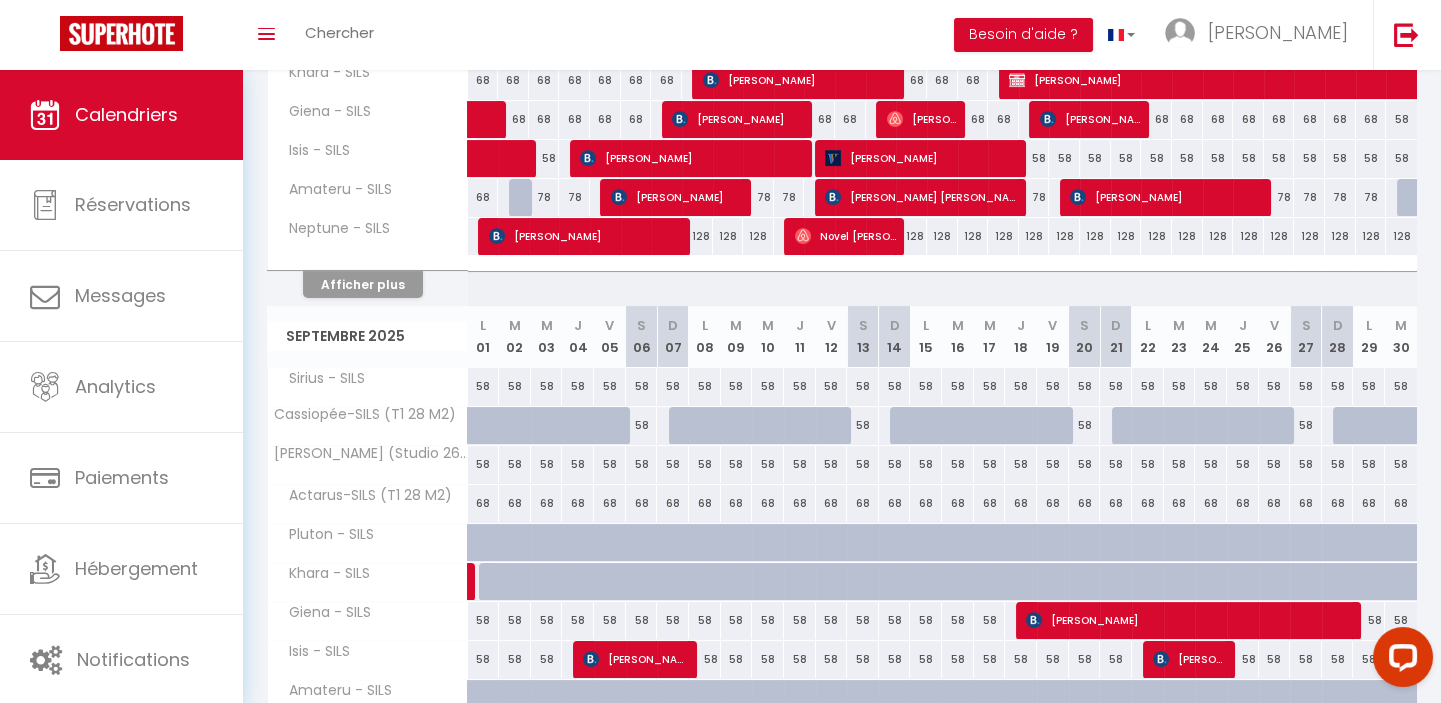 scroll, scrollTop: 1232, scrollLeft: 0, axis: vertical 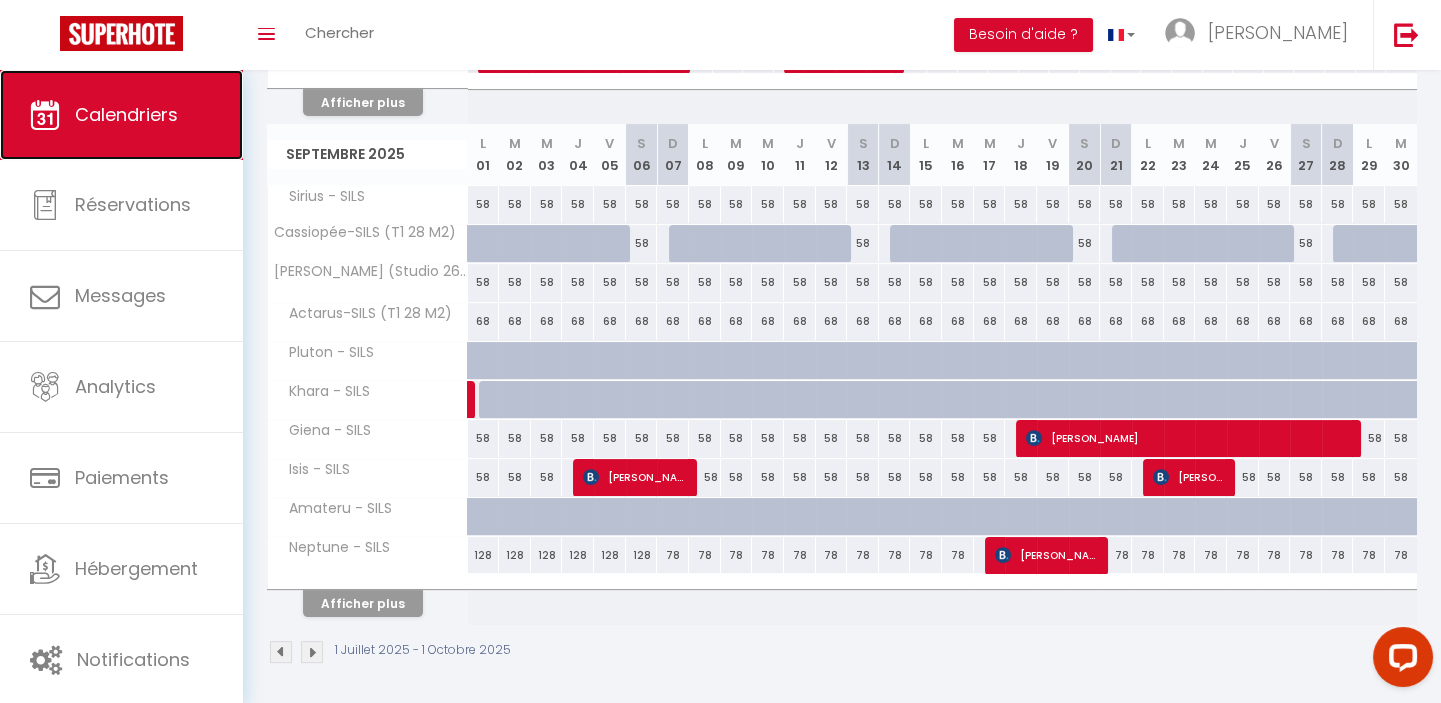 click on "Calendriers" at bounding box center [126, 114] 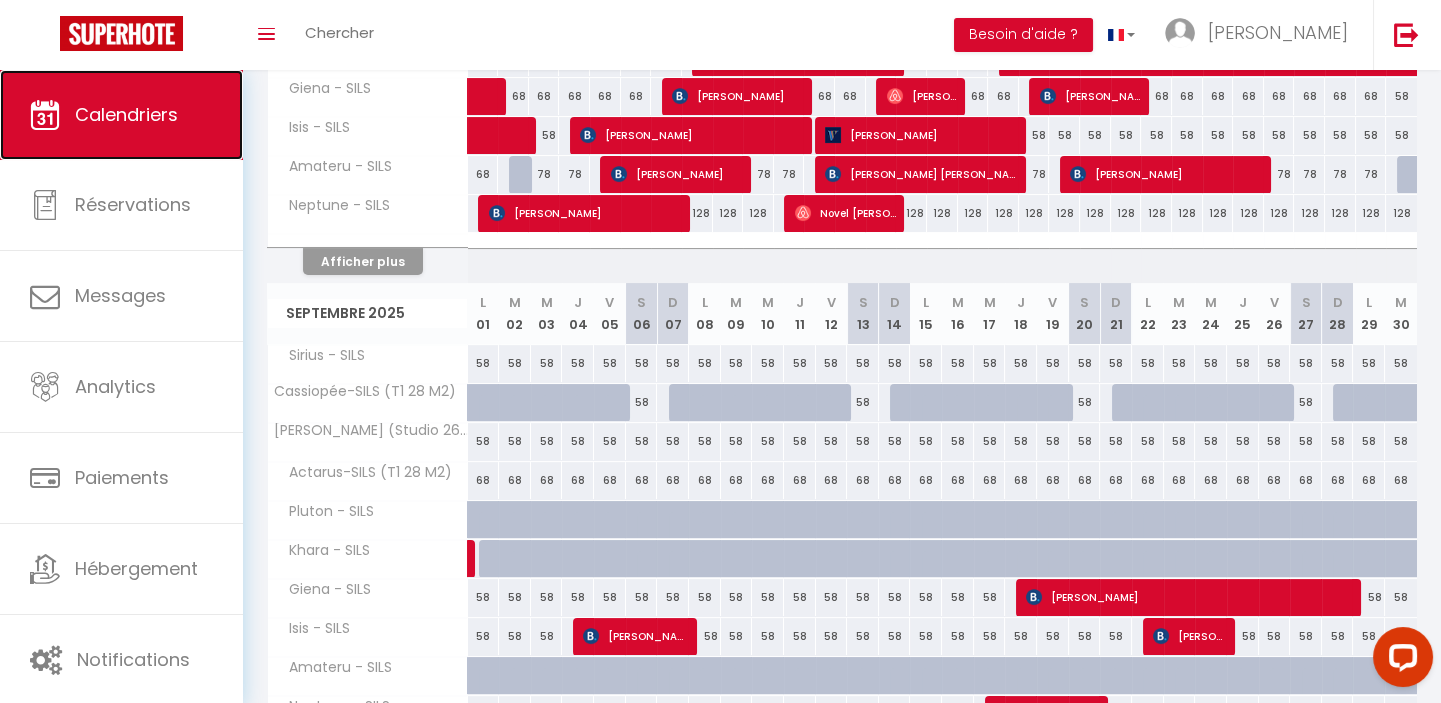 scroll, scrollTop: 960, scrollLeft: 0, axis: vertical 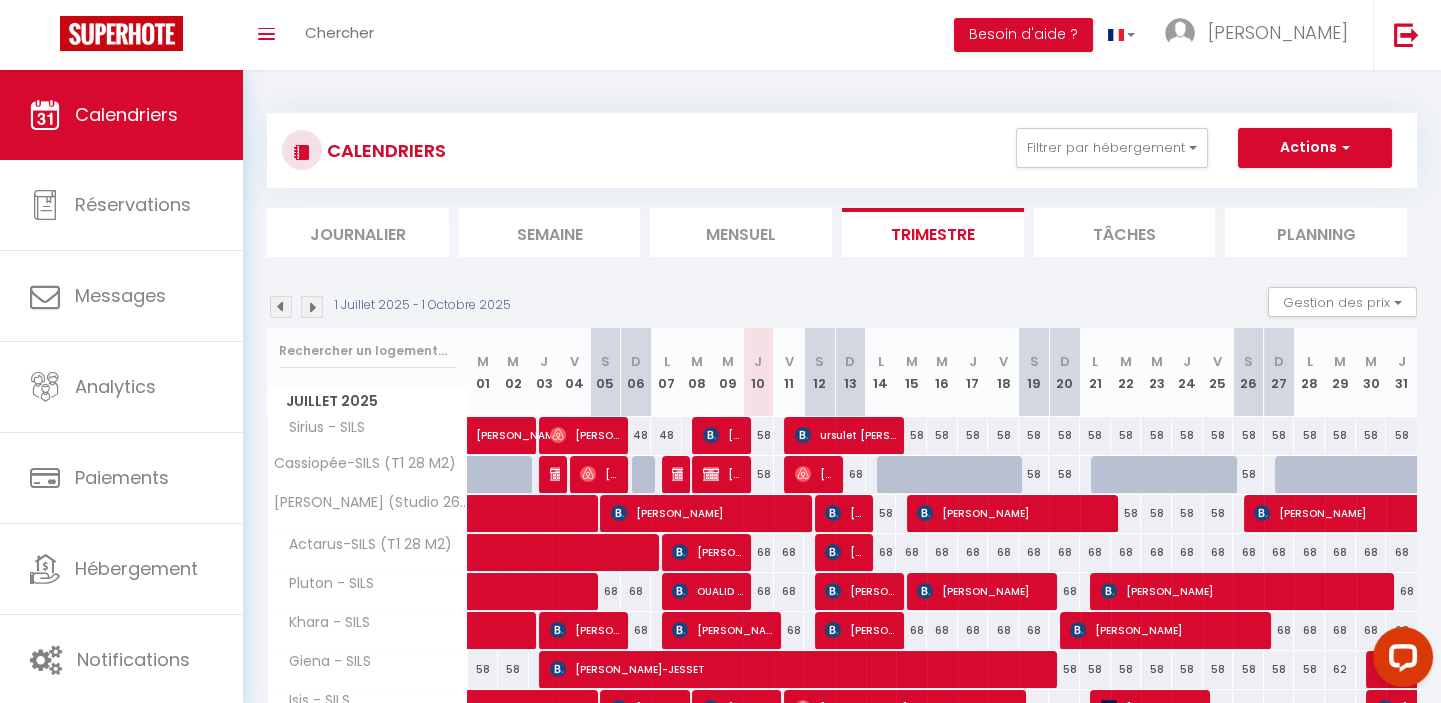 click at bounding box center (312, 307) 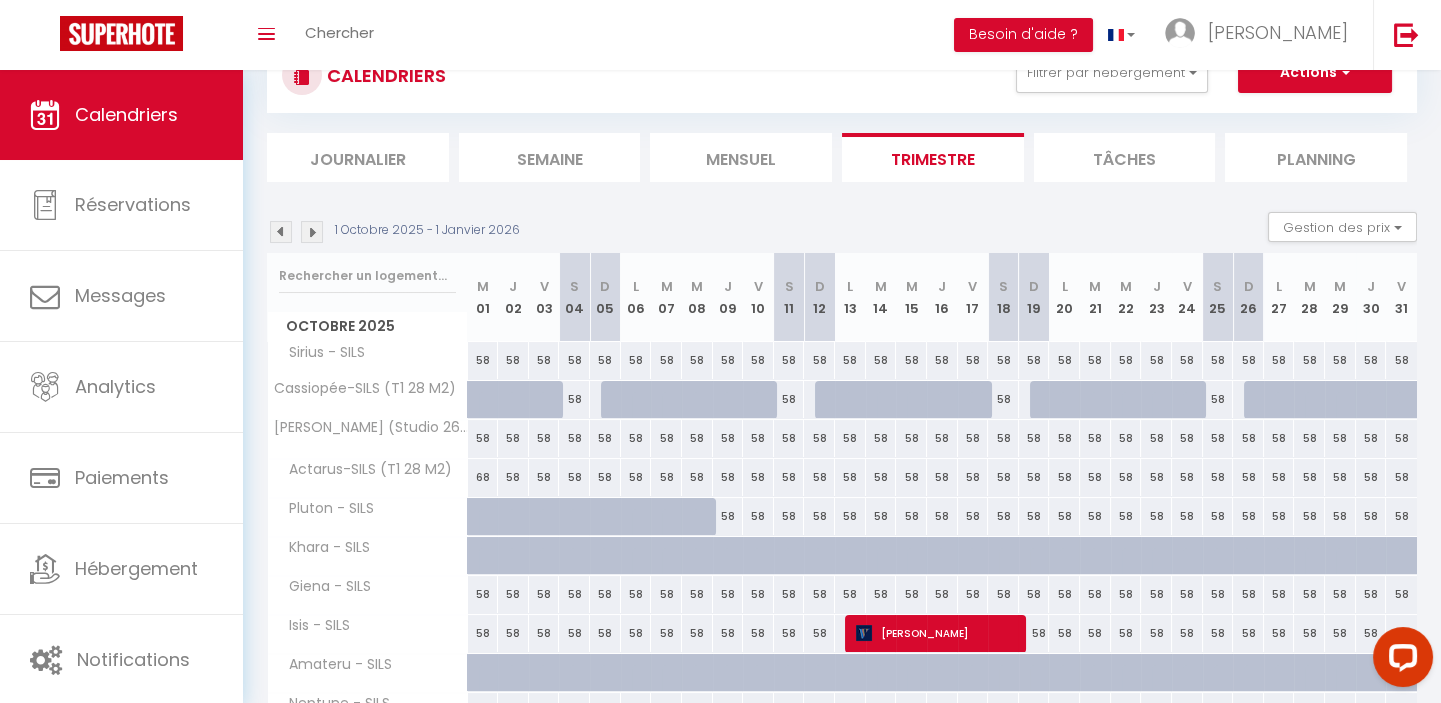 scroll, scrollTop: 0, scrollLeft: 0, axis: both 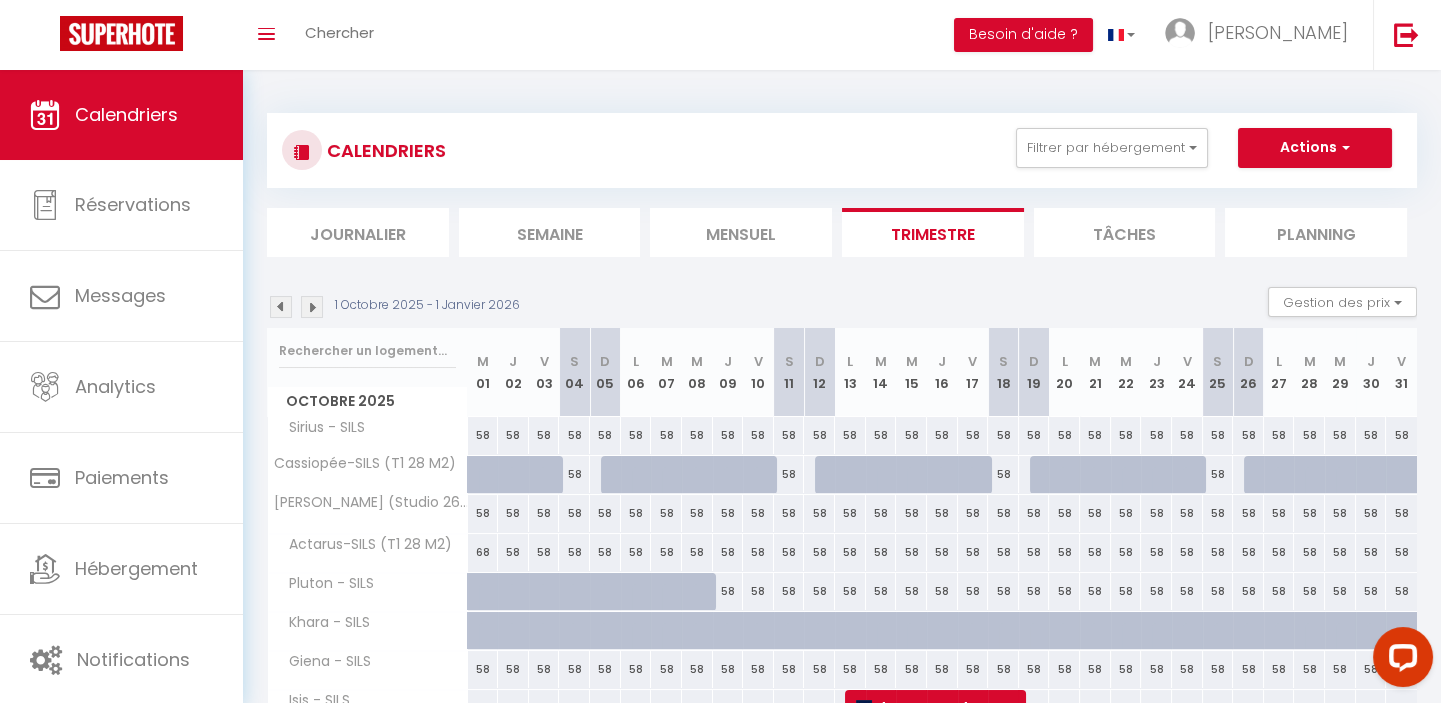 click at bounding box center [281, 307] 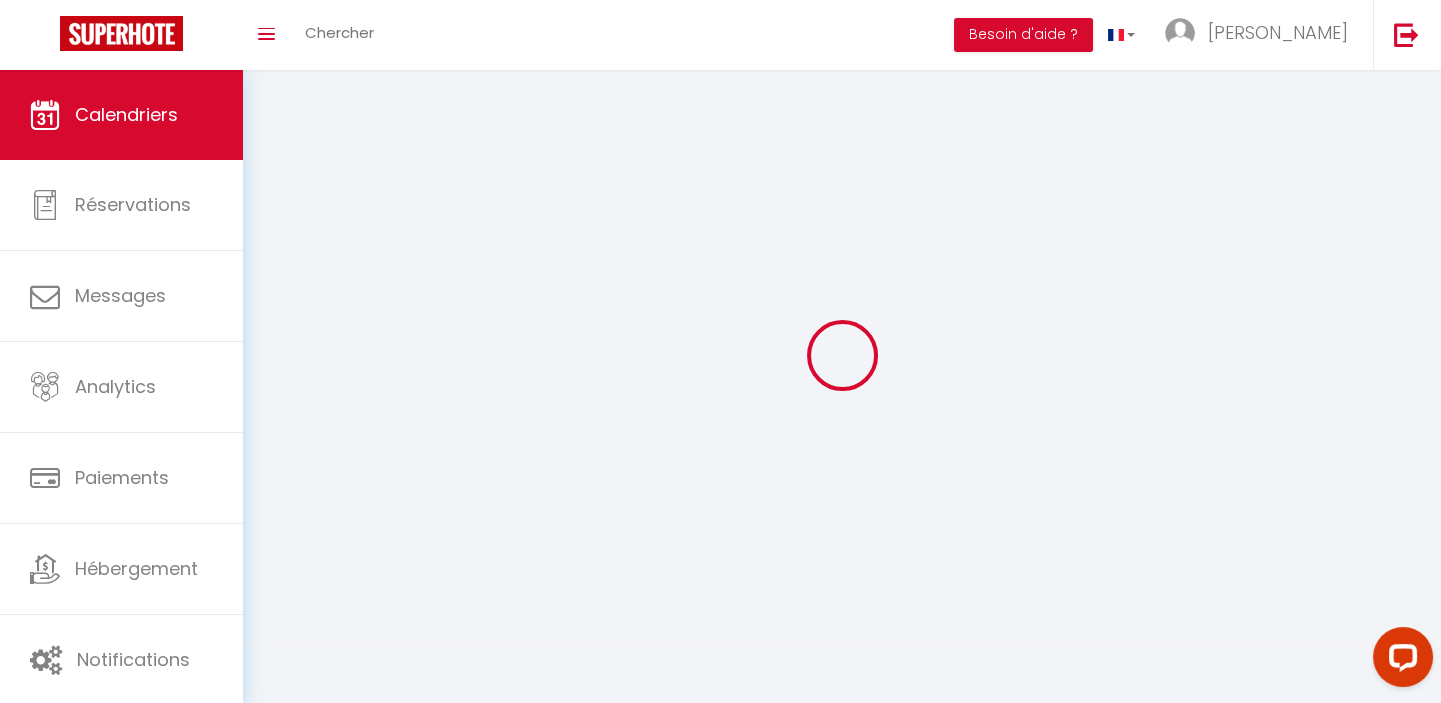 select 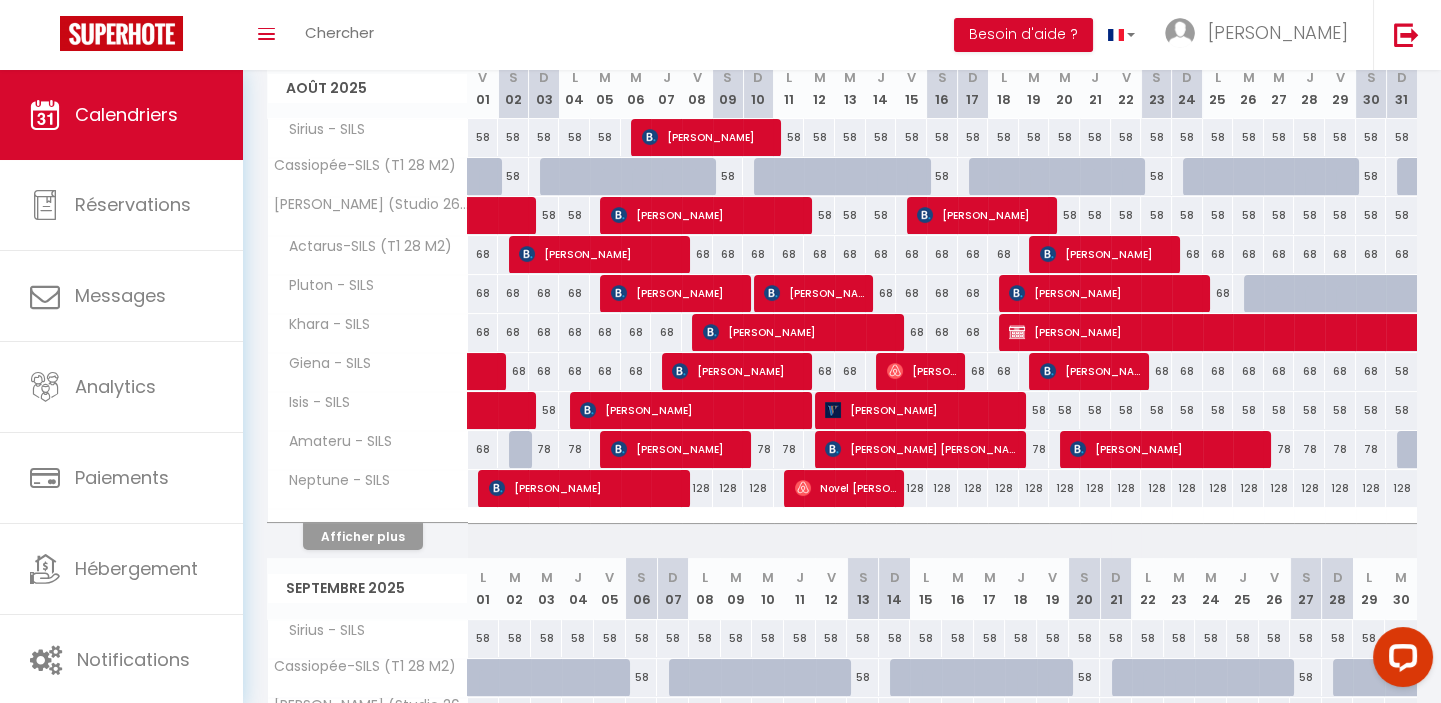 scroll, scrollTop: 818, scrollLeft: 0, axis: vertical 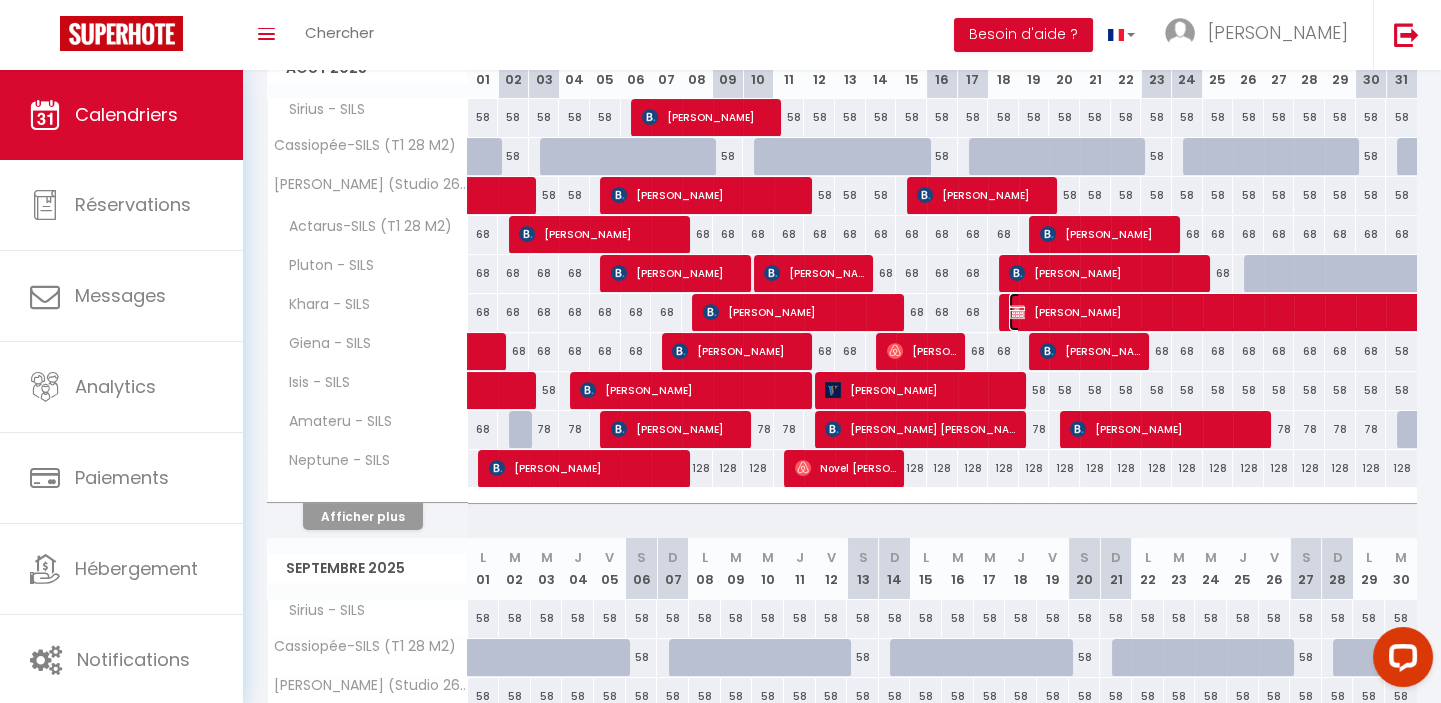click on "[PERSON_NAME]" at bounding box center (1331, 312) 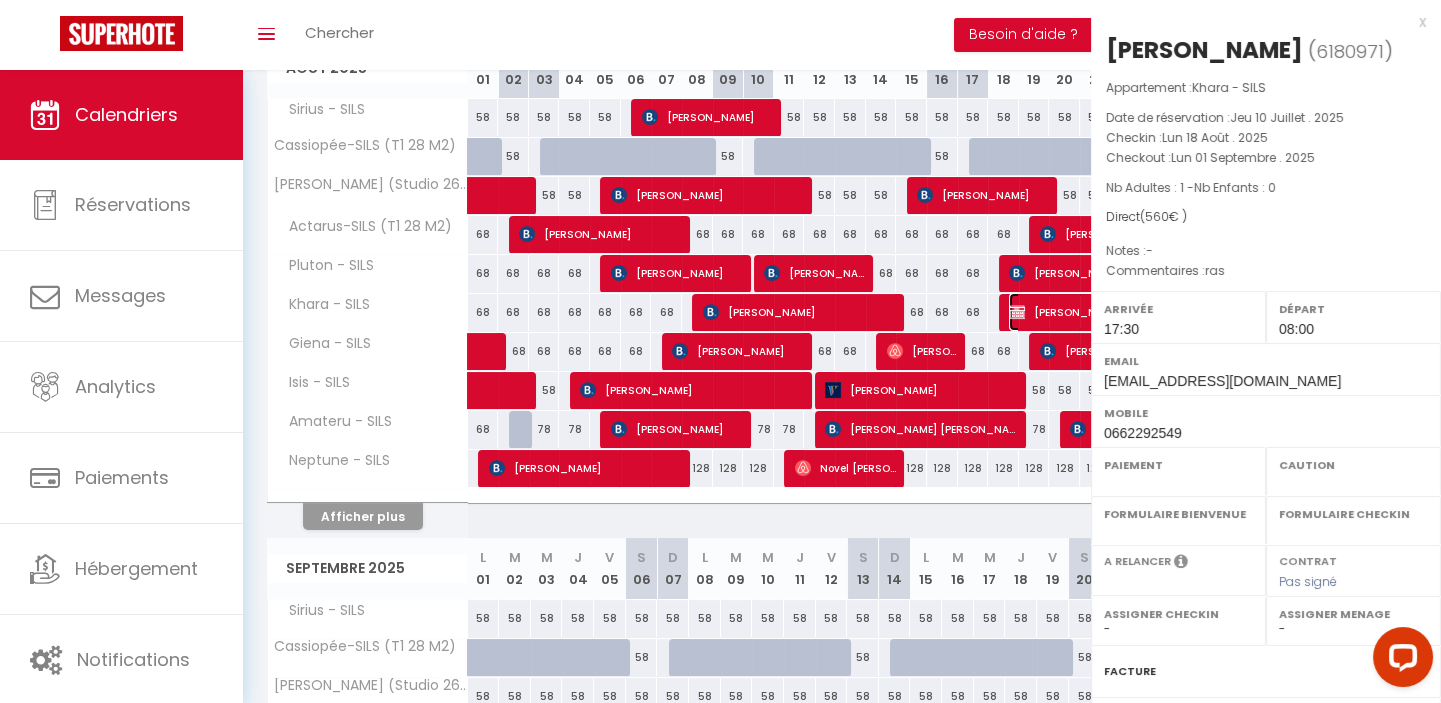 select on "OK" 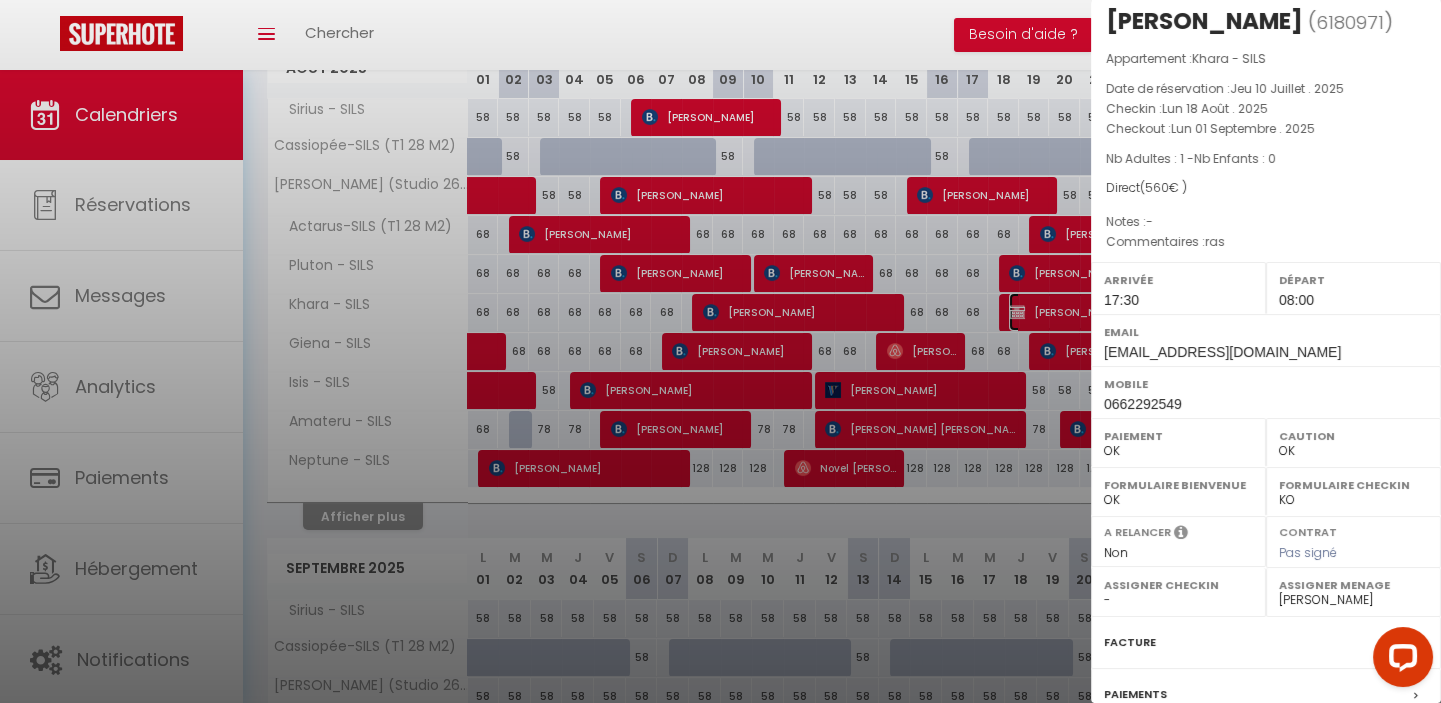 scroll, scrollTop: 0, scrollLeft: 0, axis: both 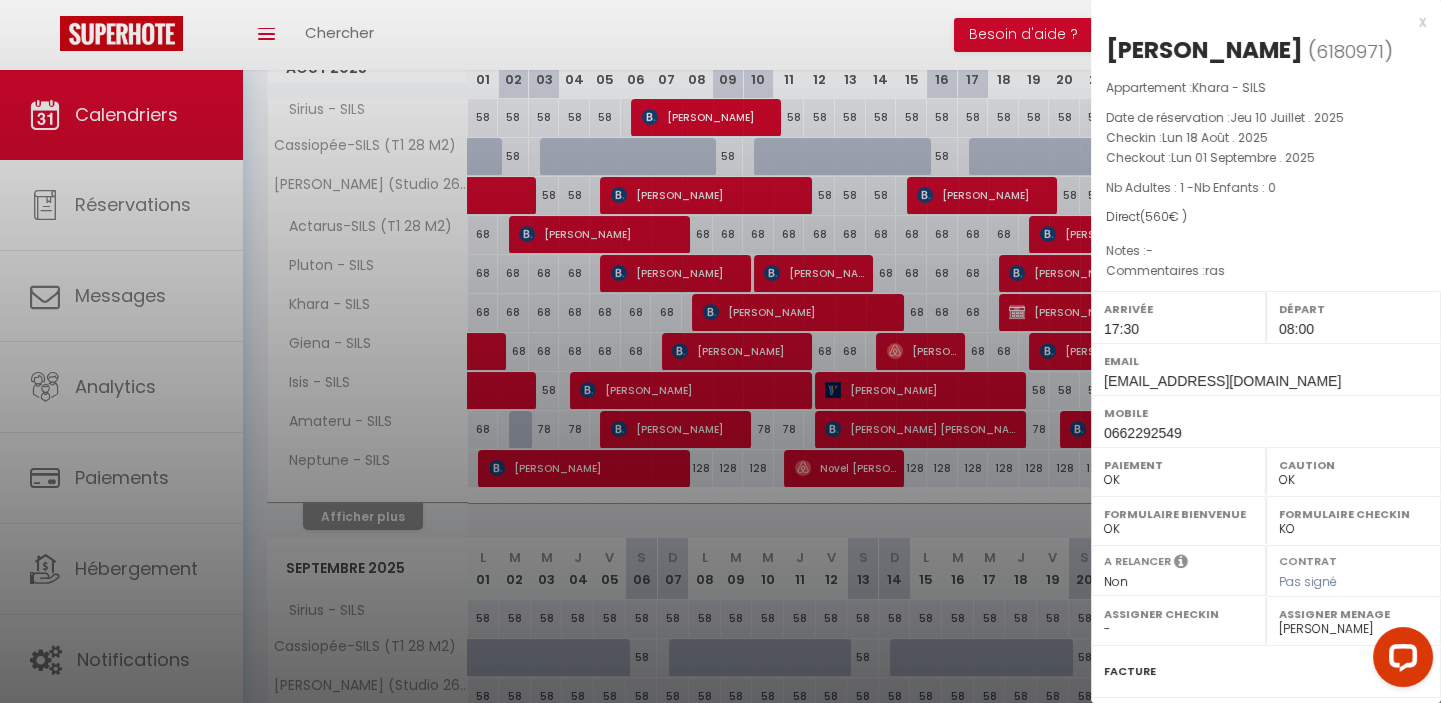 click on "x" at bounding box center [1258, 22] 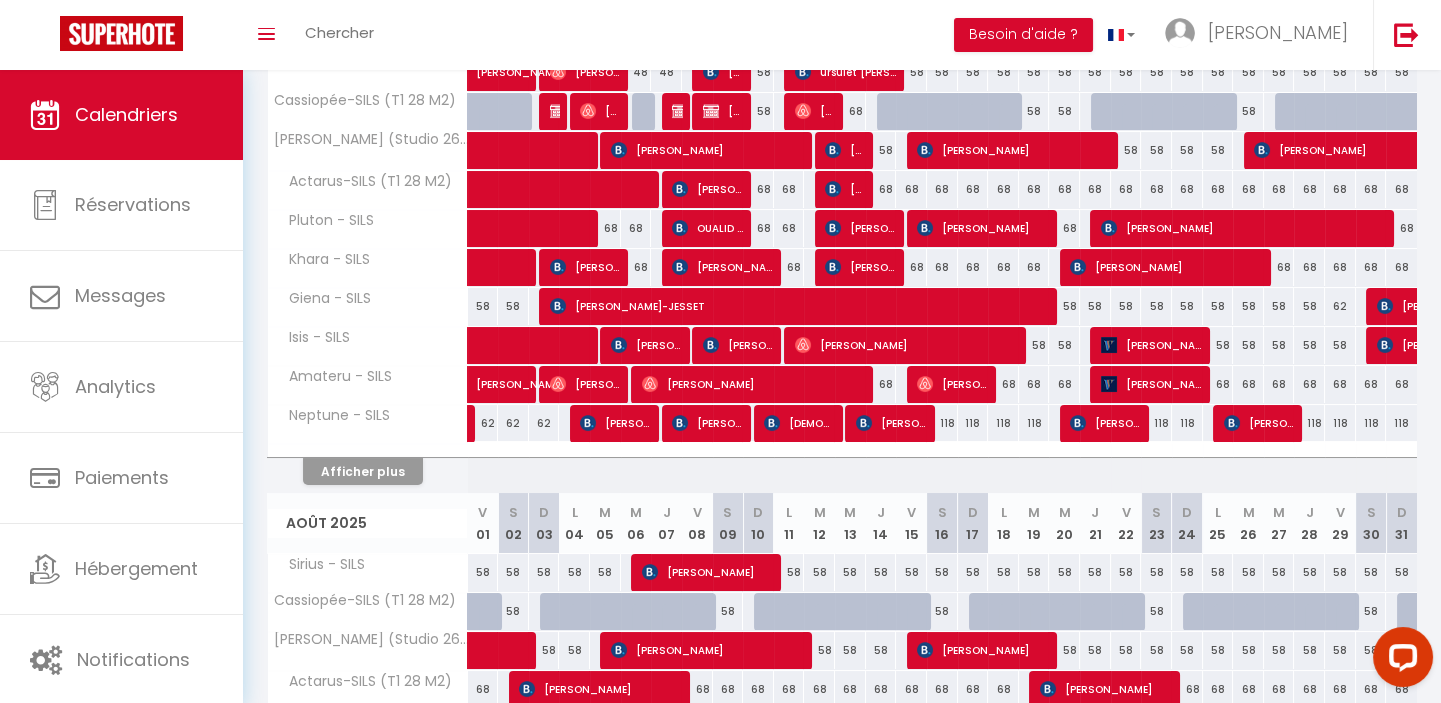 scroll, scrollTop: 272, scrollLeft: 0, axis: vertical 